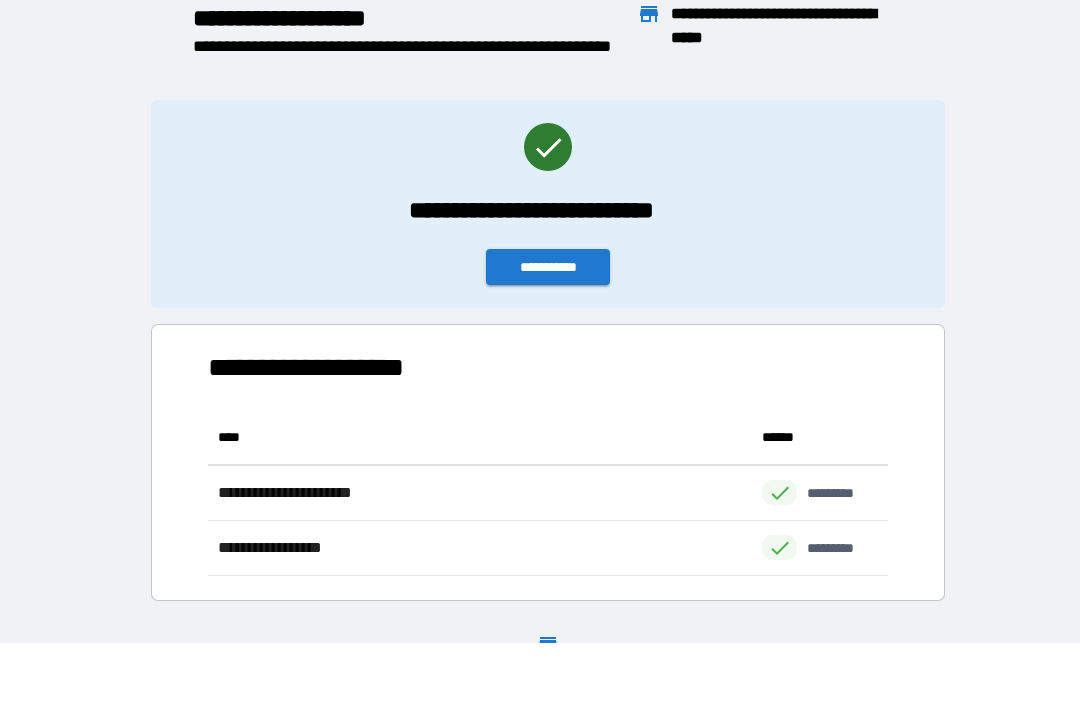 click on "**********" at bounding box center [548, 267] 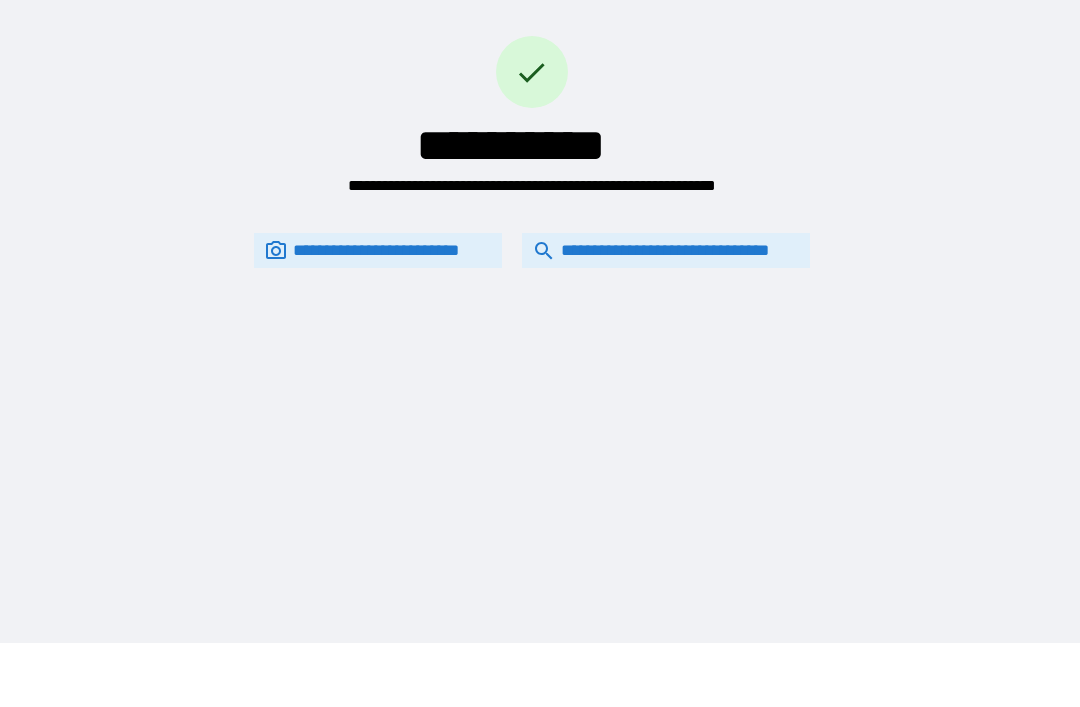 click on "**********" at bounding box center [666, 250] 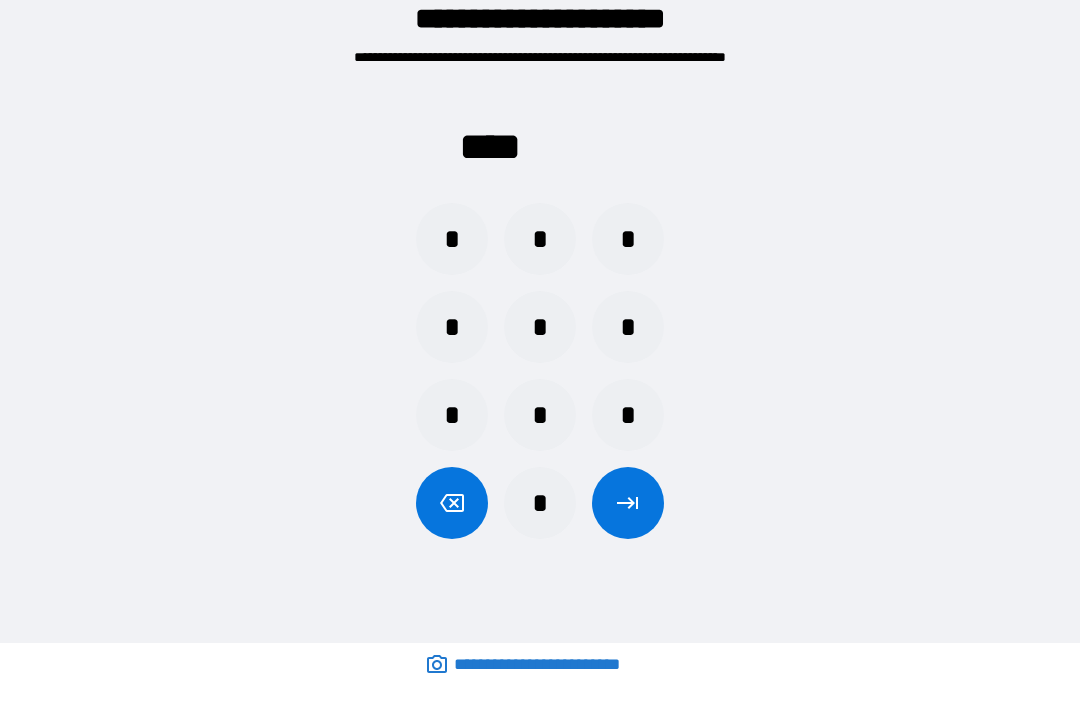click on "*" at bounding box center [540, 503] 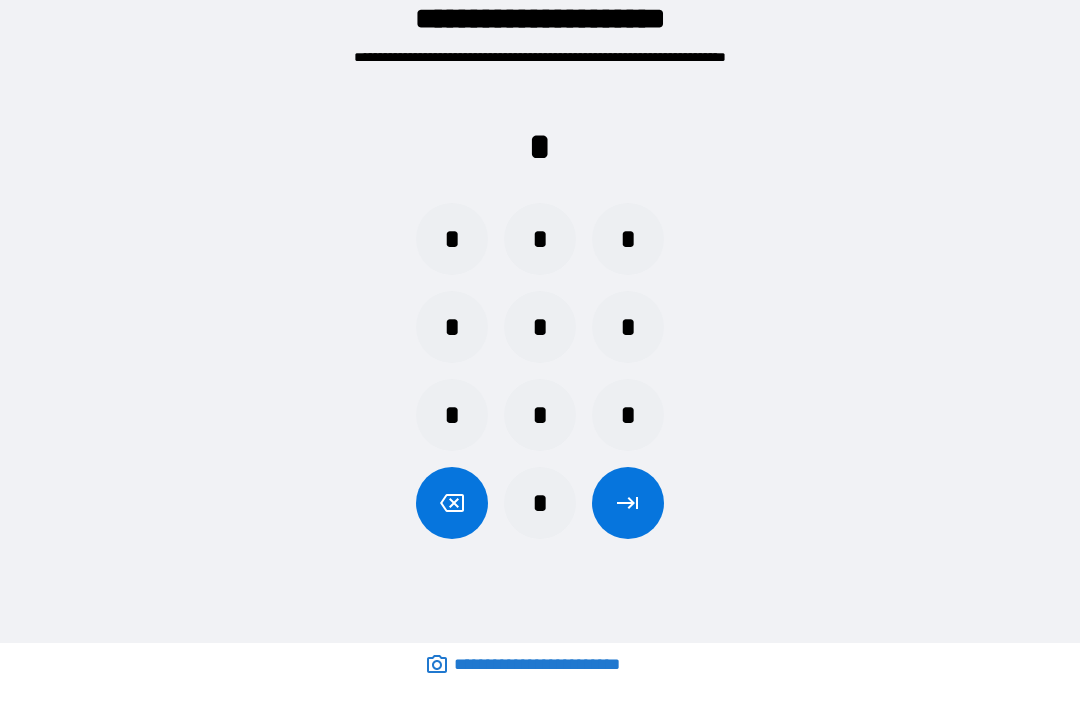 click on "*" at bounding box center [540, 415] 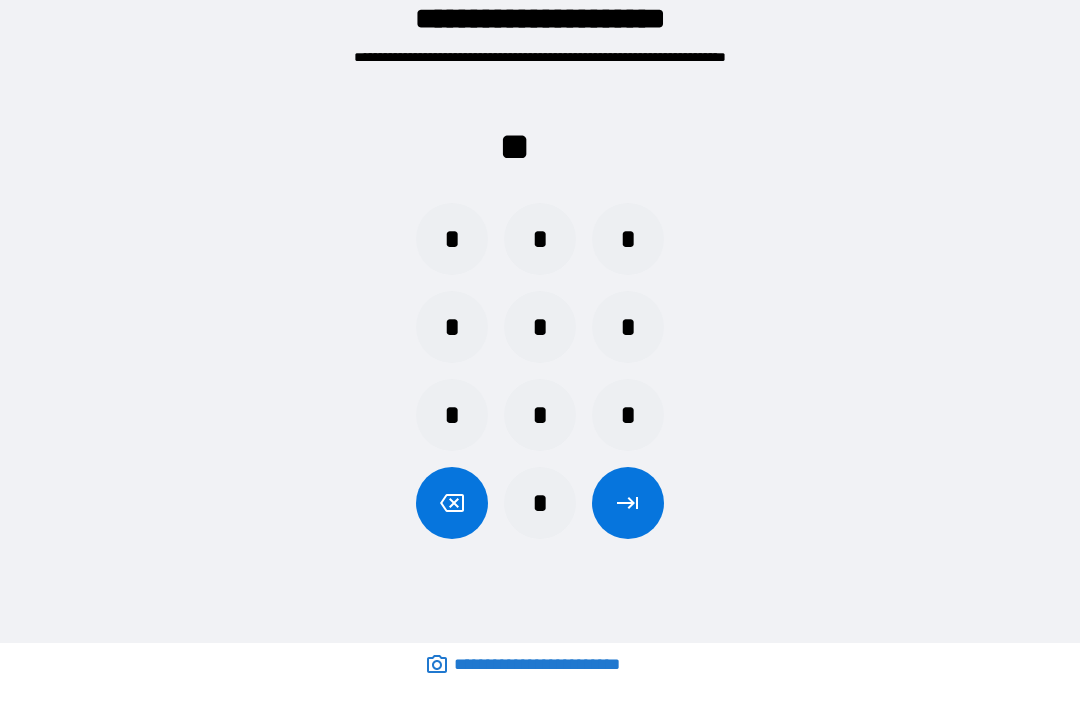click on "*" at bounding box center (452, 327) 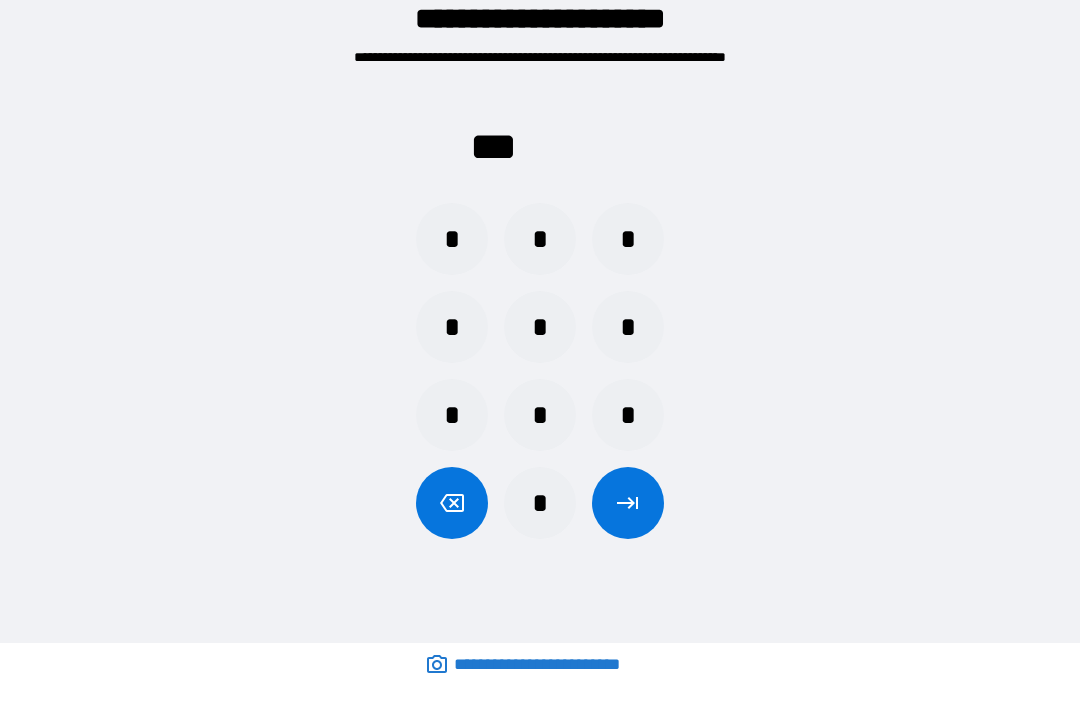 click on "*" at bounding box center (628, 239) 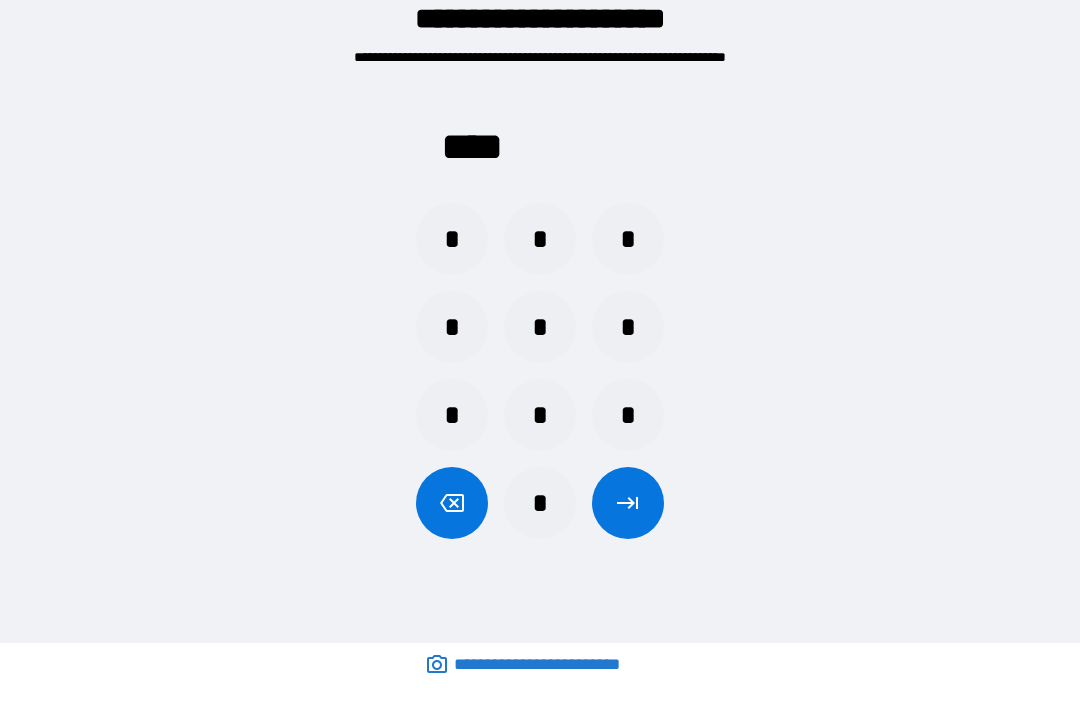 click at bounding box center [628, 503] 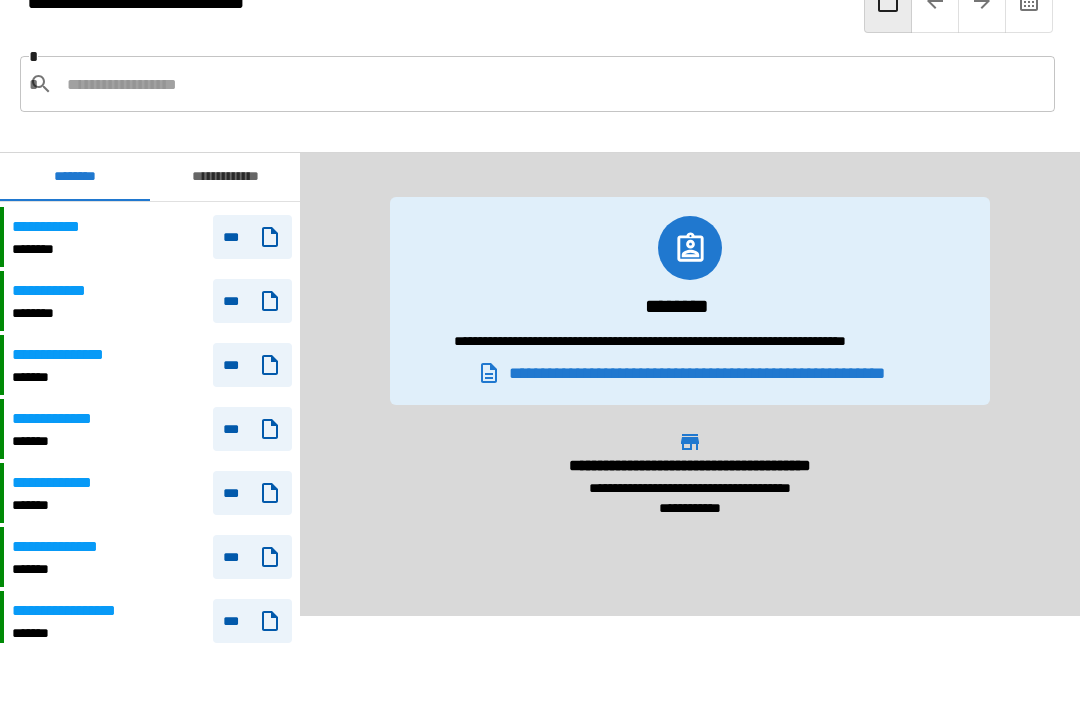 scroll, scrollTop: 893, scrollLeft: 0, axis: vertical 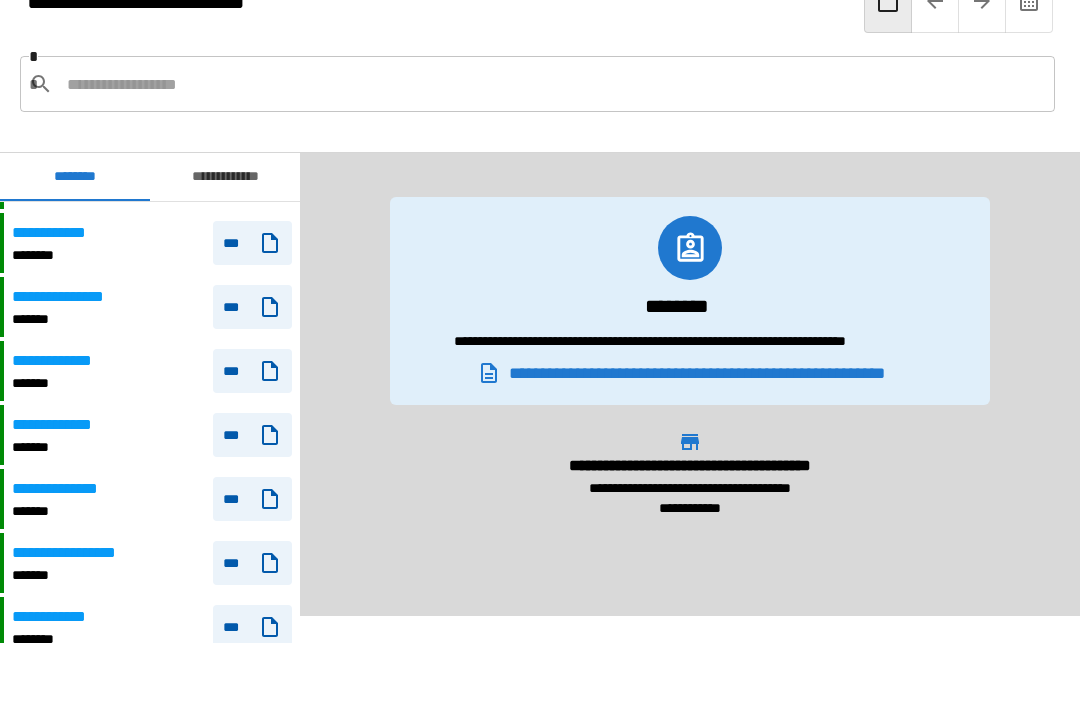 click at bounding box center (553, 84) 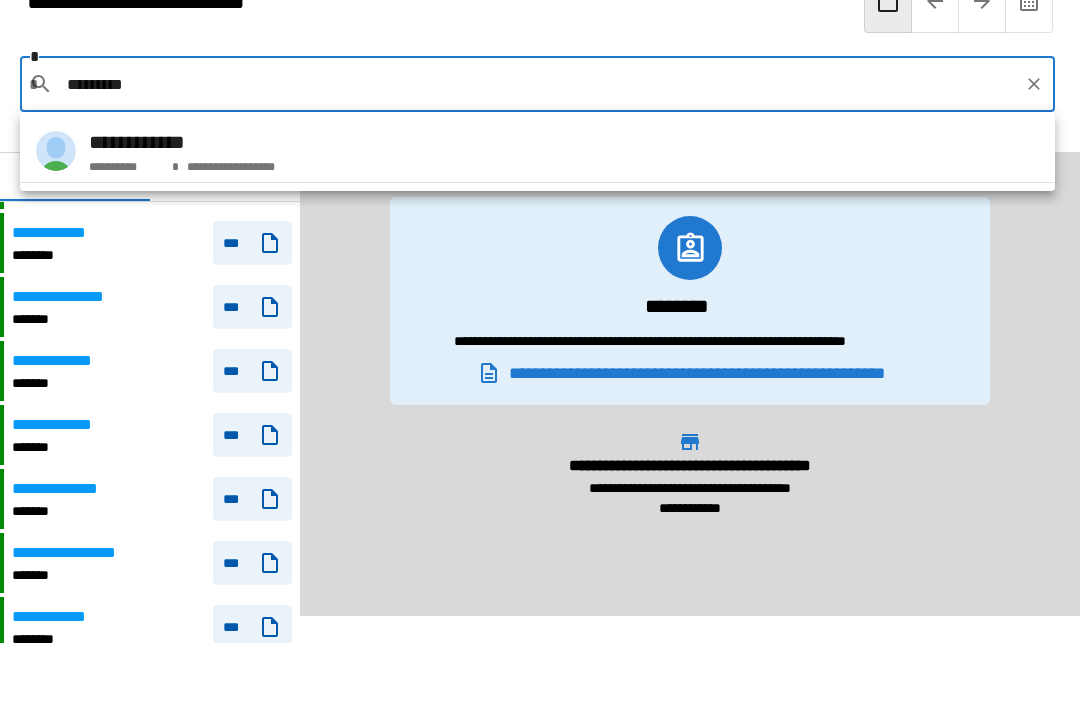 type on "*********" 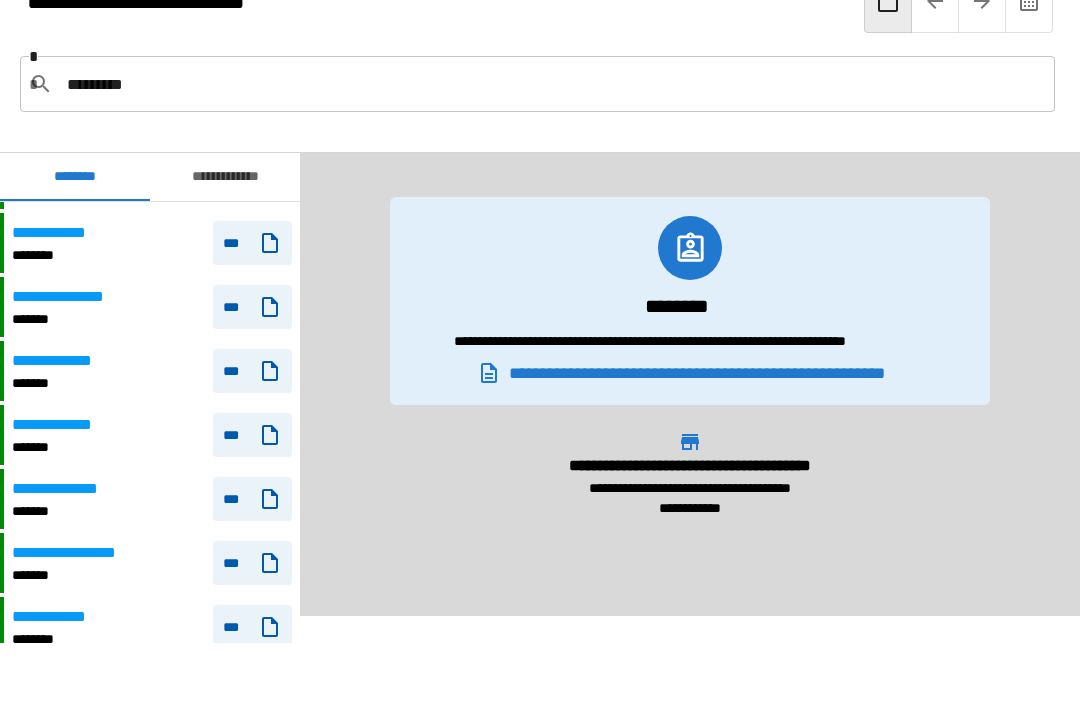 type 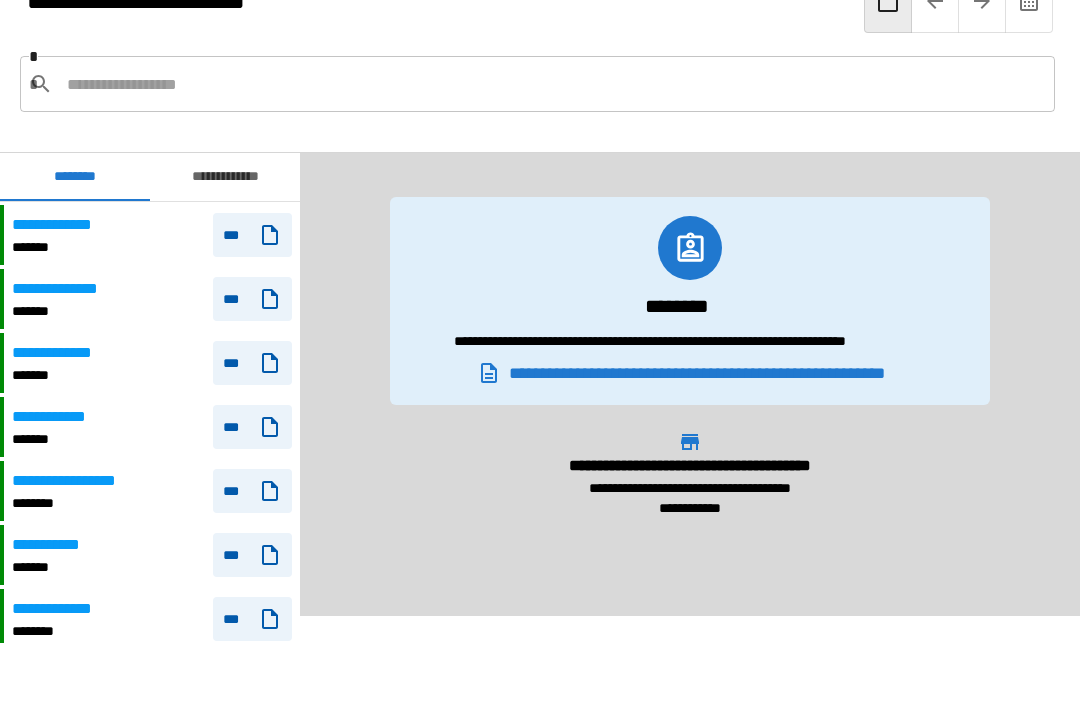 scroll, scrollTop: 1504, scrollLeft: 0, axis: vertical 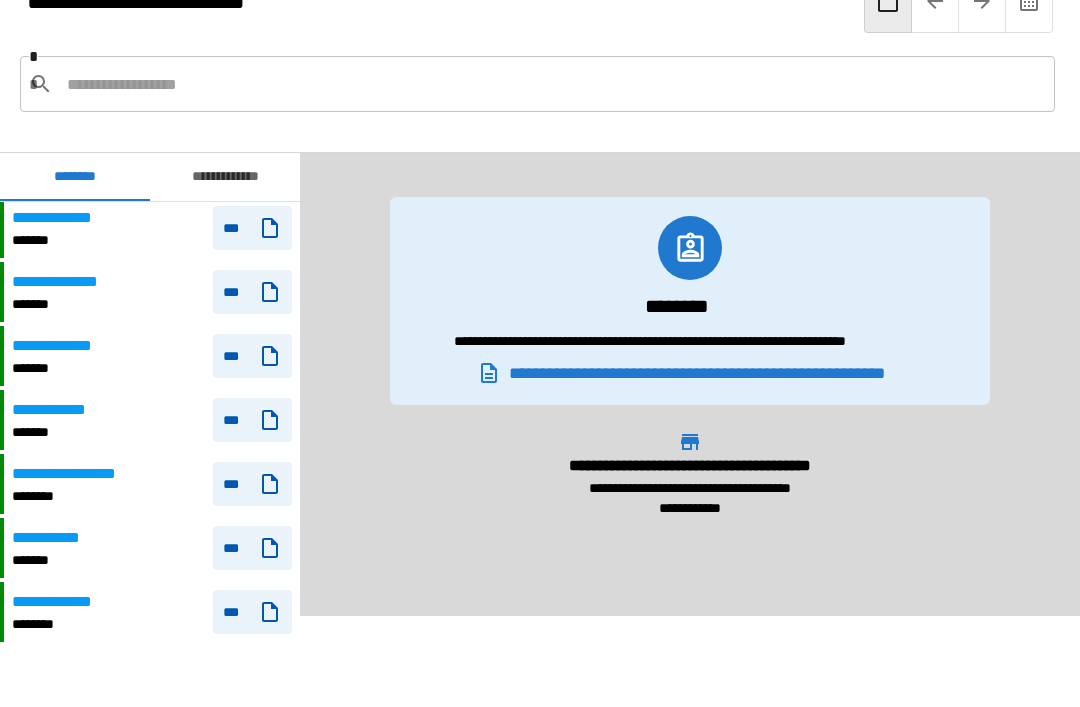 click on "*******" at bounding box center (54, 560) 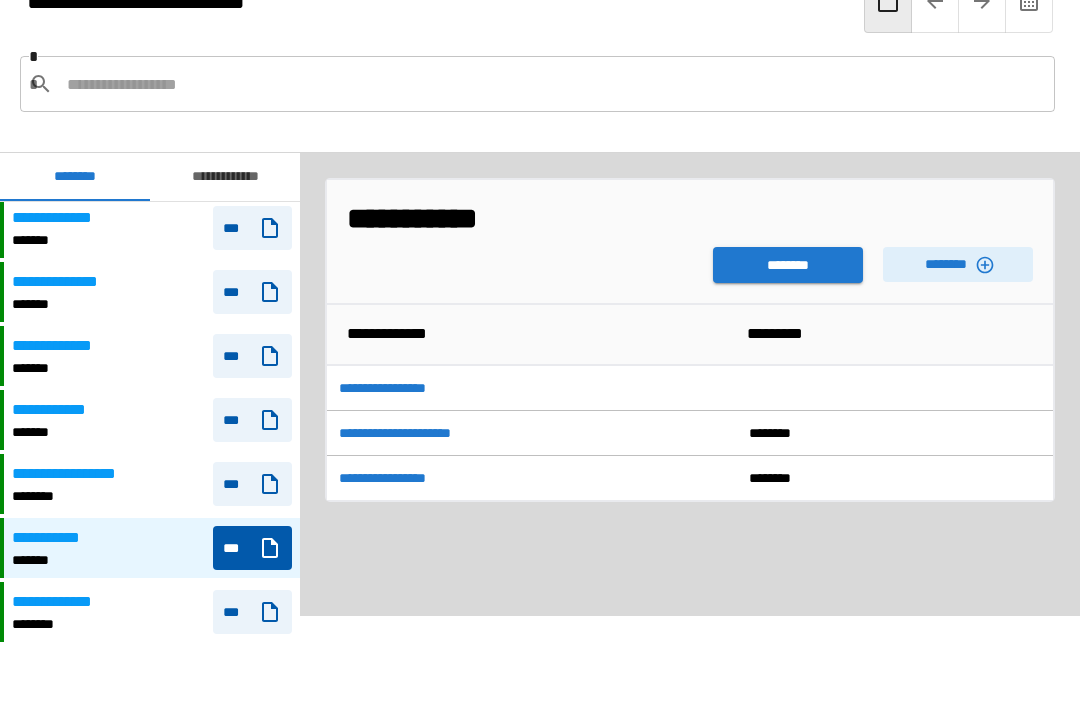 click on "********" at bounding box center [788, 265] 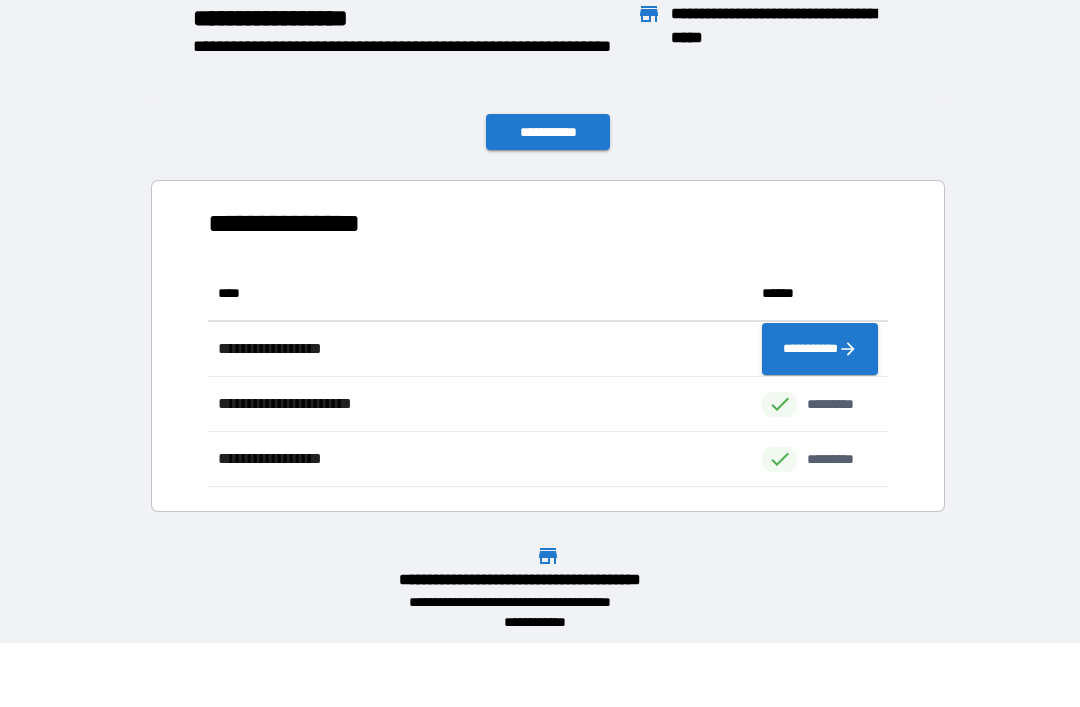 scroll, scrollTop: 1, scrollLeft: 1, axis: both 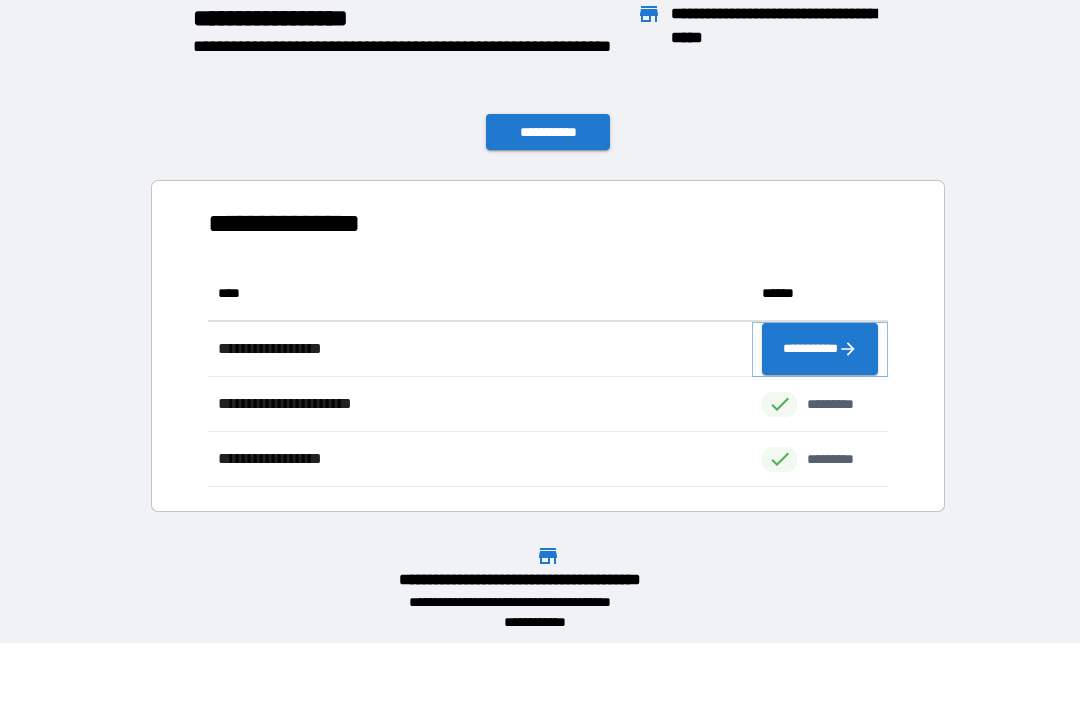 click on "**********" at bounding box center [820, 349] 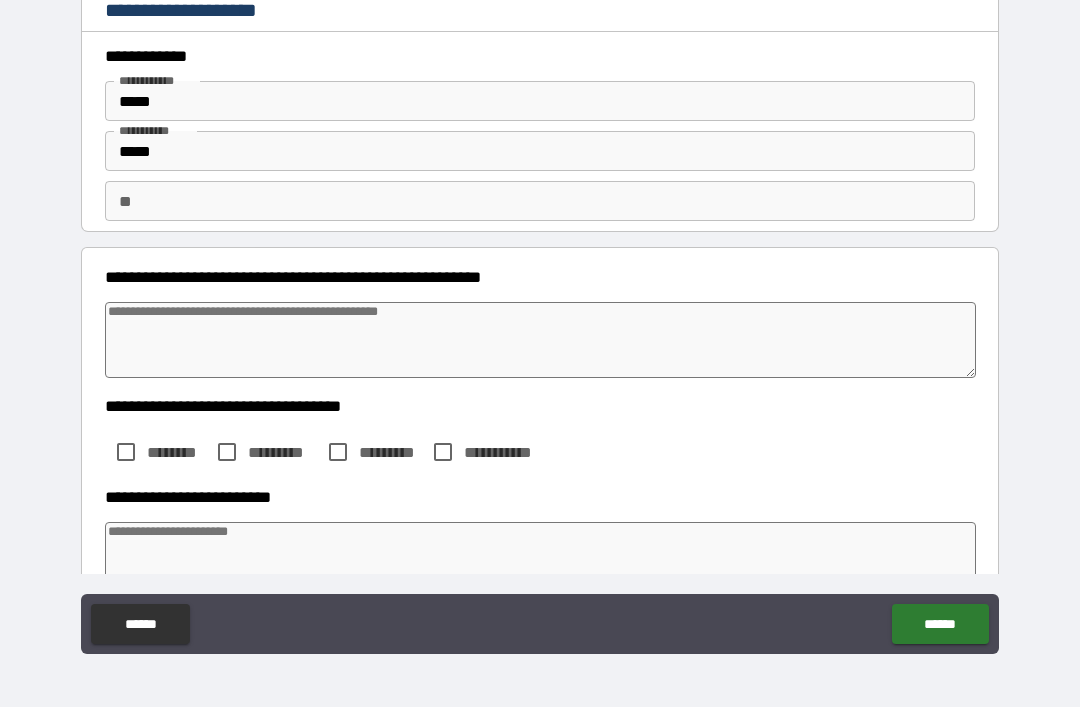 type on "*" 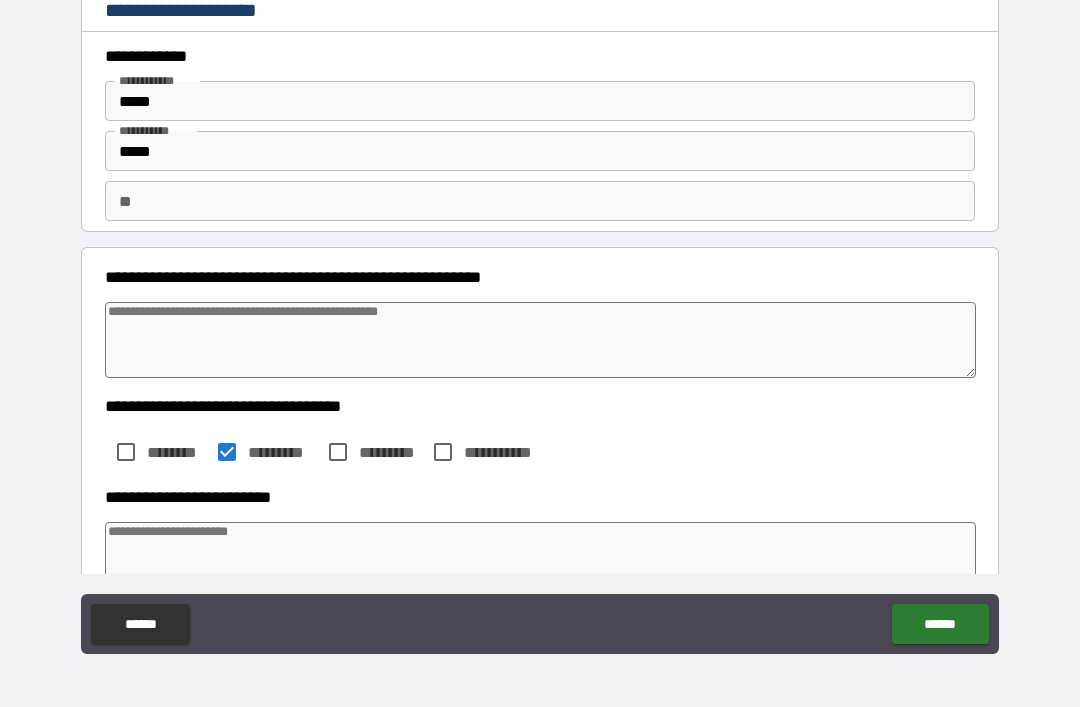 type on "*" 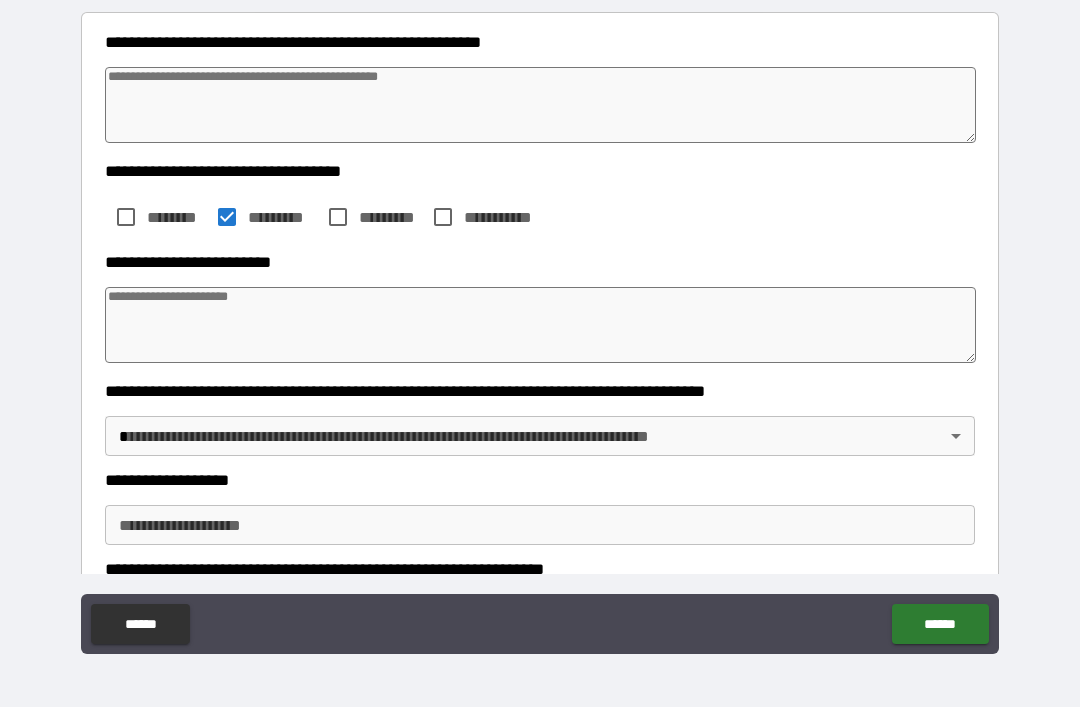 scroll, scrollTop: 233, scrollLeft: 0, axis: vertical 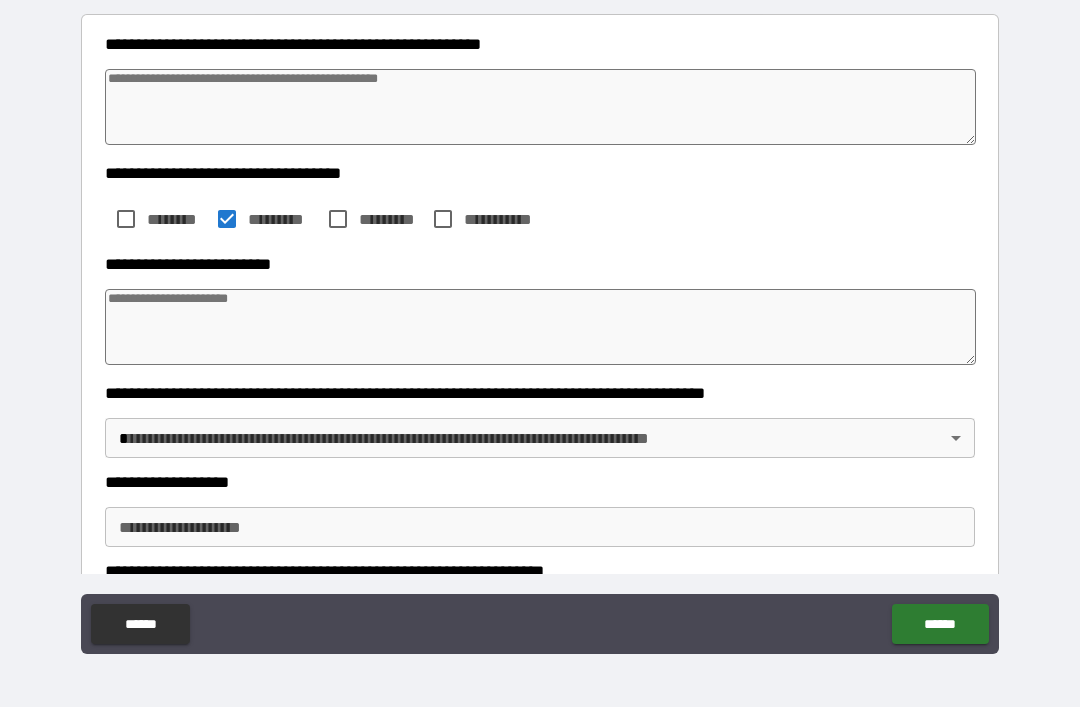 click at bounding box center [540, 327] 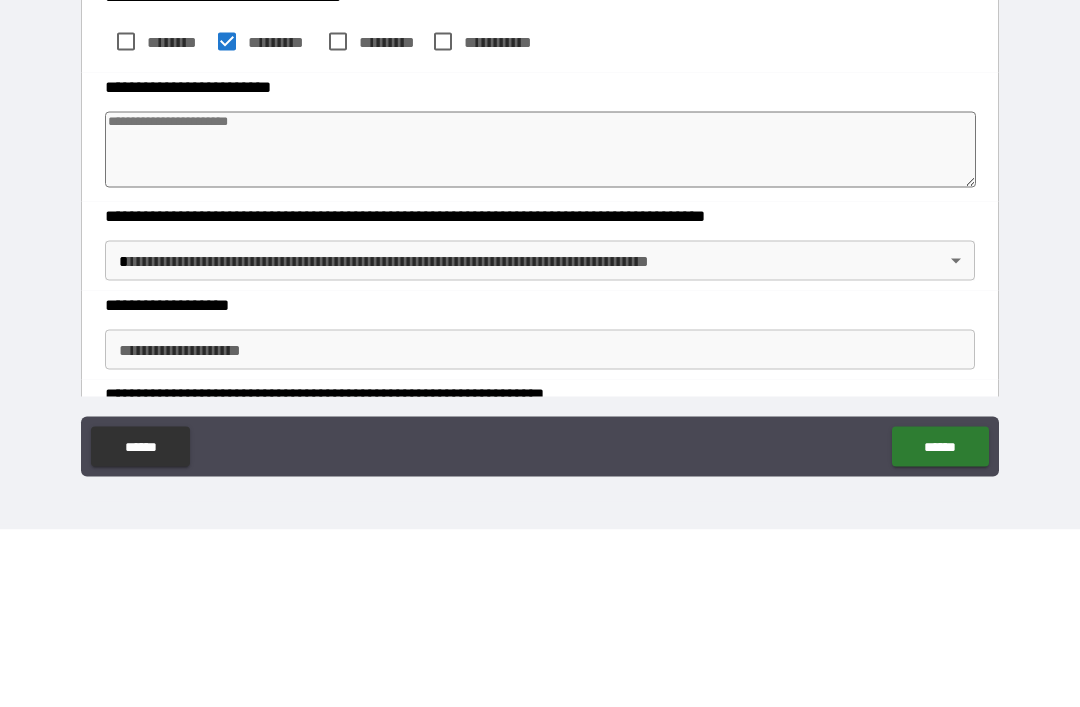 type on "*" 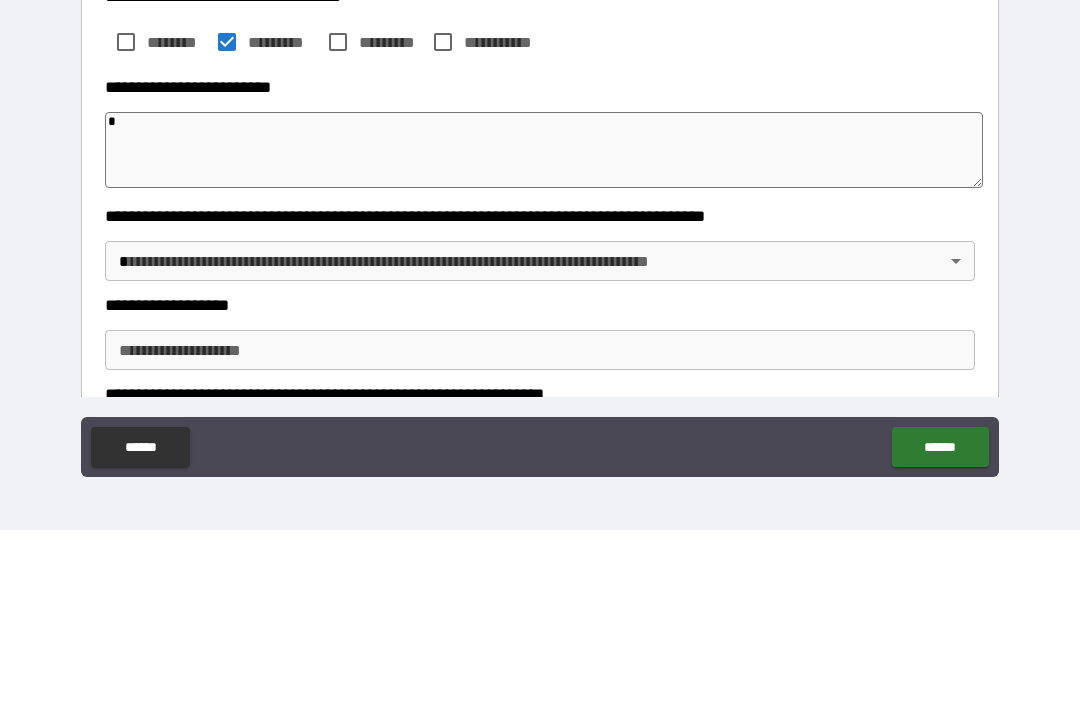 type on "*" 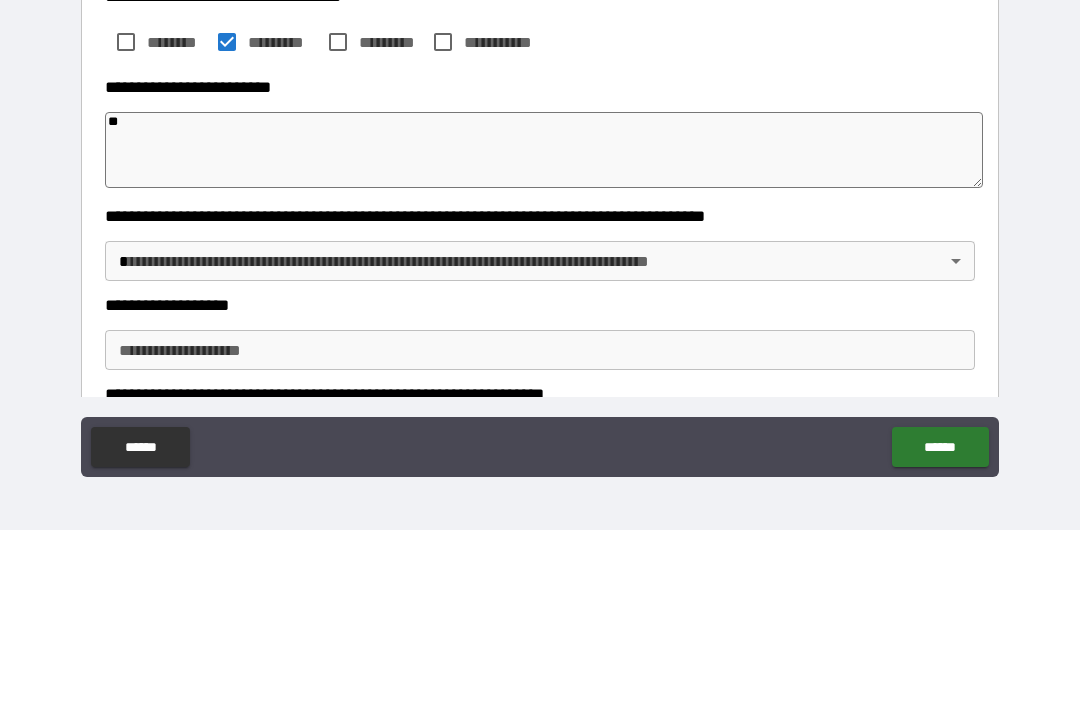 type on "***" 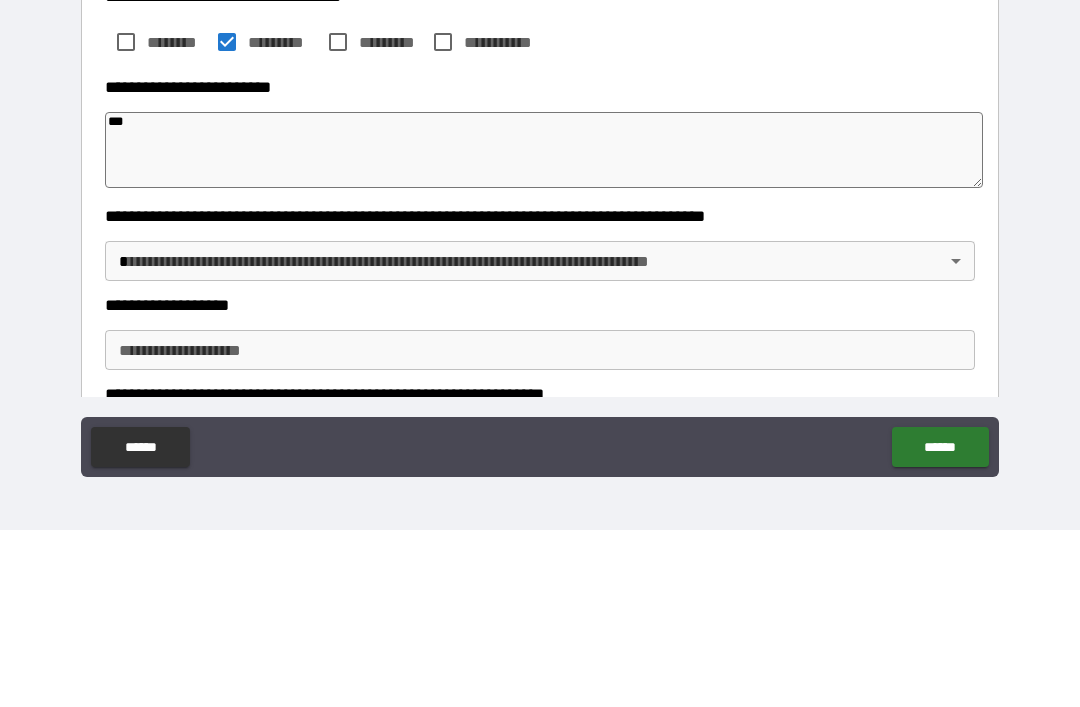 type on "*" 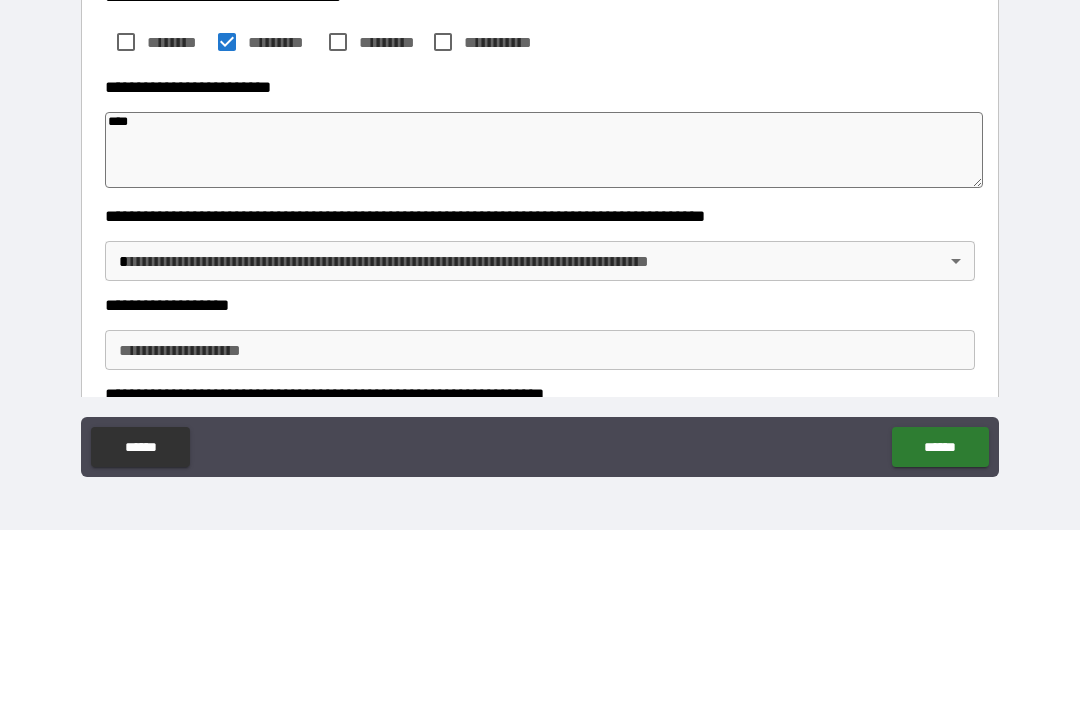 type on "*" 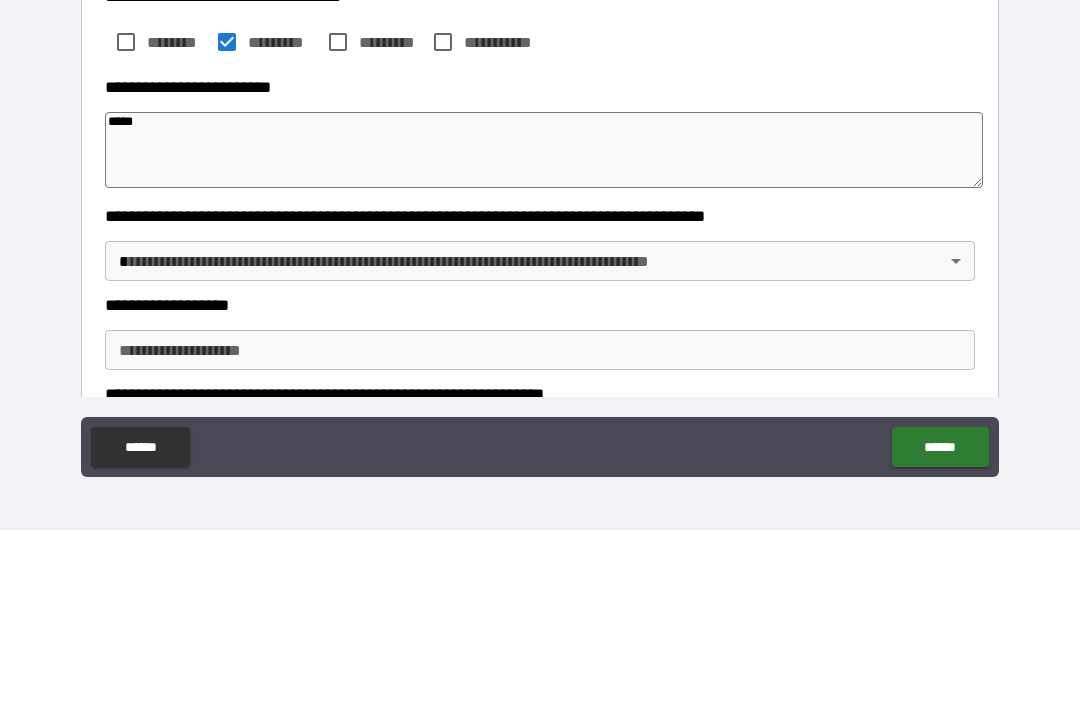 type on "*" 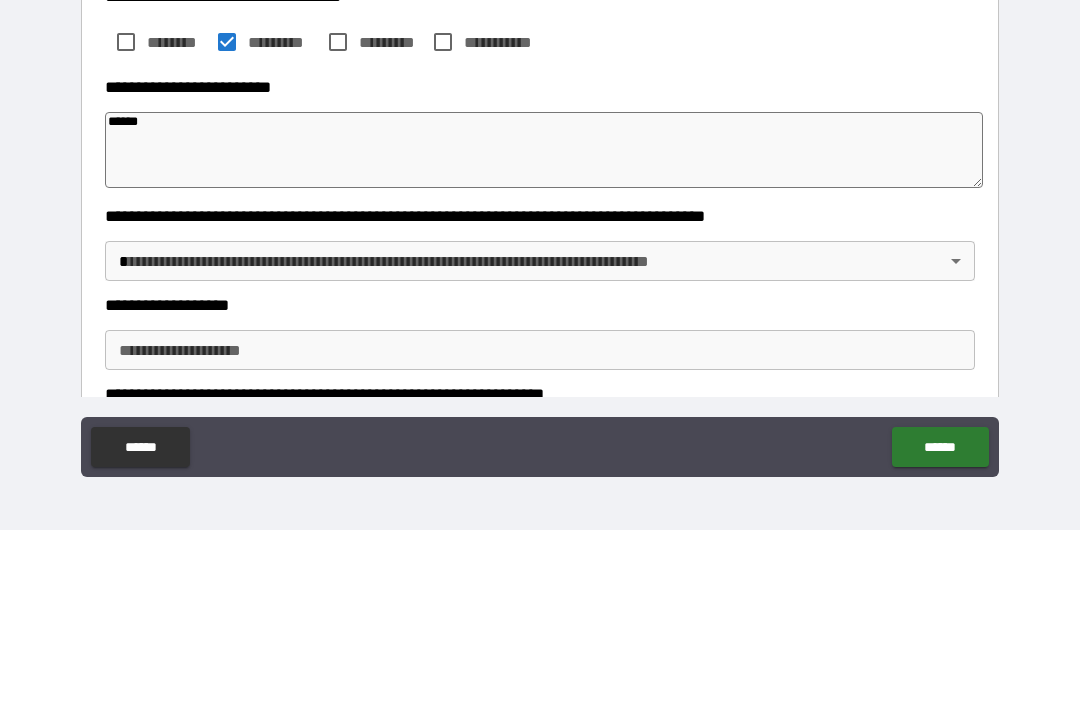 type on "*" 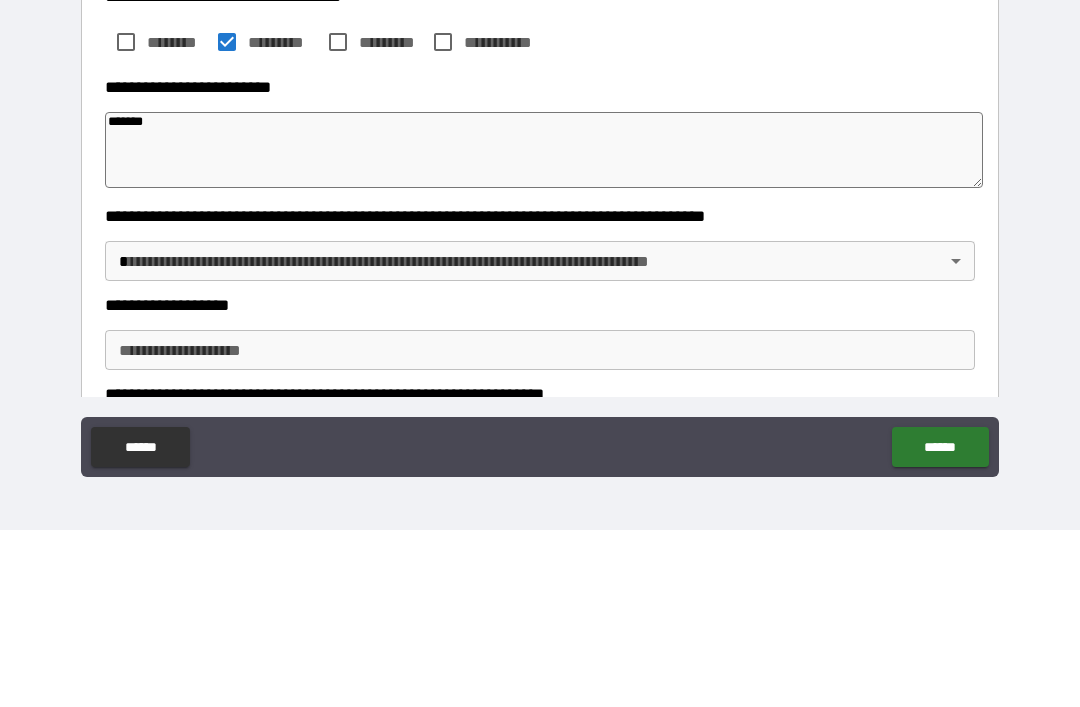 type on "*" 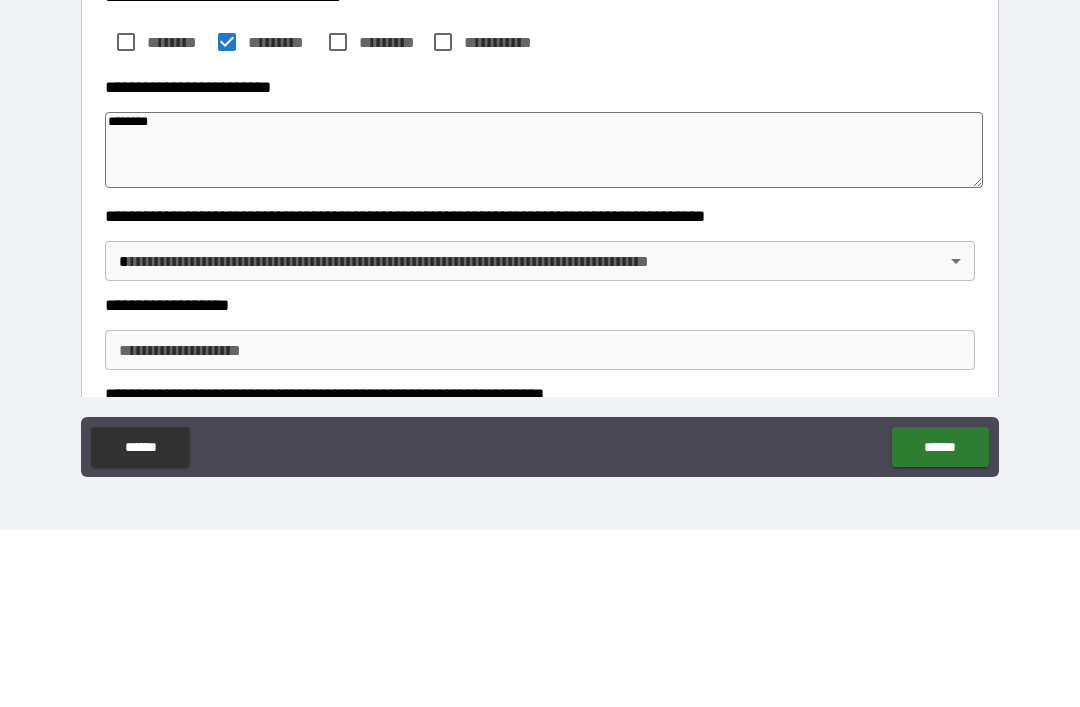 type on "*" 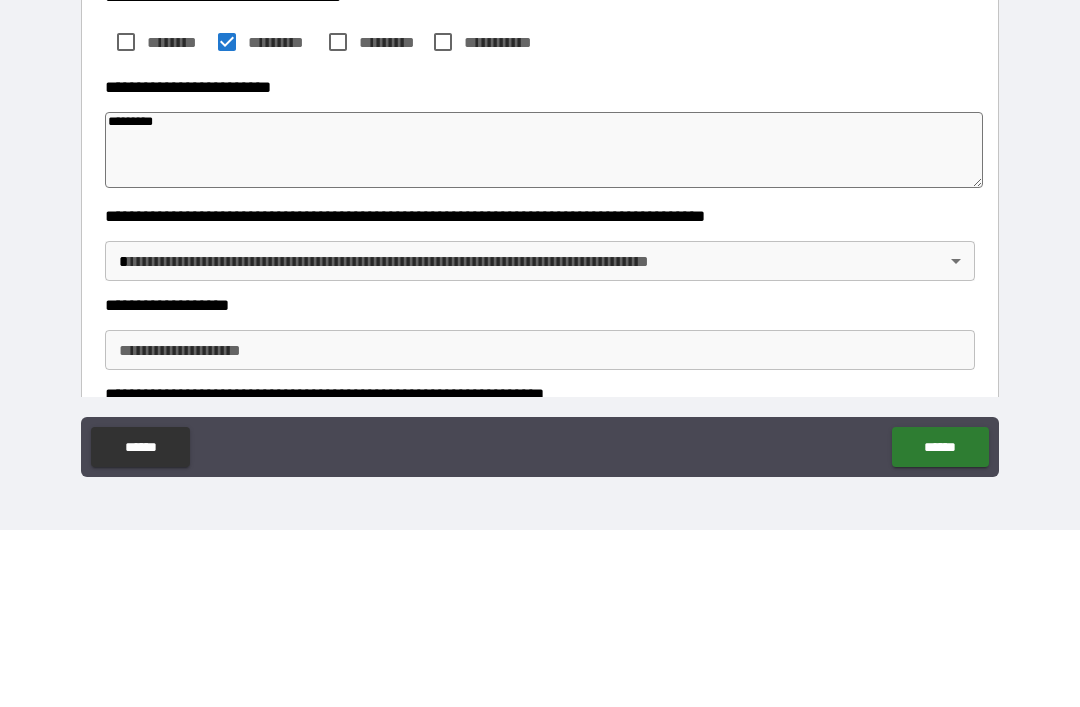 type on "*" 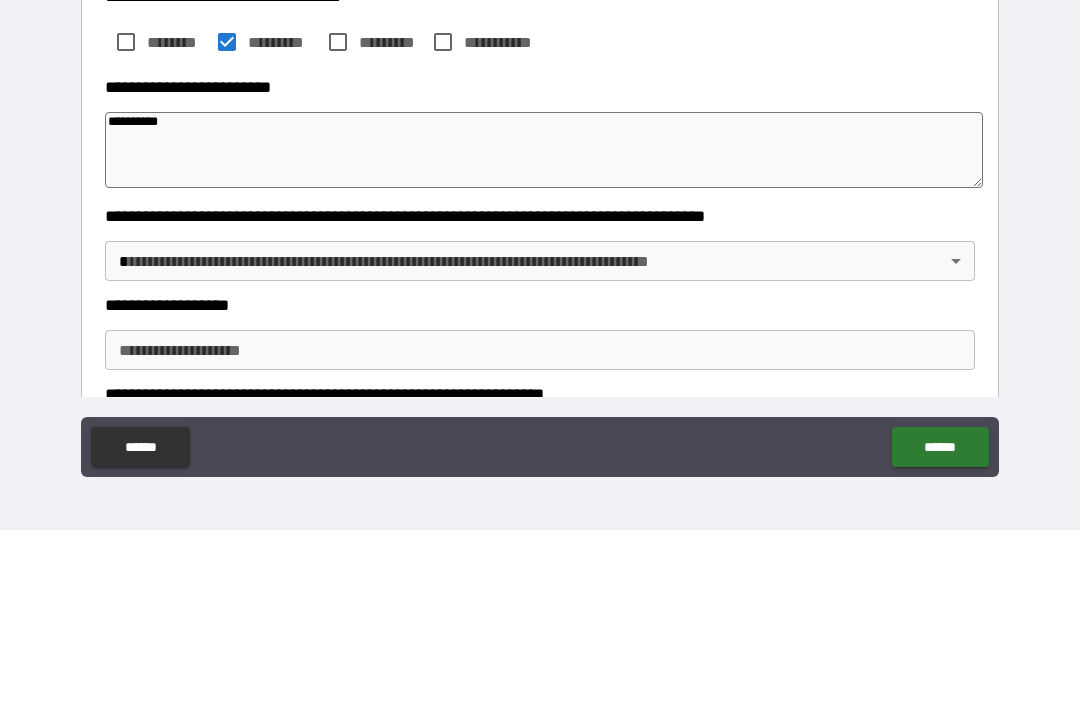 type on "*" 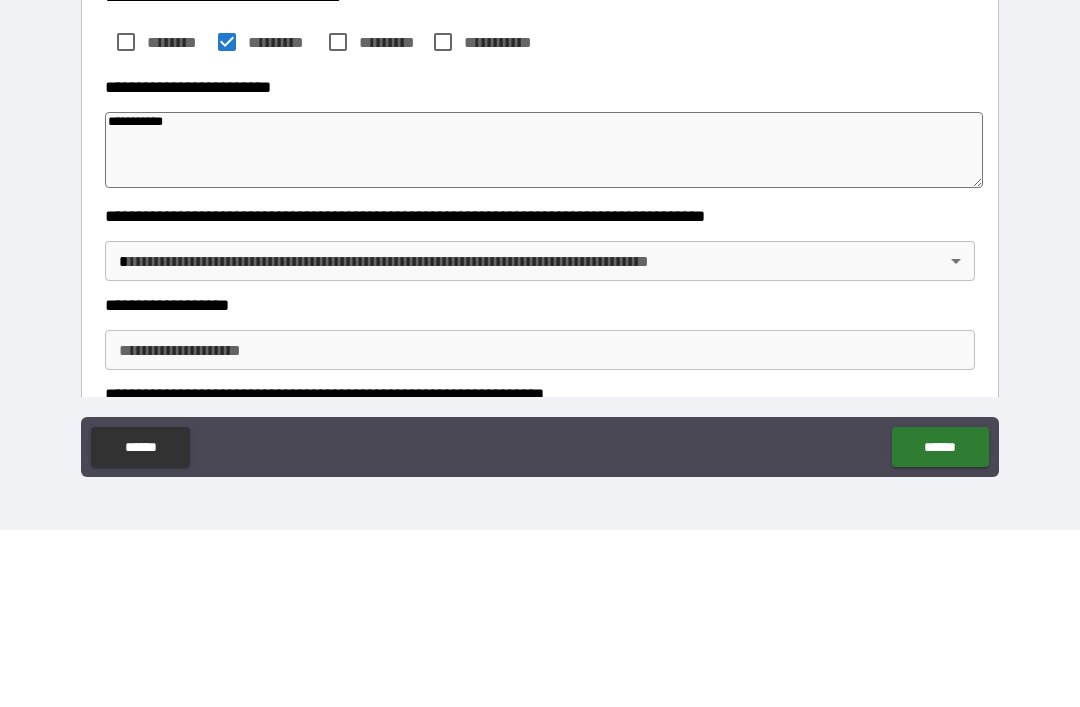 type on "*" 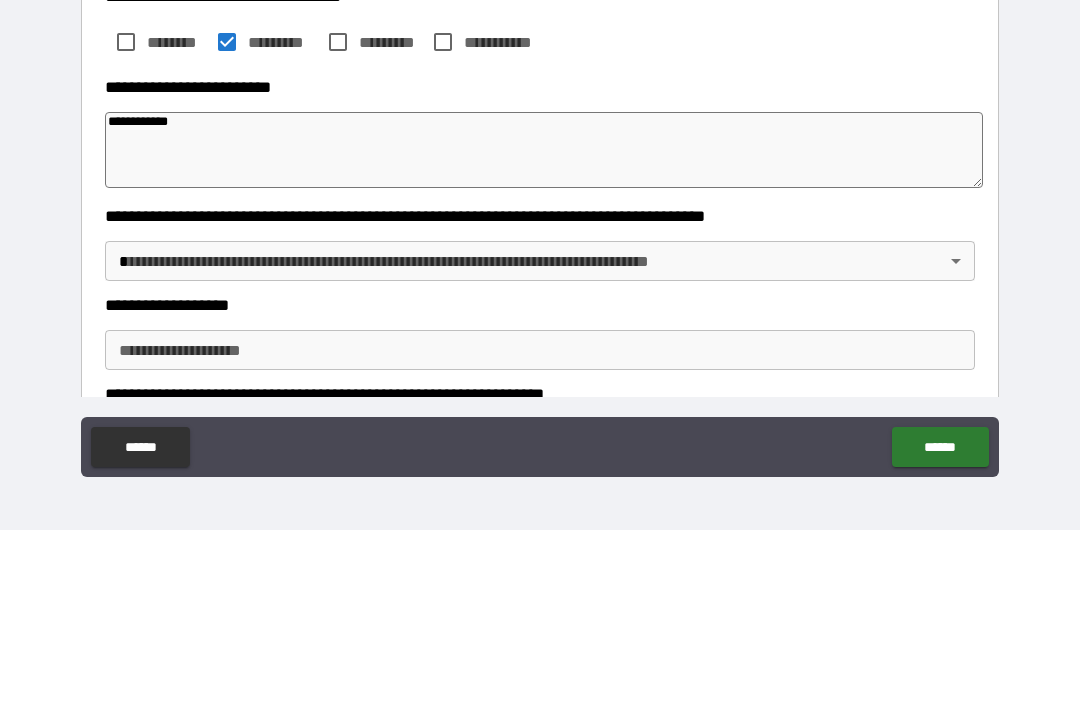 type on "*" 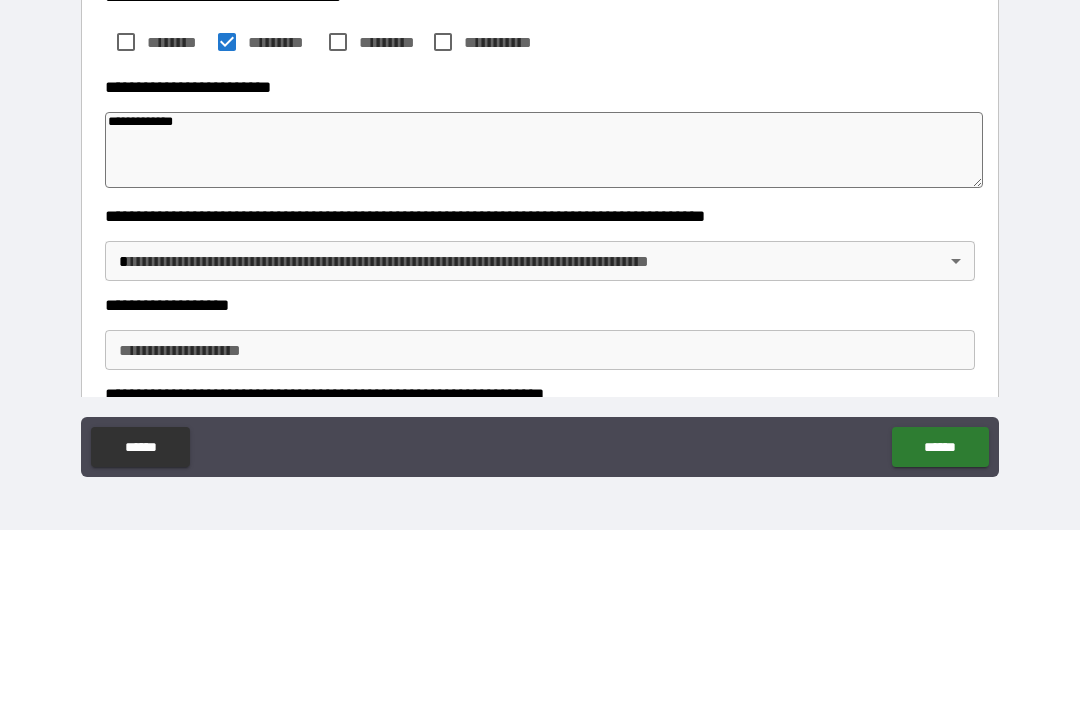 type on "*" 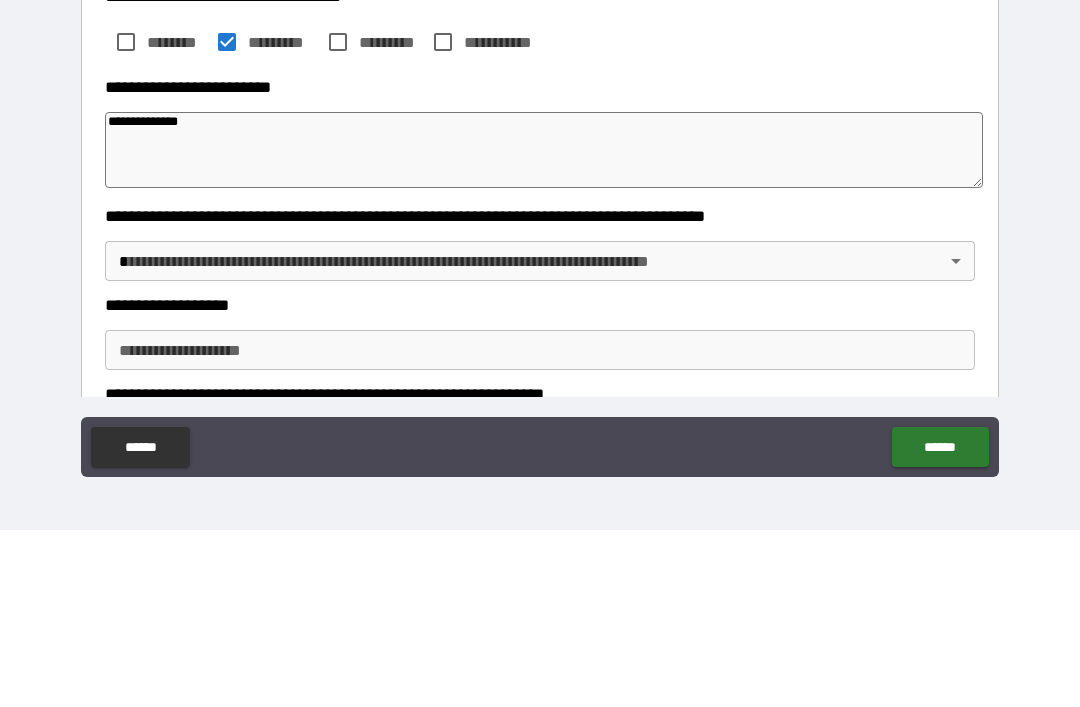 type on "*" 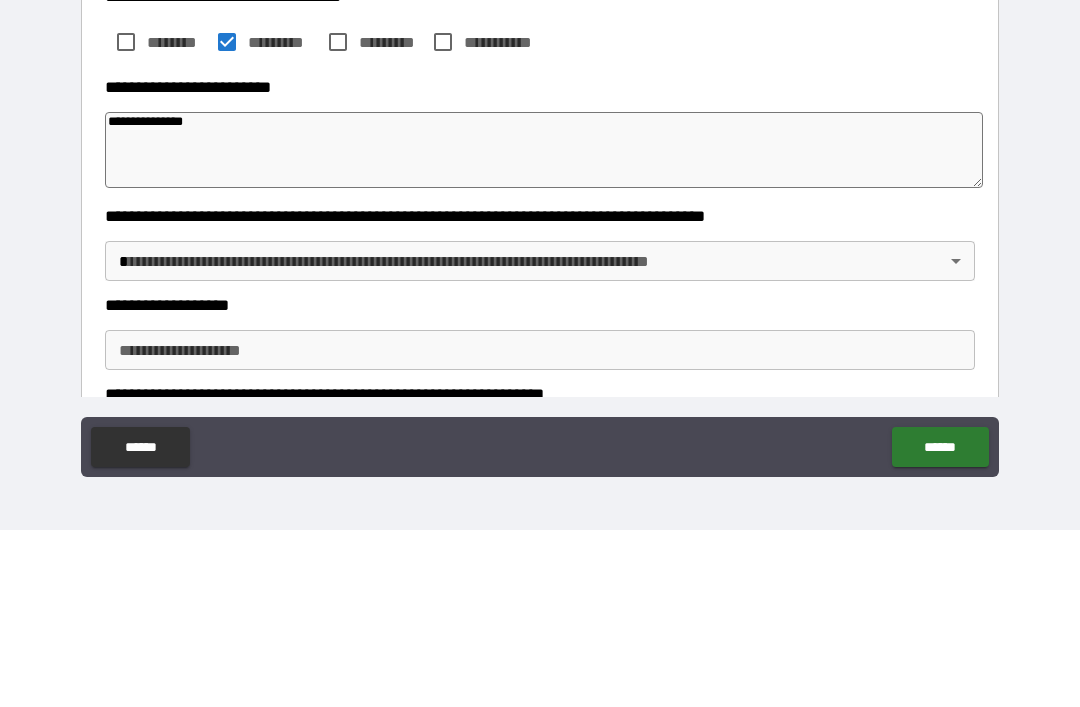 type on "*" 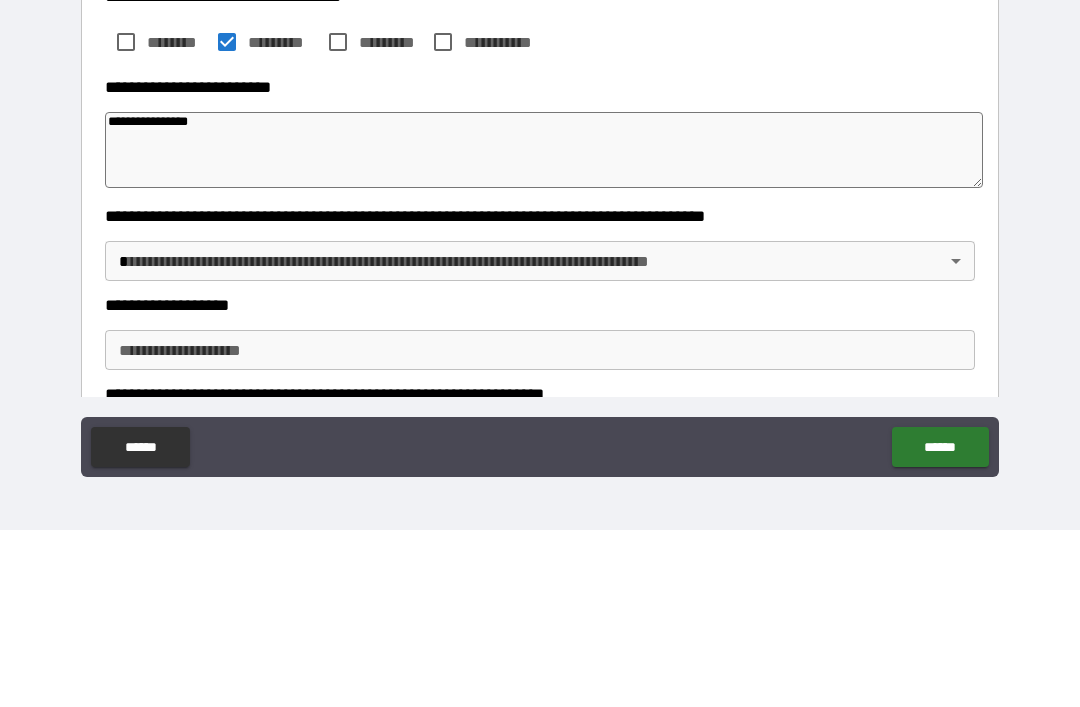 type on "*" 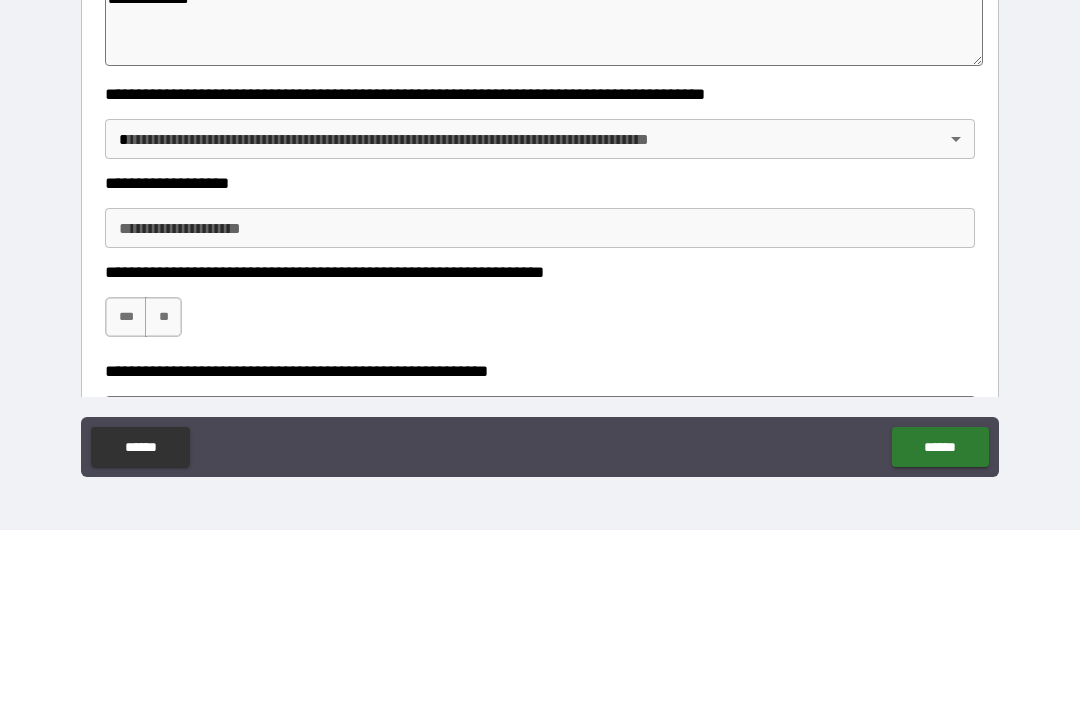 scroll, scrollTop: 352, scrollLeft: 0, axis: vertical 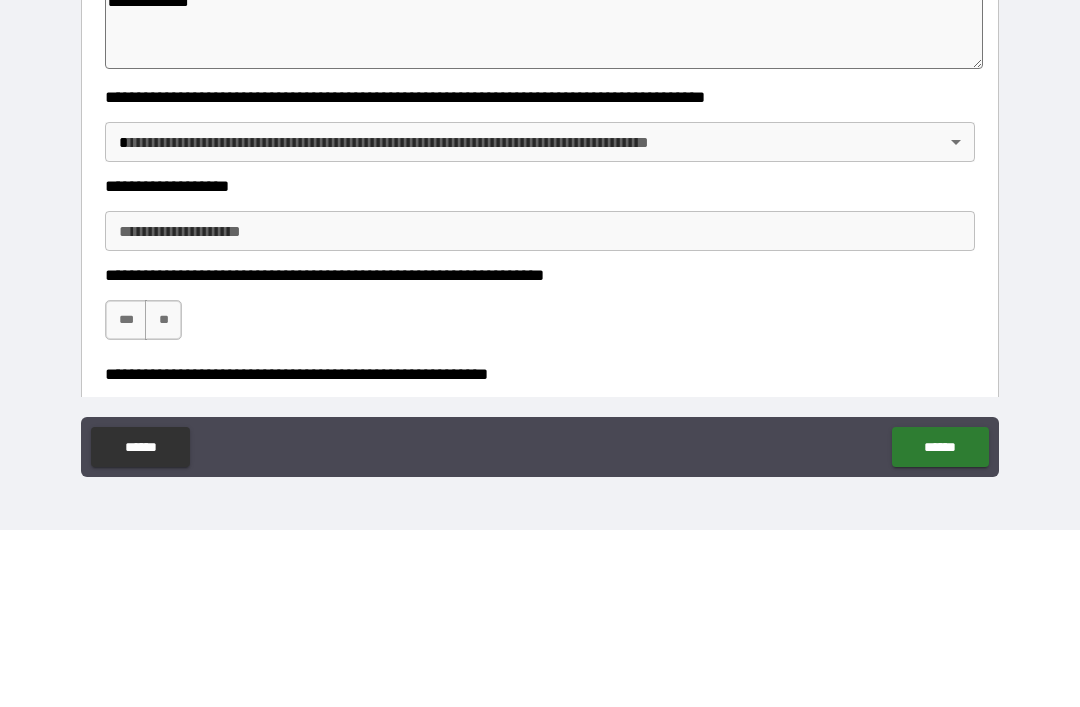 type on "**********" 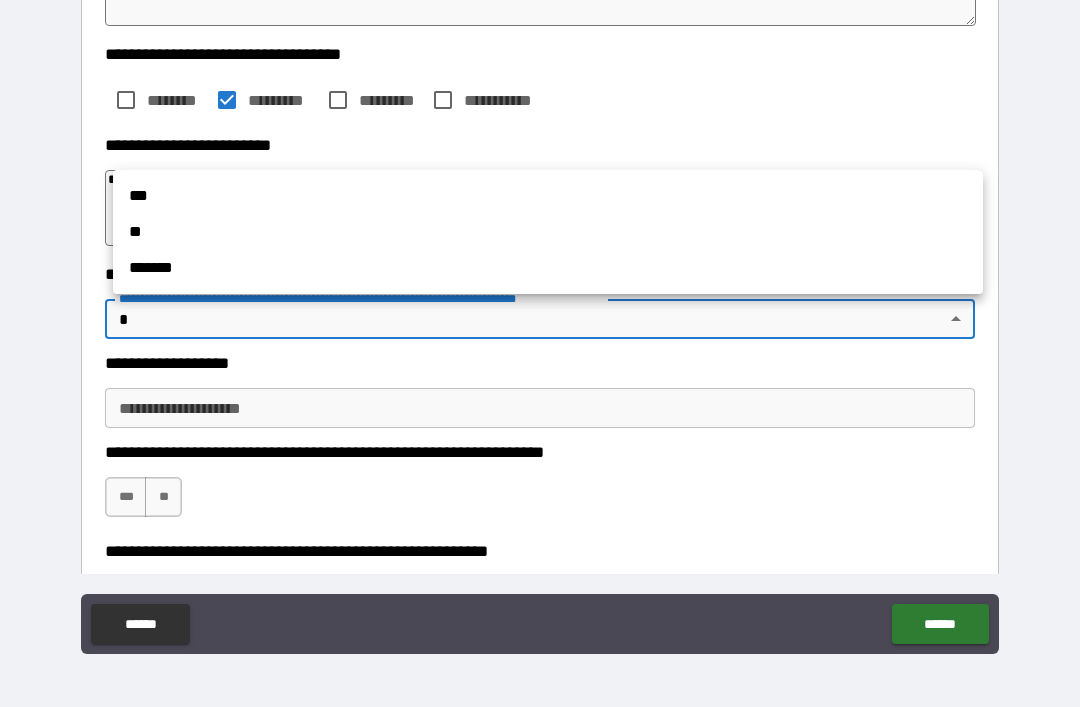 click on "**" at bounding box center (548, 232) 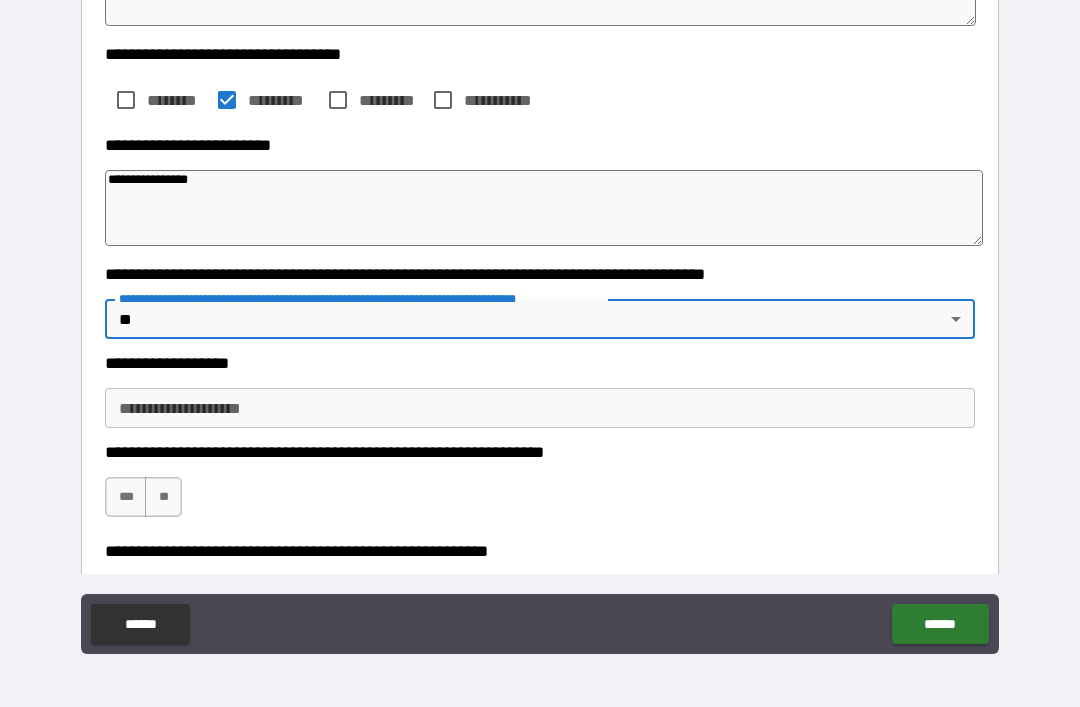 type on "*" 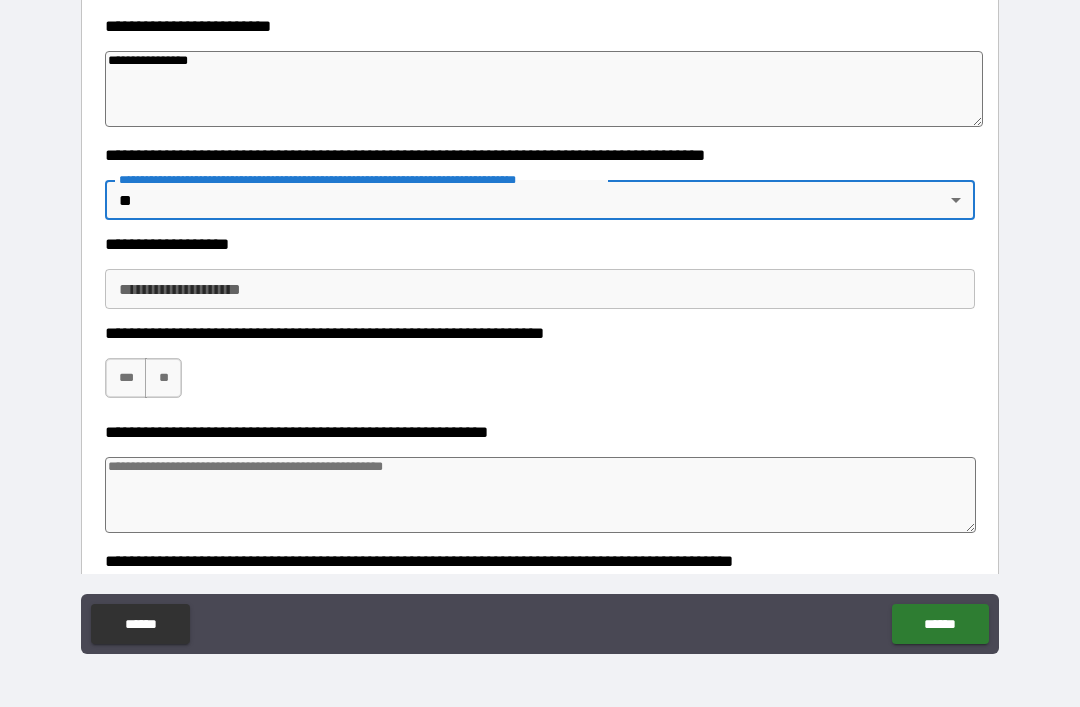 scroll, scrollTop: 468, scrollLeft: 0, axis: vertical 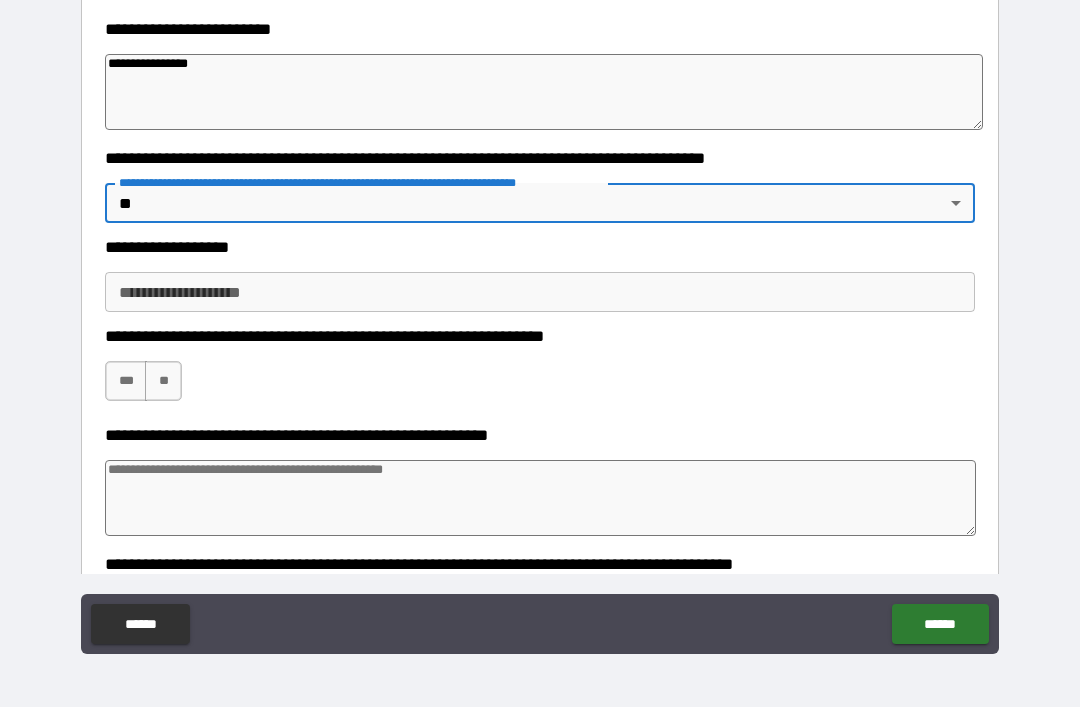 click on "**********" at bounding box center (540, 292) 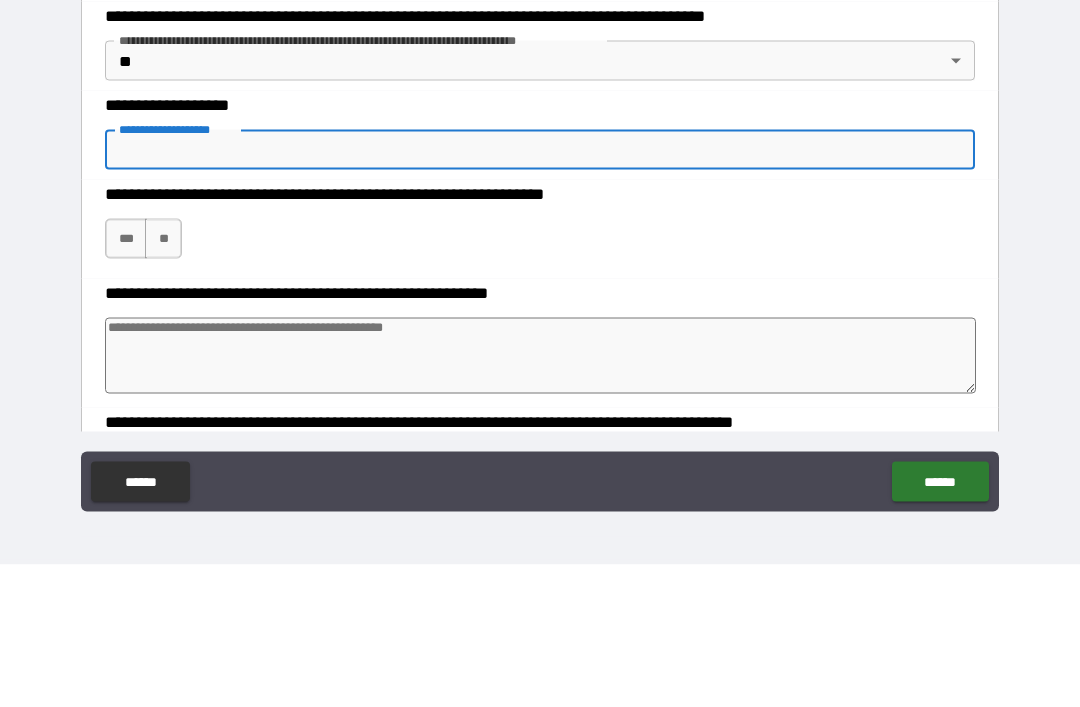 type on "*" 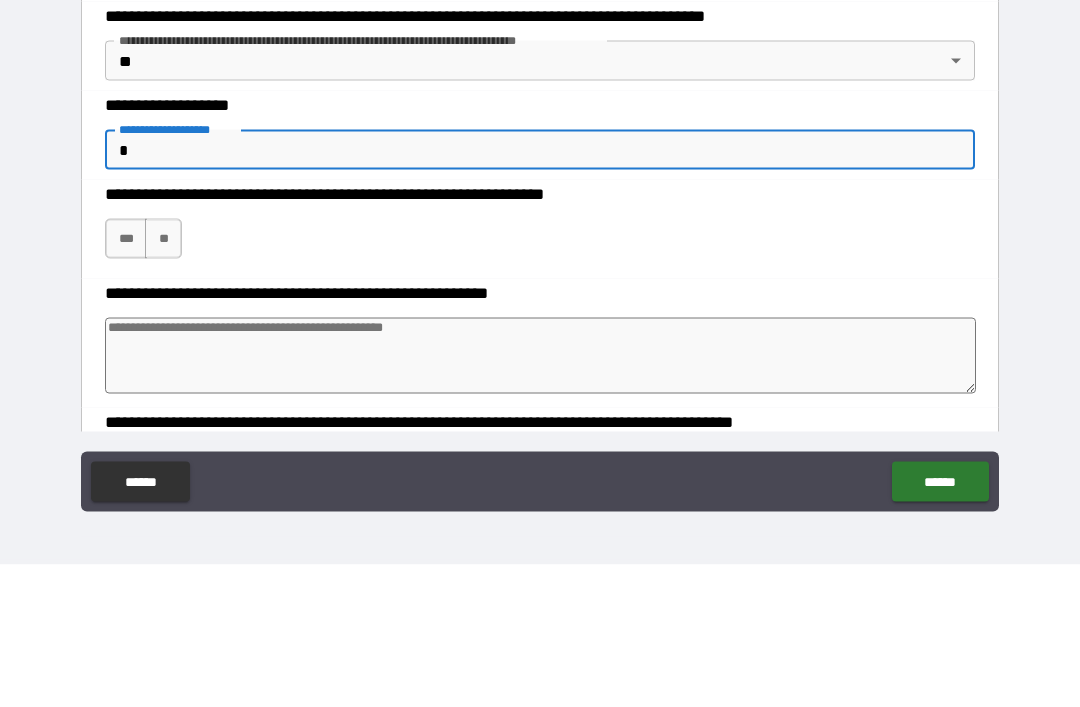 type on "*" 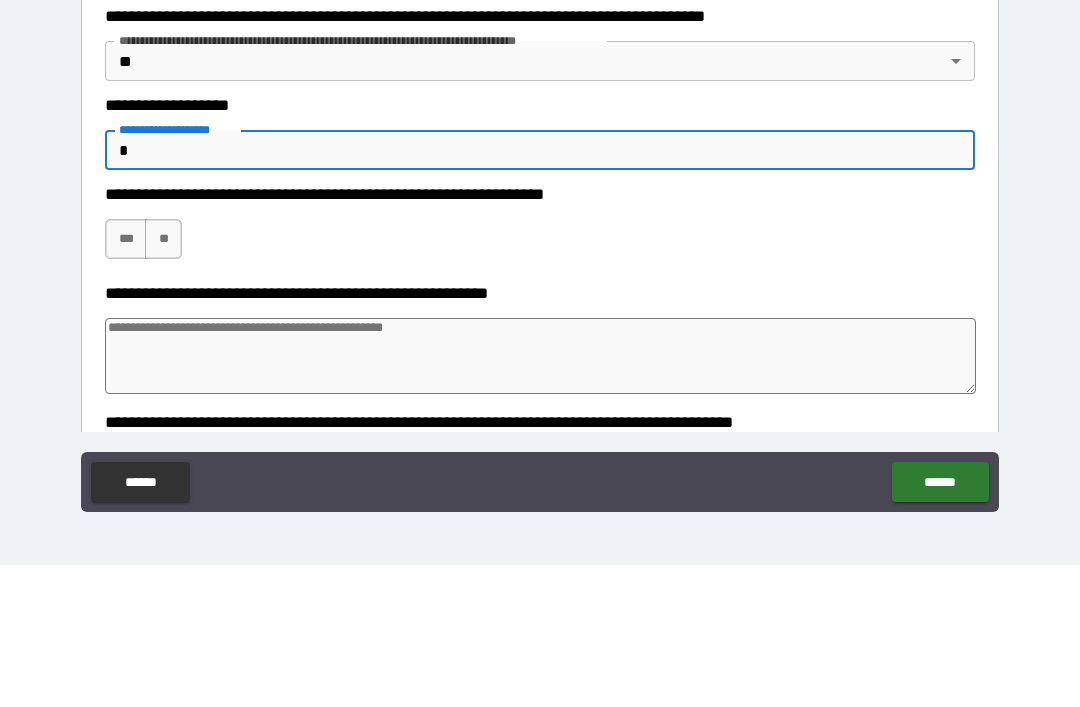type on "*" 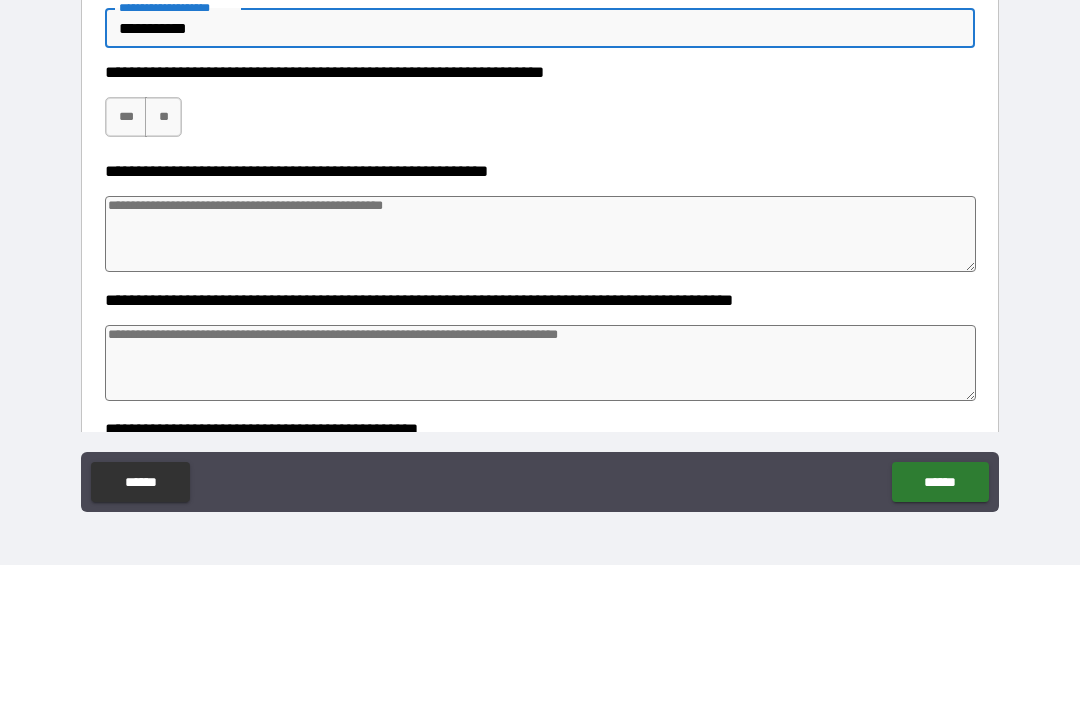 scroll, scrollTop: 582, scrollLeft: 0, axis: vertical 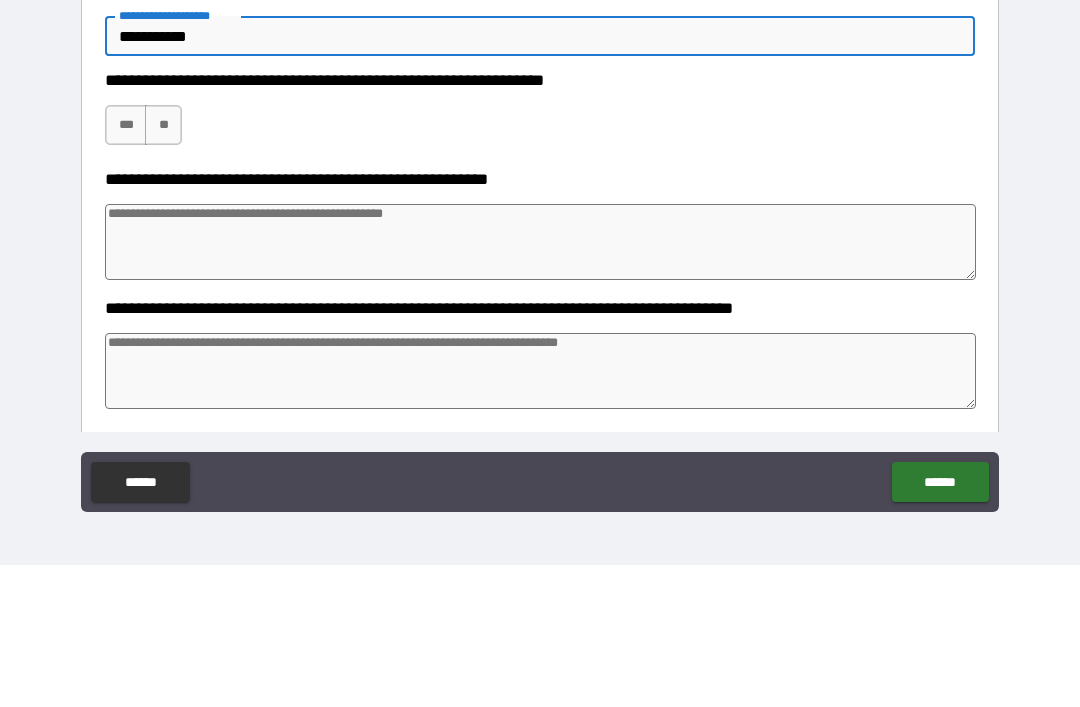 click on "***" at bounding box center [126, 267] 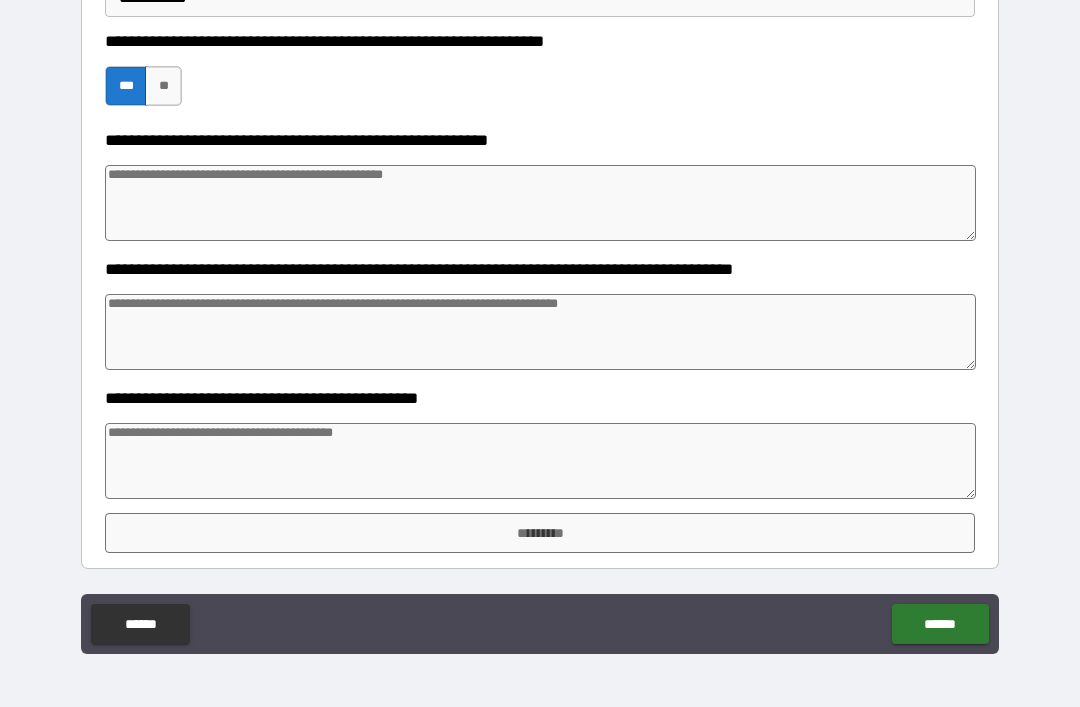 scroll, scrollTop: 763, scrollLeft: 0, axis: vertical 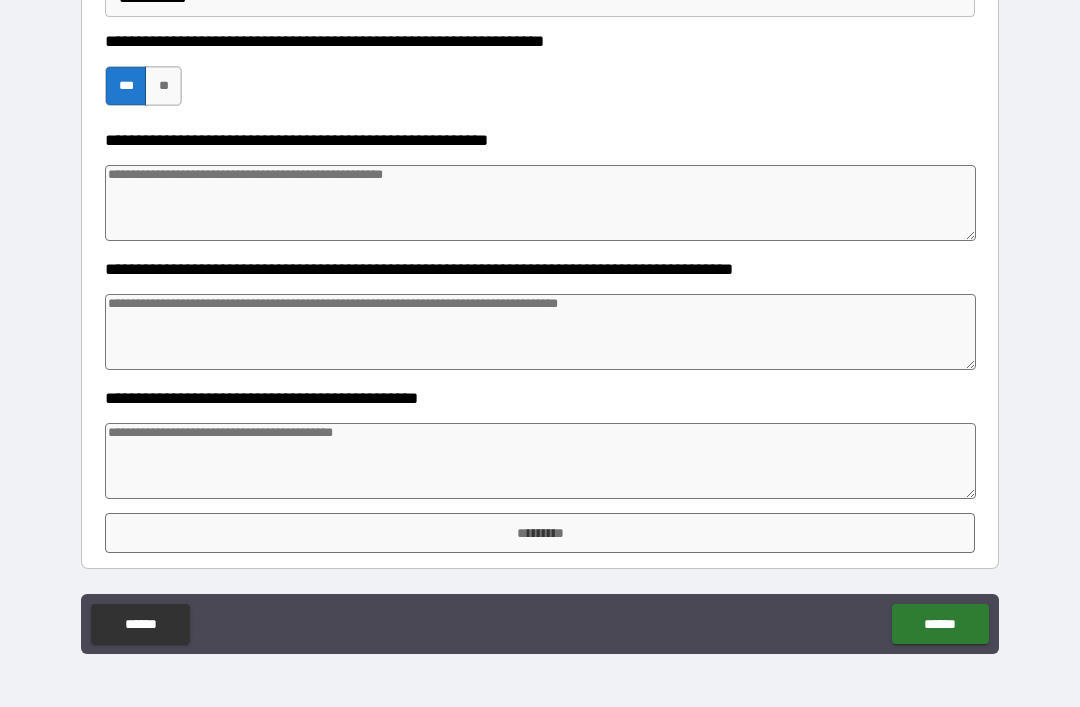 click at bounding box center (540, 461) 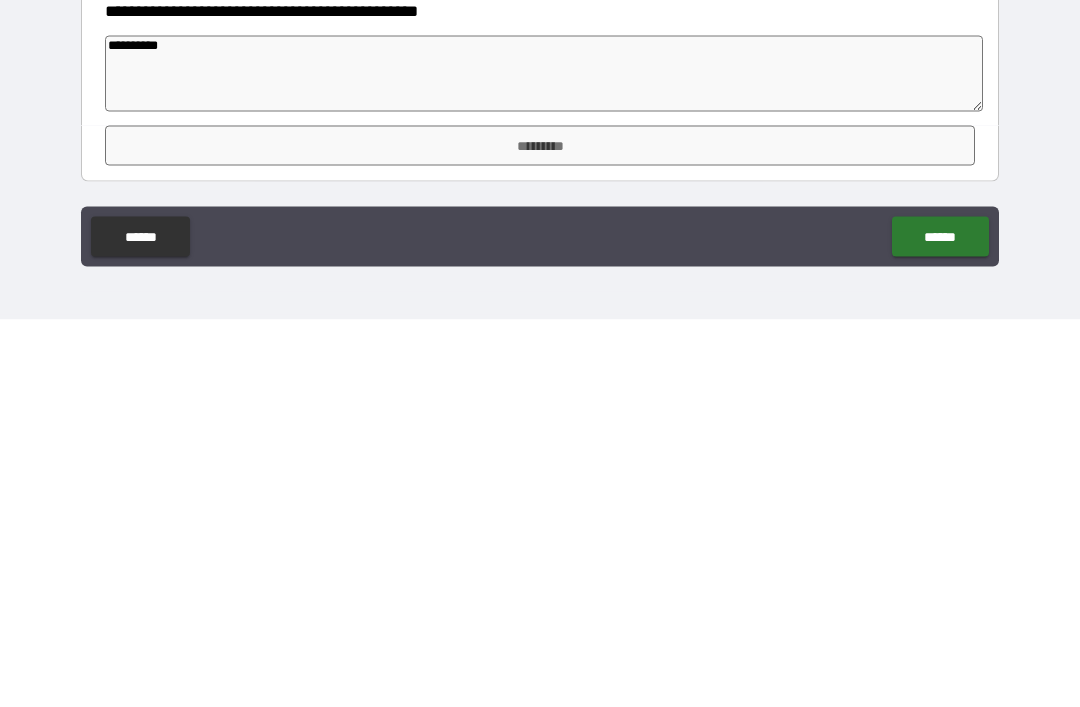 click on "*********" at bounding box center (540, 533) 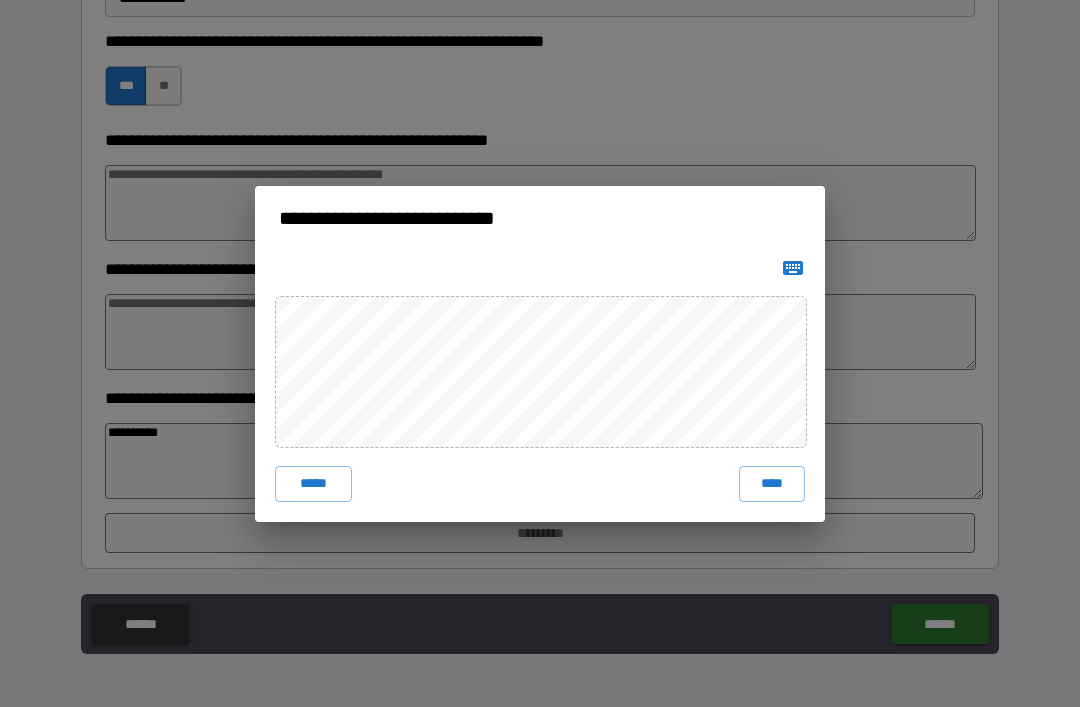 click on "****" at bounding box center (772, 484) 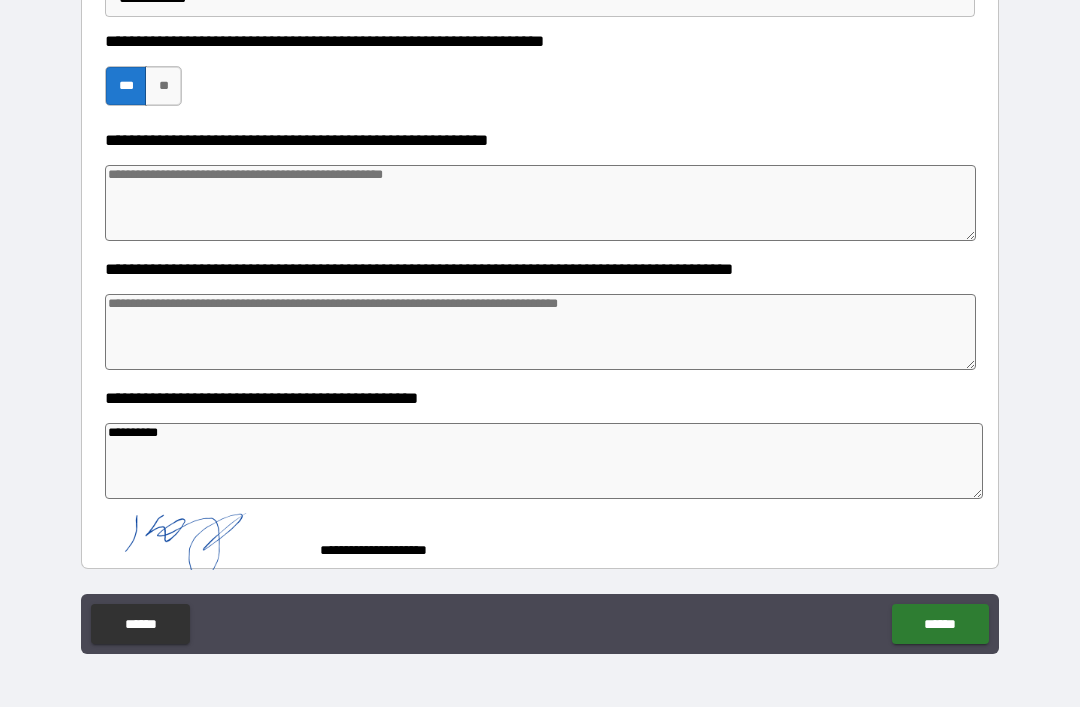 scroll, scrollTop: 753, scrollLeft: 0, axis: vertical 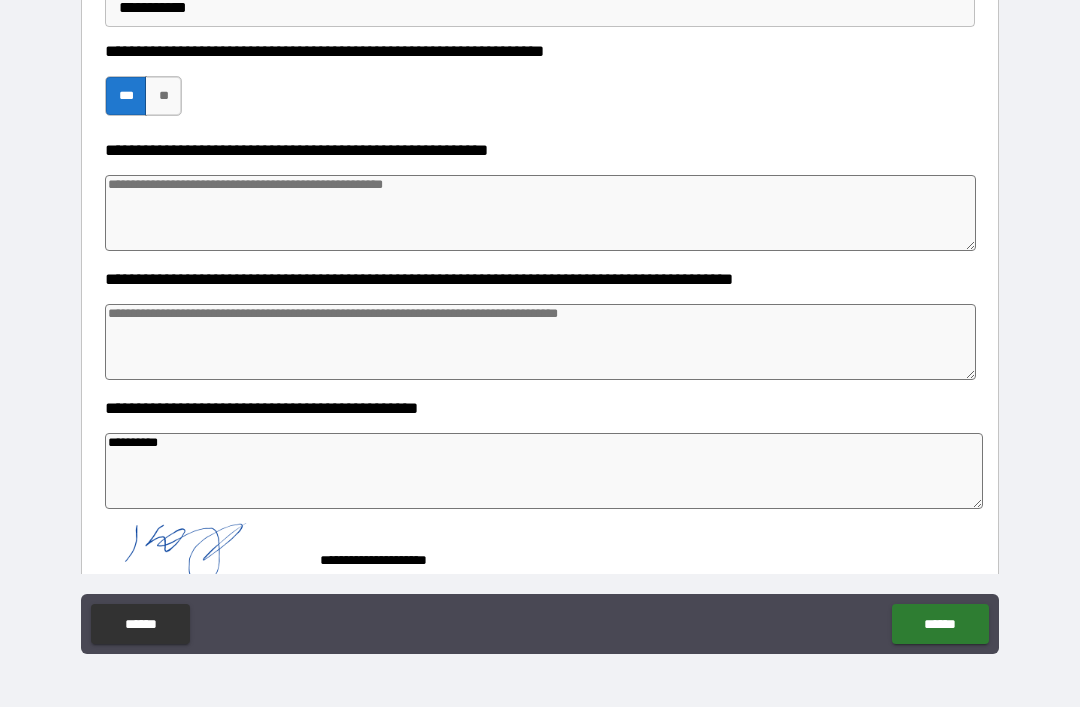 click on "******" at bounding box center [940, 624] 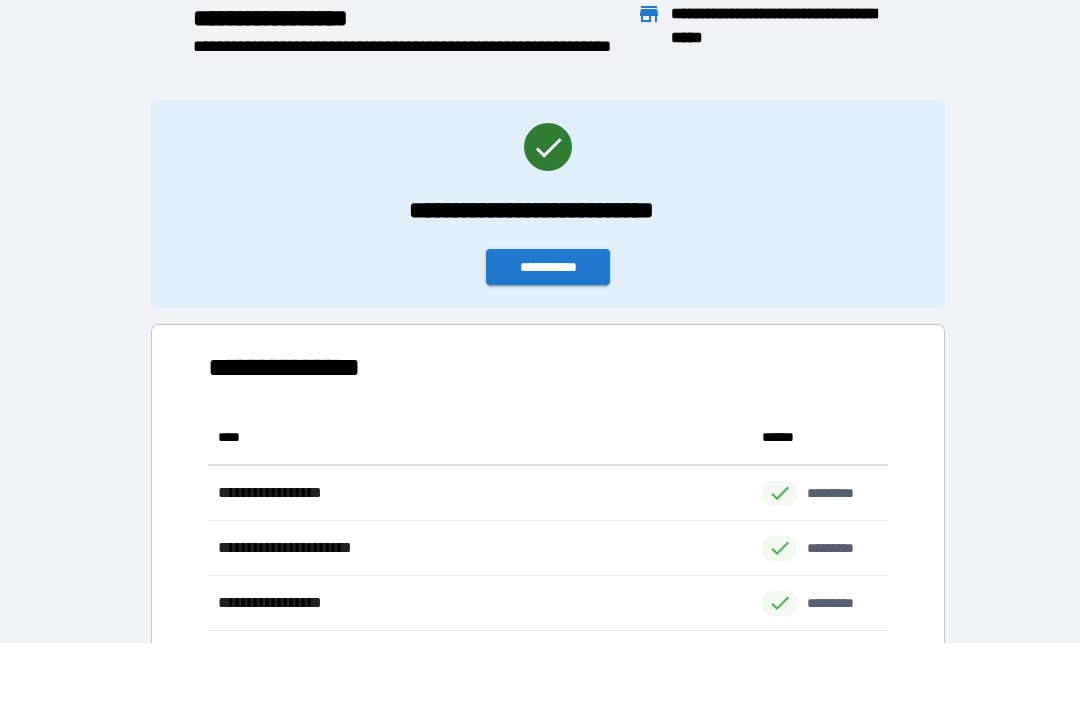 scroll, scrollTop: 1, scrollLeft: 1, axis: both 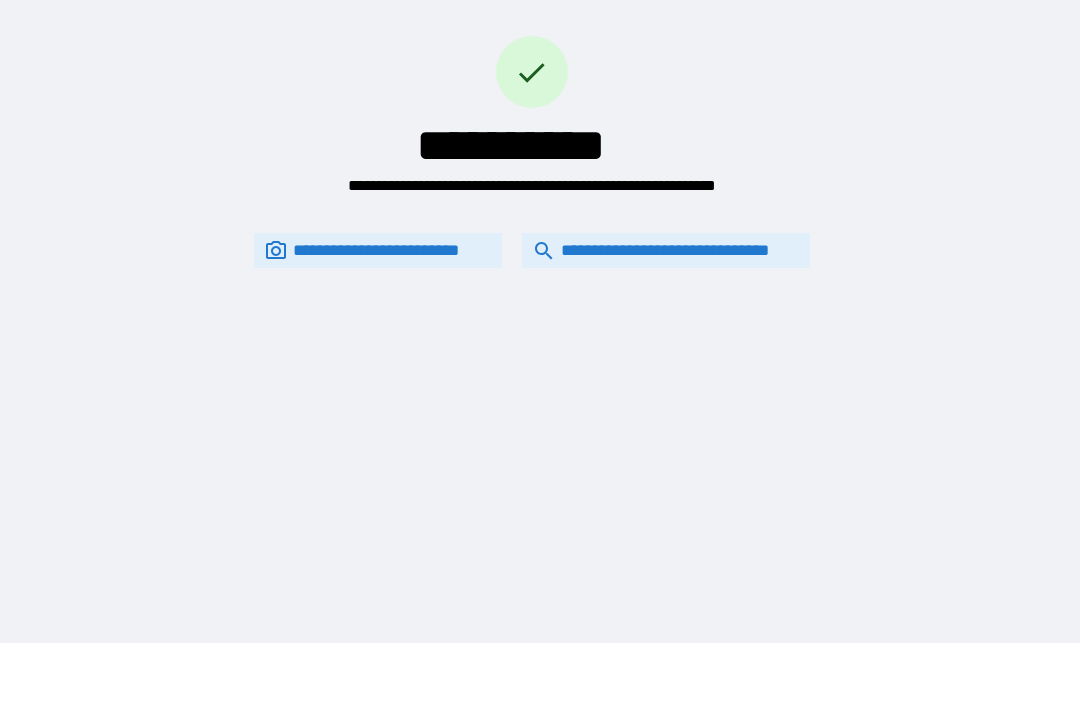 click on "**********" at bounding box center [666, 250] 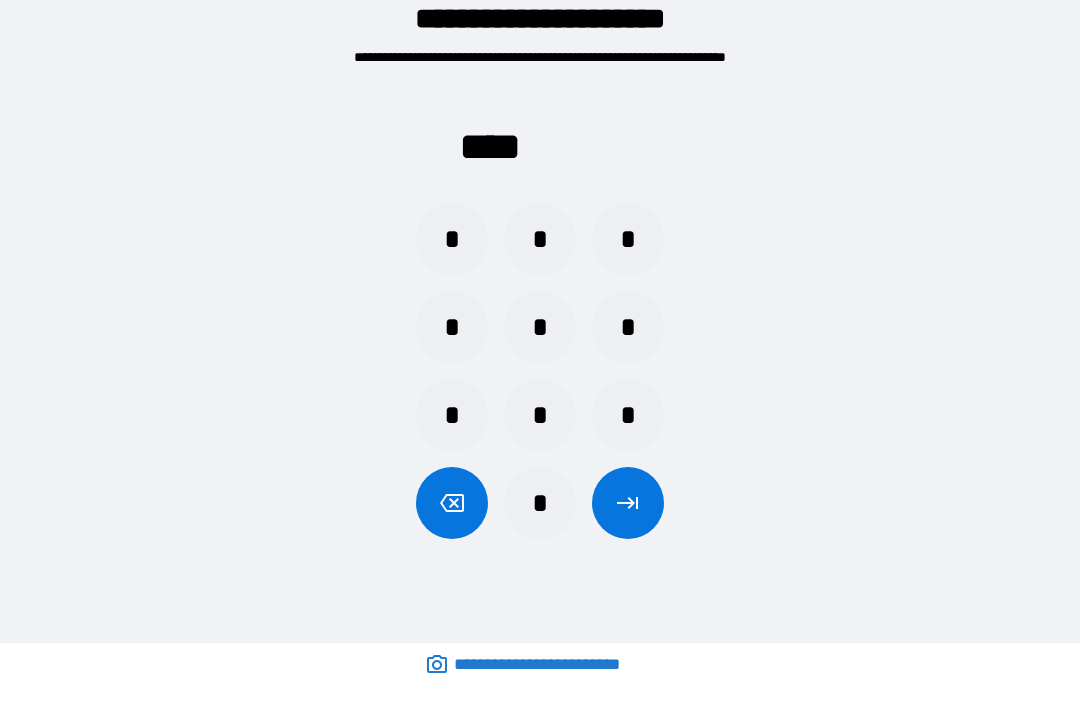 click on "**** * * * * * * * * * *" at bounding box center [540, 307] 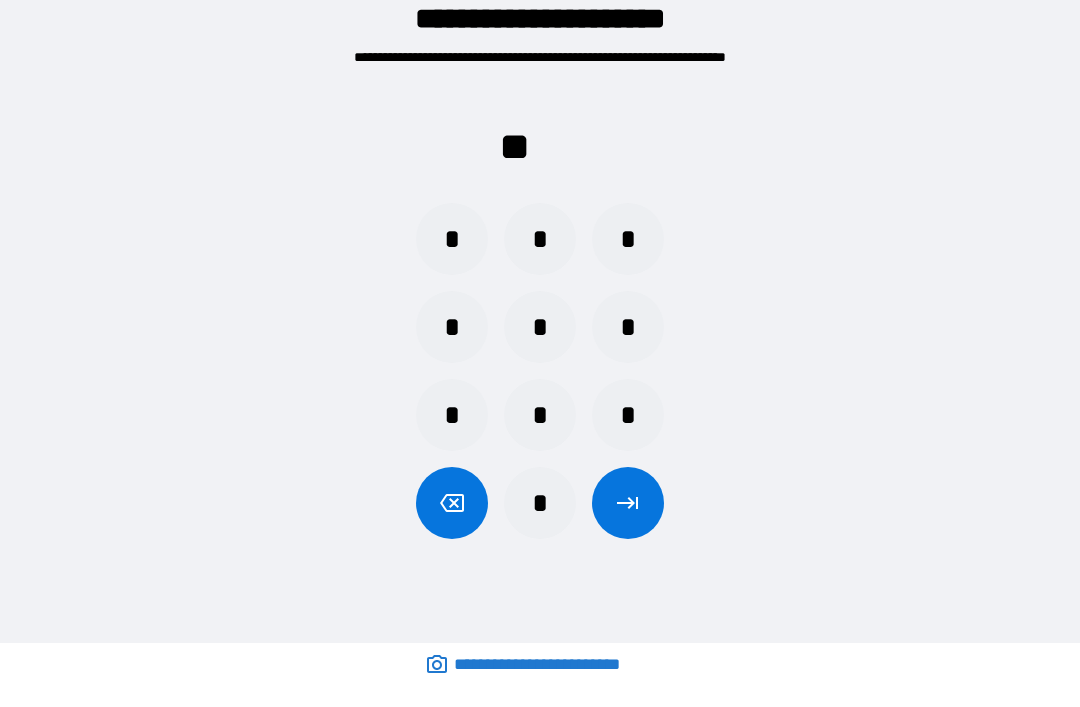 click on "*" at bounding box center (452, 327) 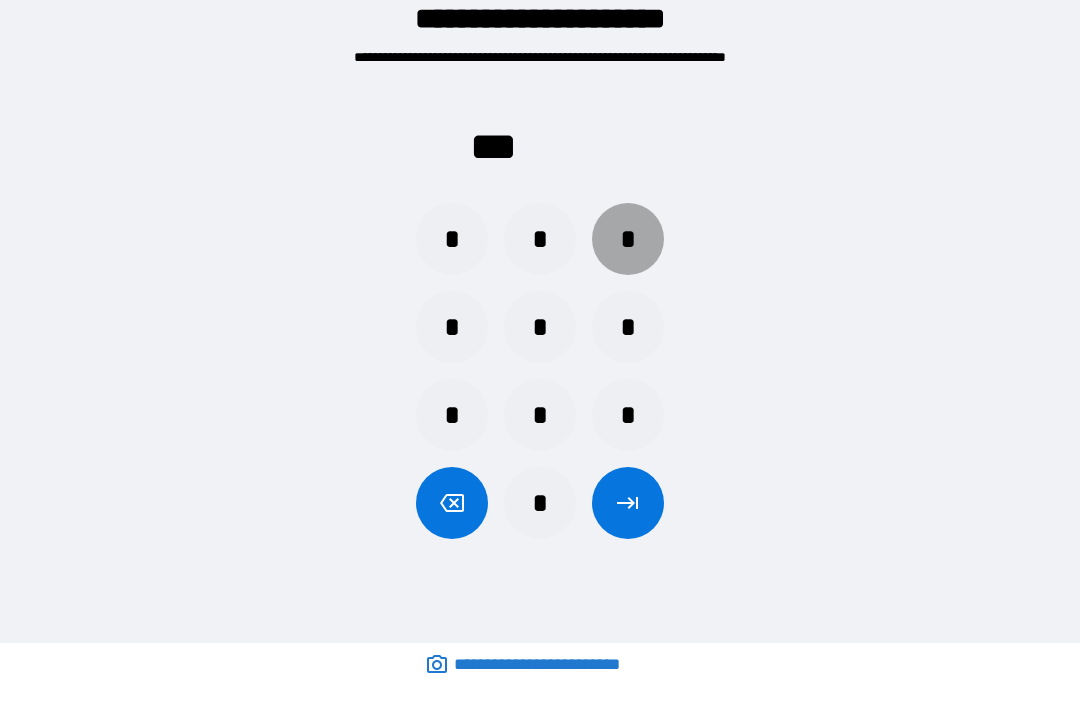 click on "*" at bounding box center (628, 239) 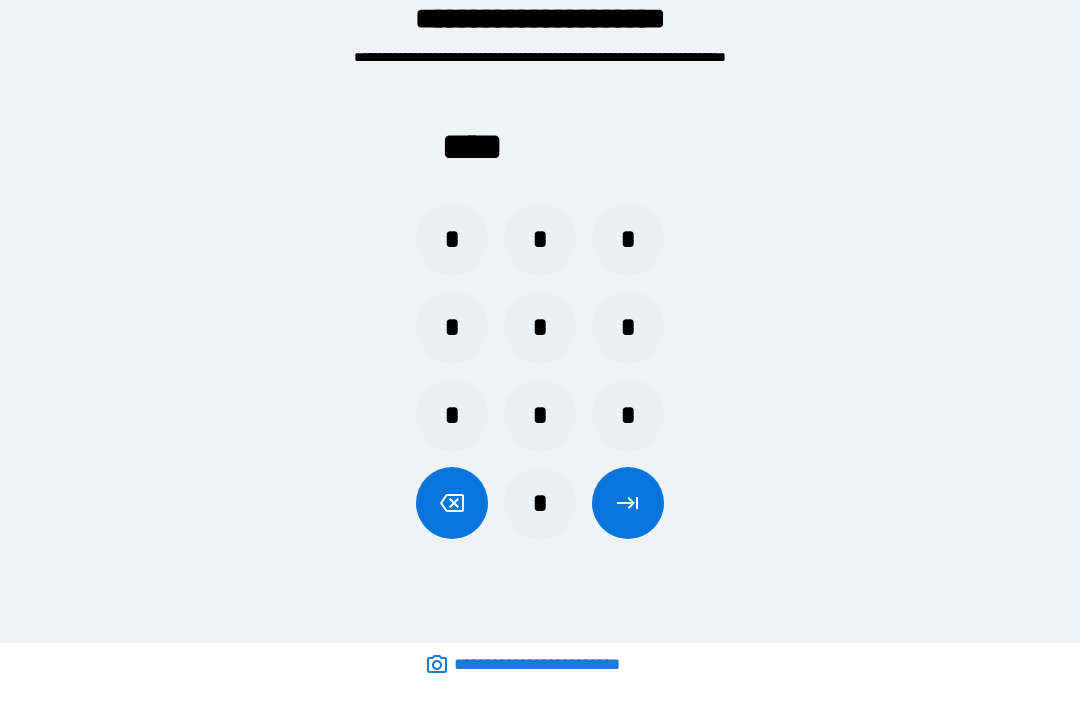 click at bounding box center (628, 503) 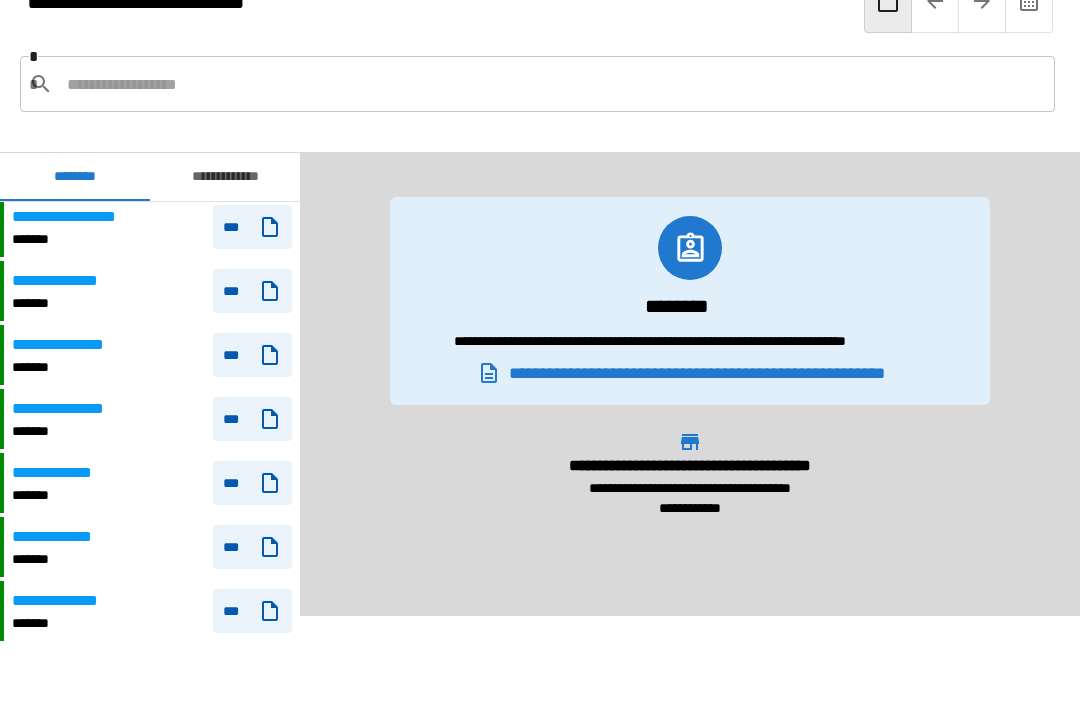 scroll, scrollTop: 2016, scrollLeft: 0, axis: vertical 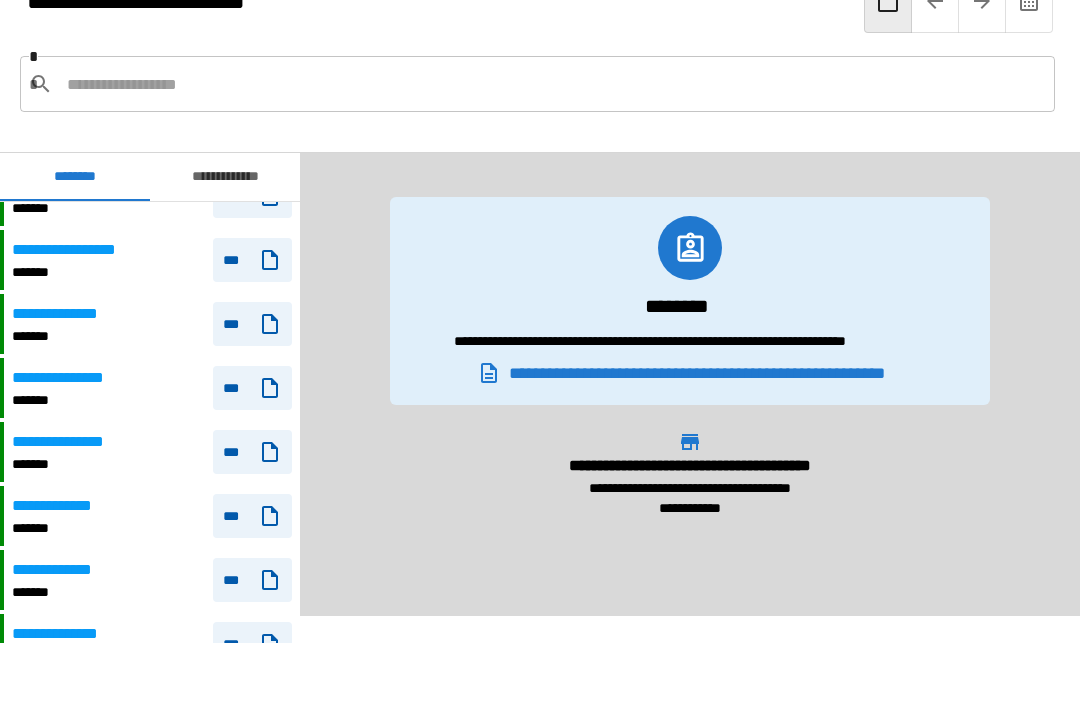 click on "***" at bounding box center (252, 516) 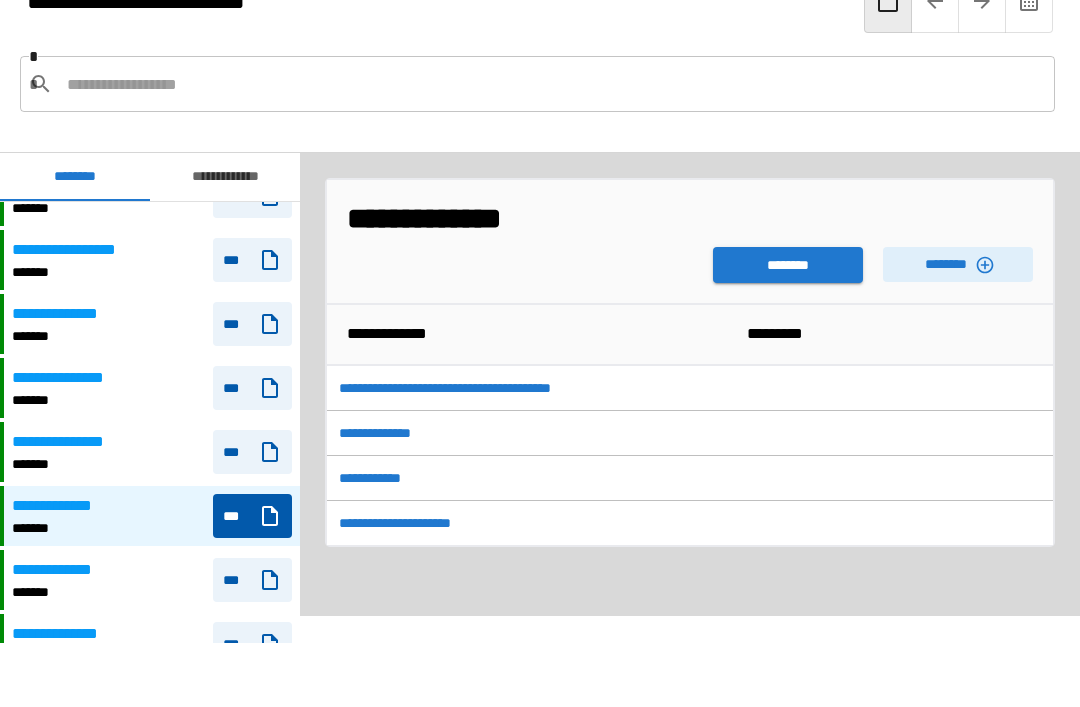 click on "********" at bounding box center [788, 265] 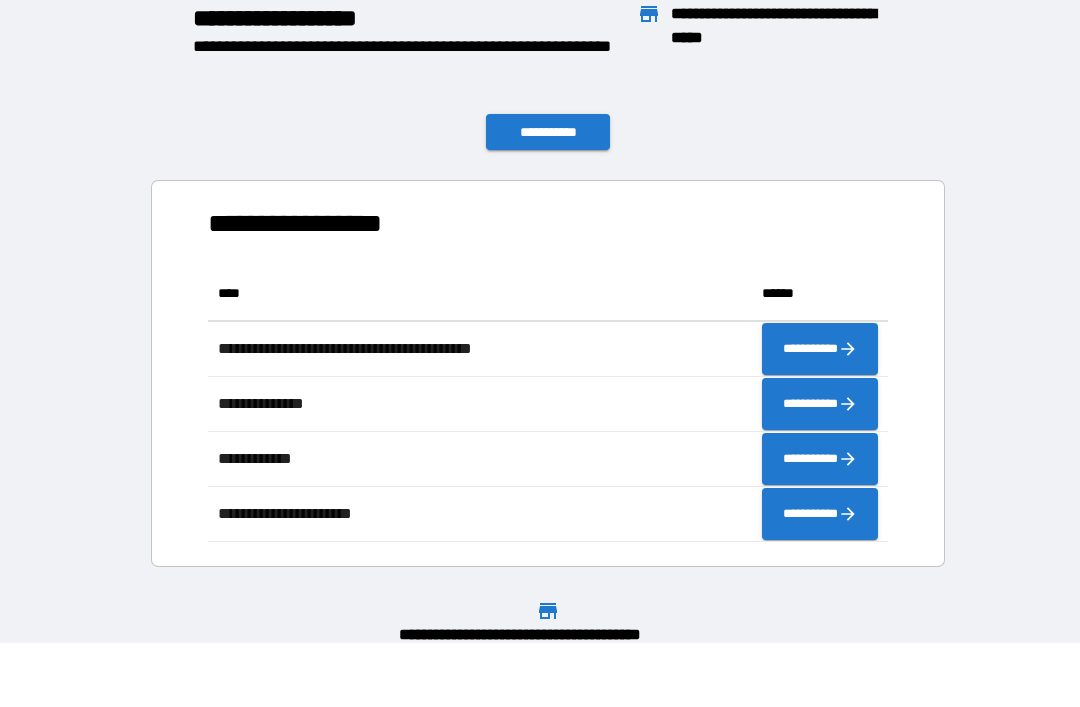 scroll, scrollTop: 276, scrollLeft: 680, axis: both 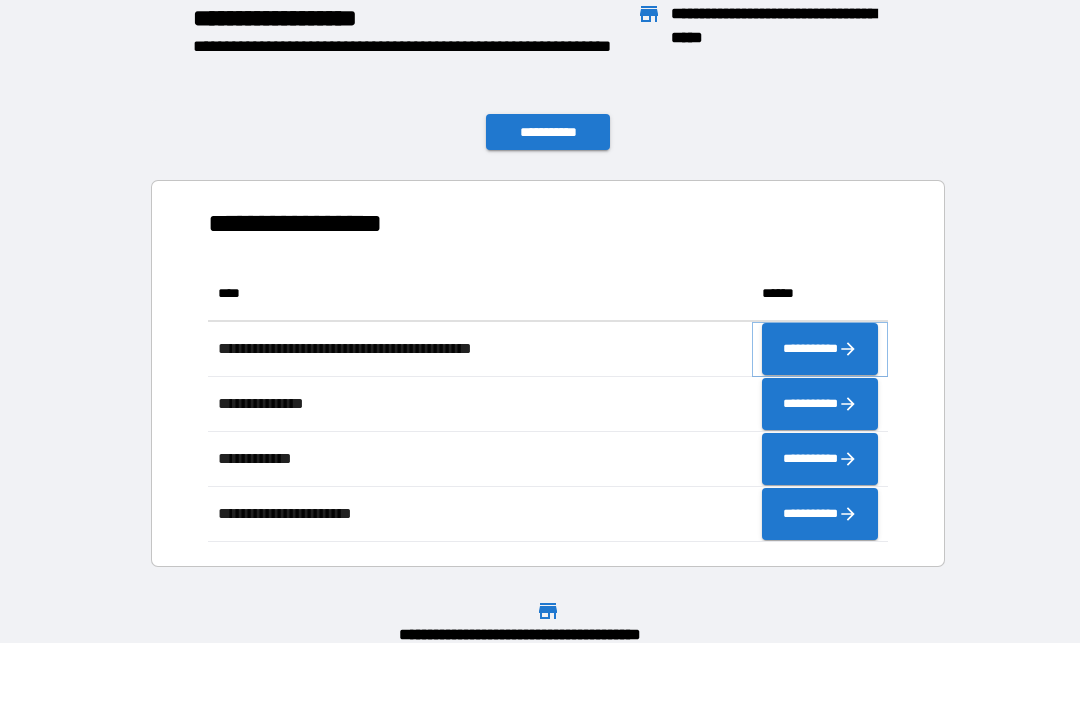 click on "**********" at bounding box center (820, 349) 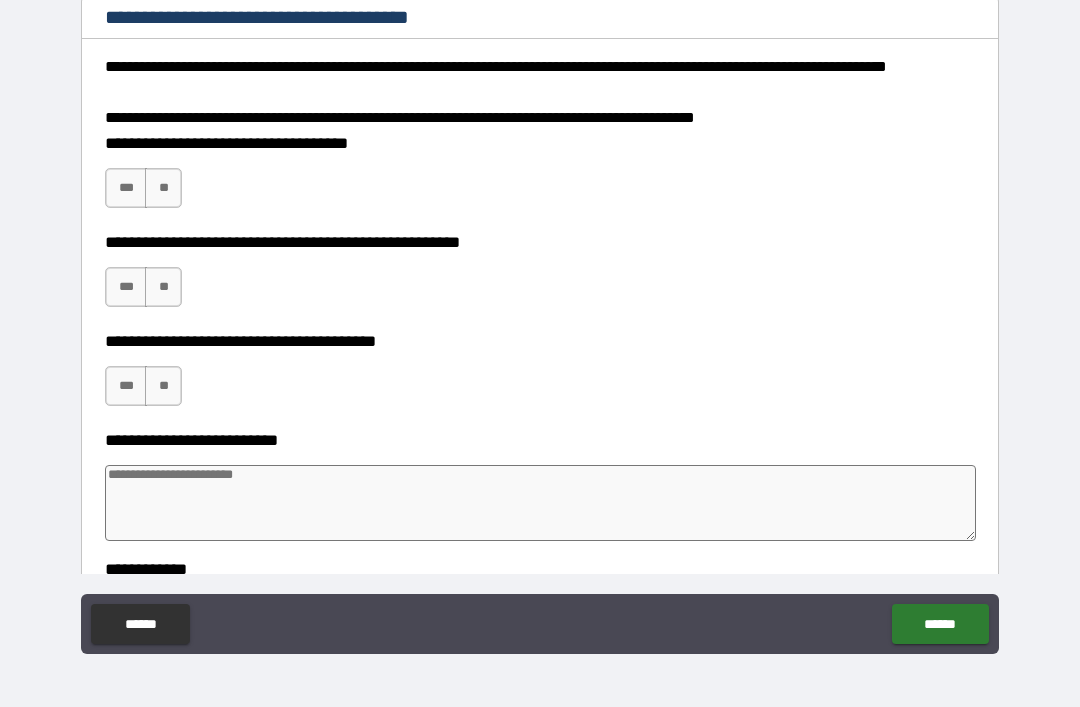 scroll, scrollTop: 254, scrollLeft: 0, axis: vertical 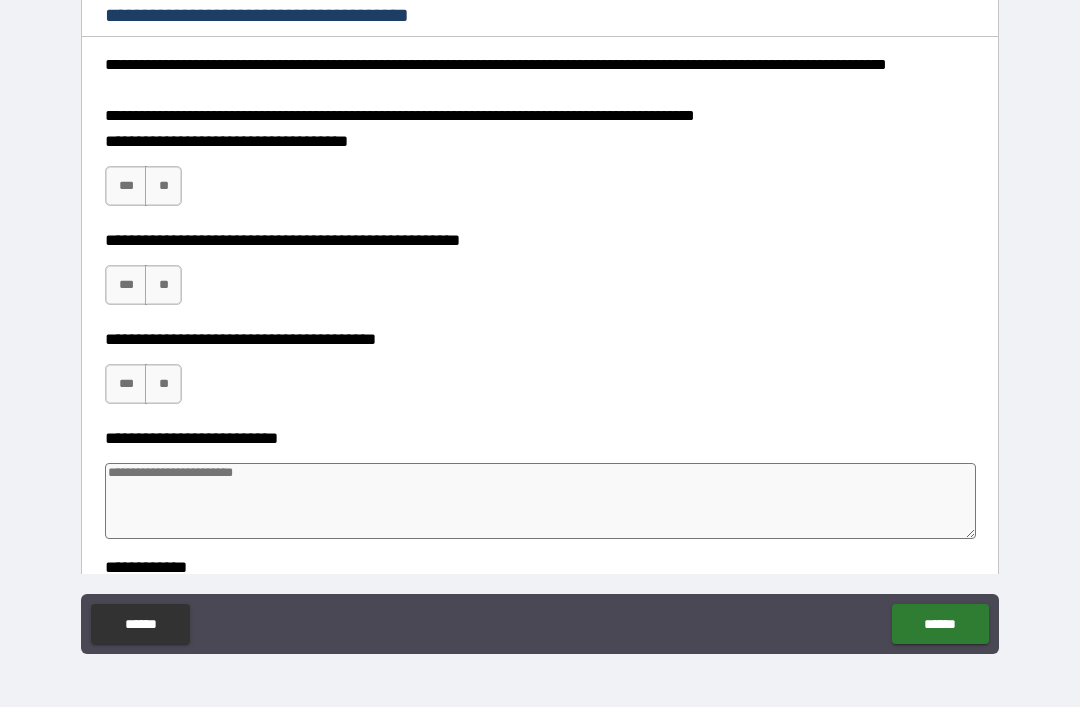 click on "**" at bounding box center [163, 186] 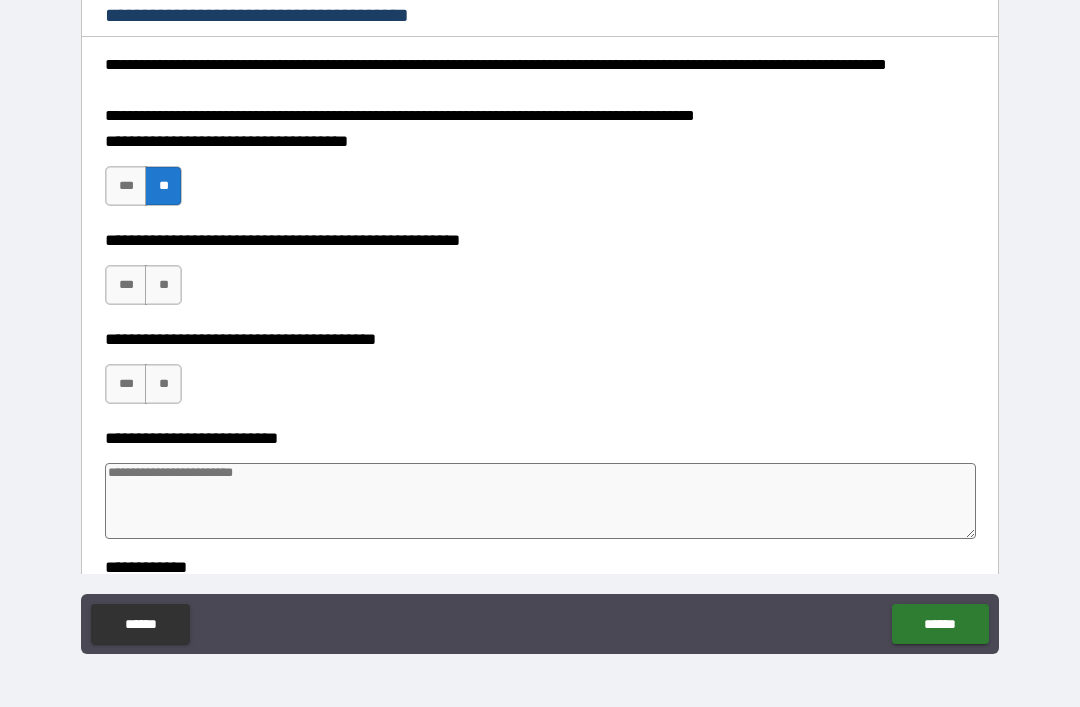 click on "**" at bounding box center [163, 285] 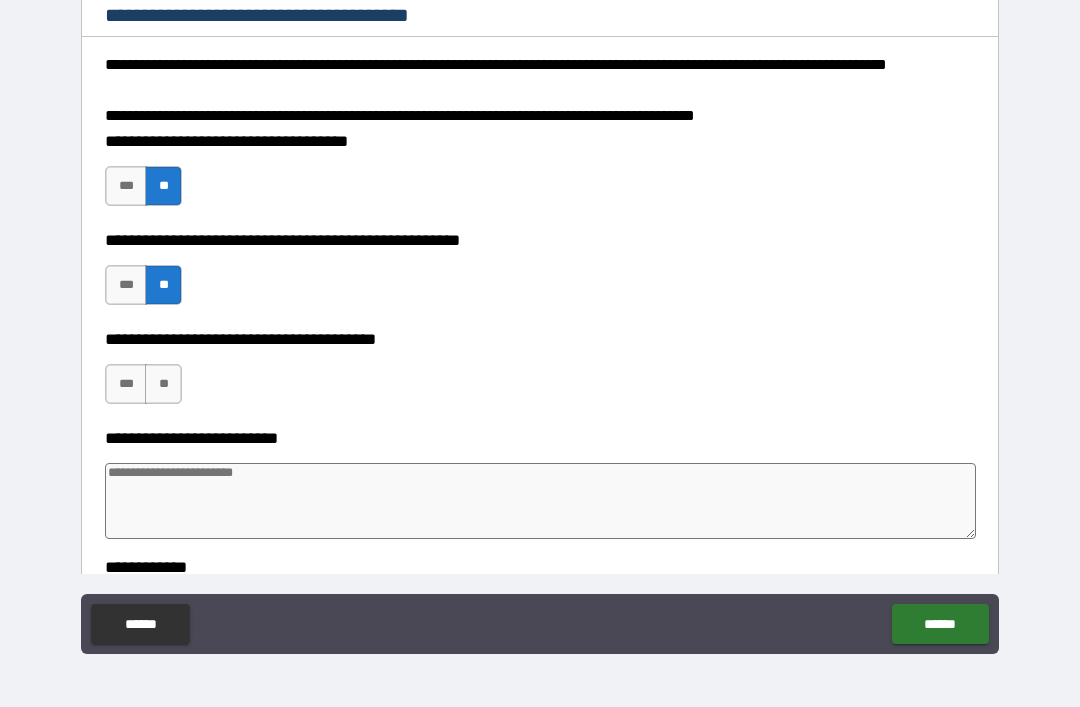 click on "**" at bounding box center [163, 384] 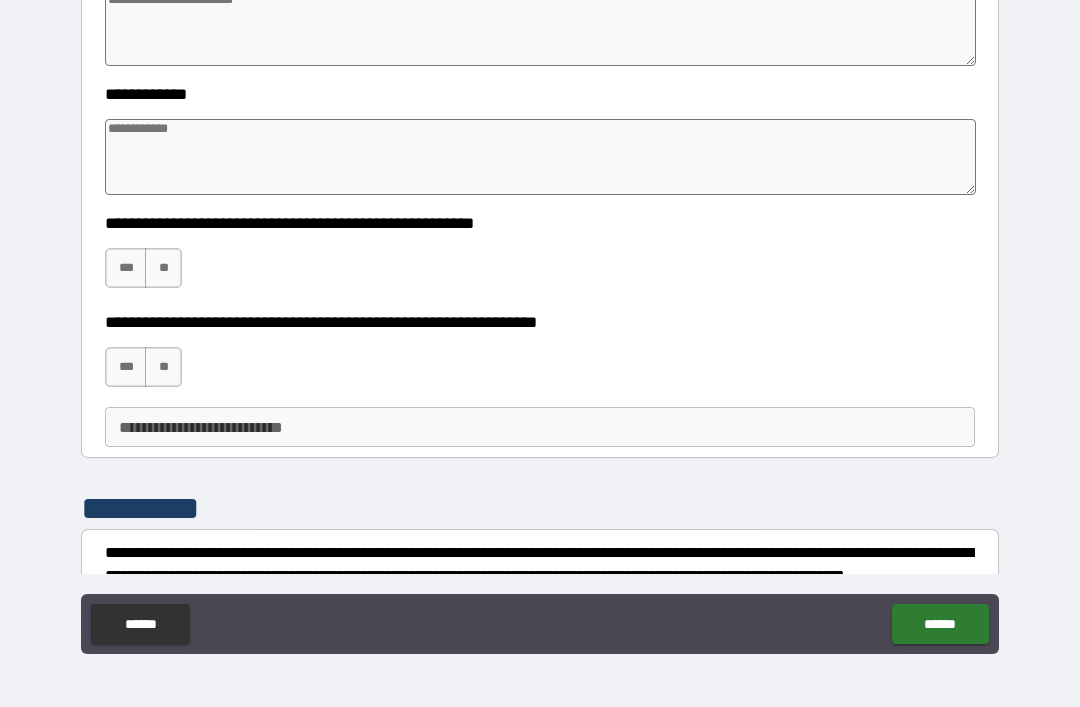 scroll, scrollTop: 996, scrollLeft: 0, axis: vertical 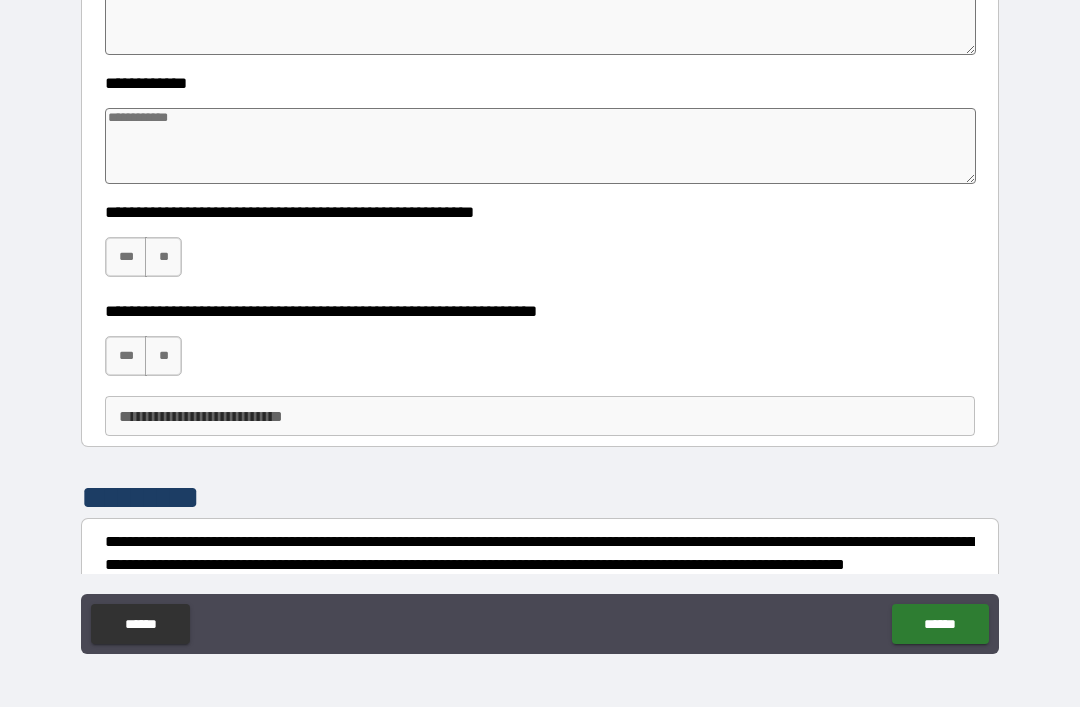 click on "***" at bounding box center (126, 257) 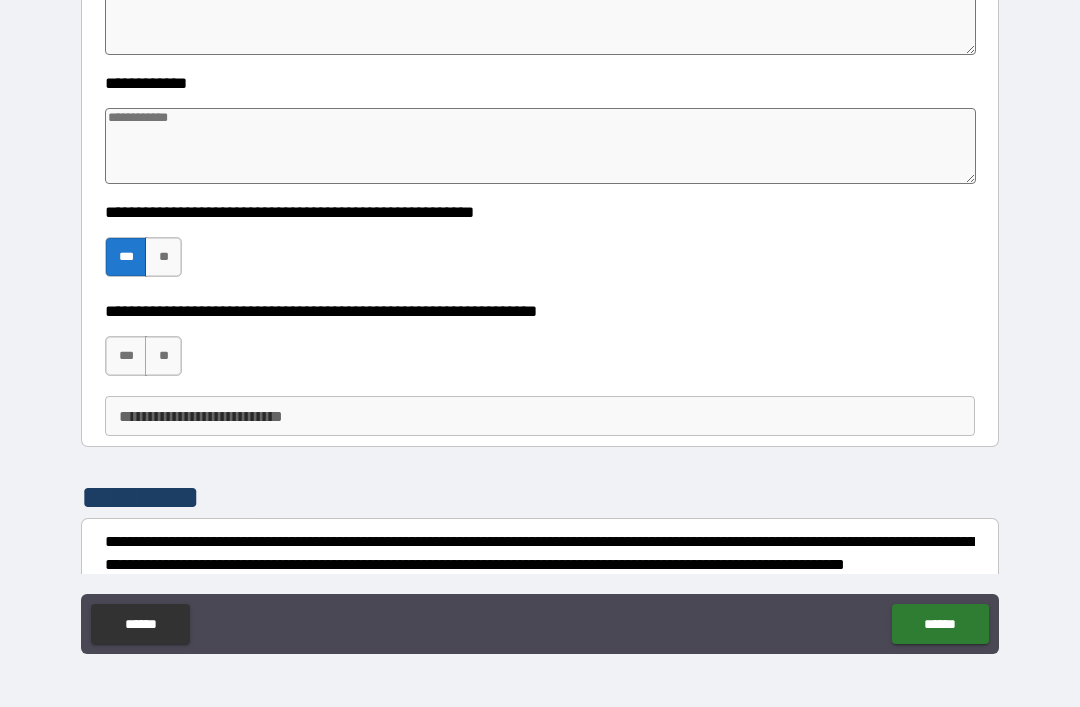 click on "***" at bounding box center (126, 356) 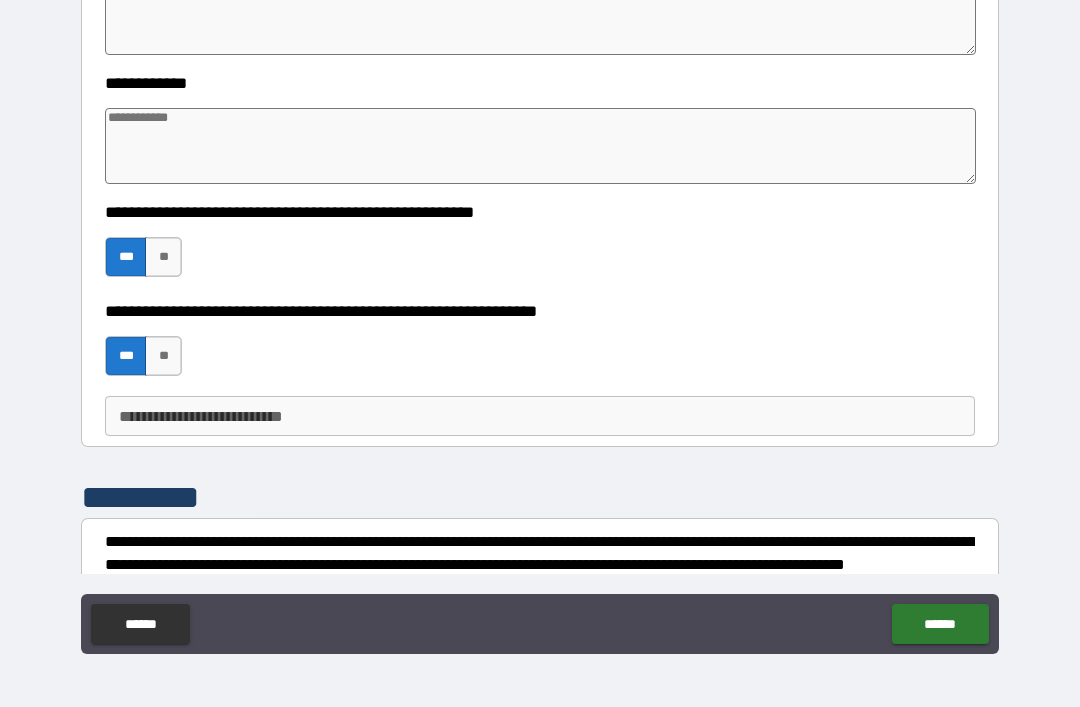click on "**" at bounding box center [163, 356] 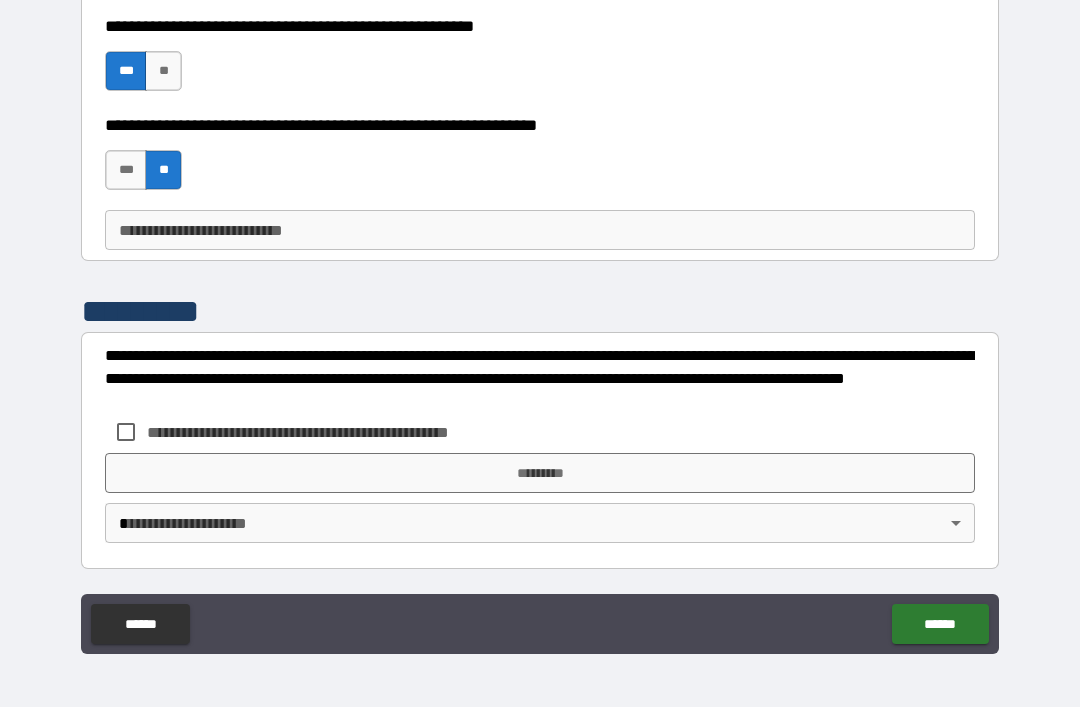 scroll, scrollTop: 1182, scrollLeft: 0, axis: vertical 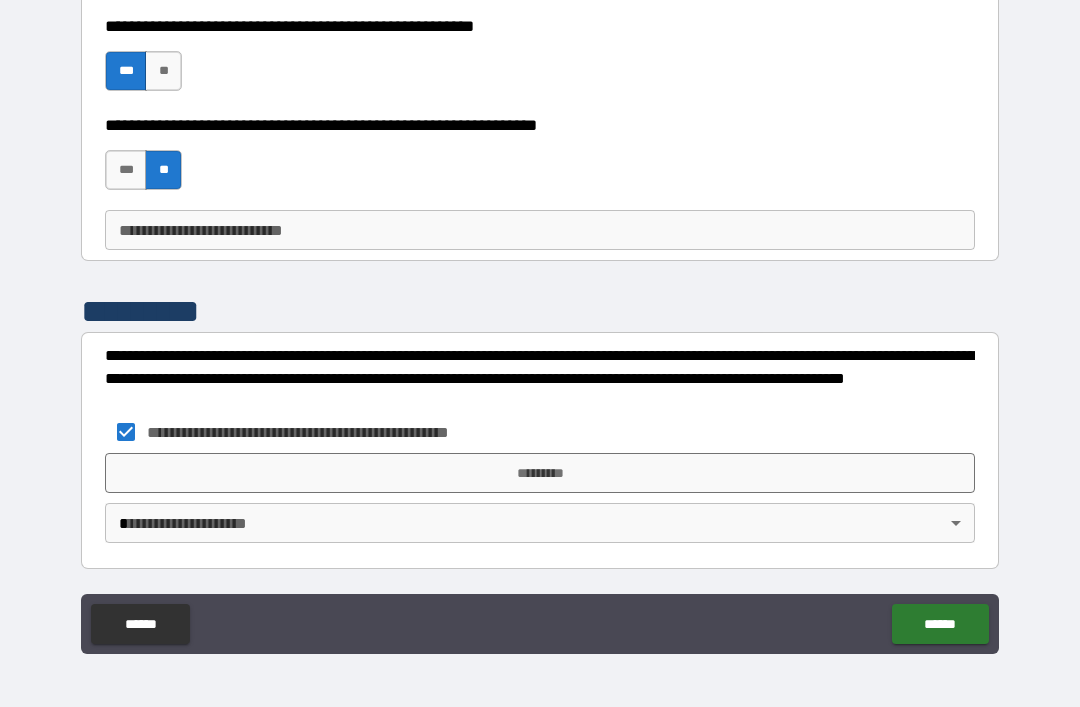 click on "*********" at bounding box center [540, 473] 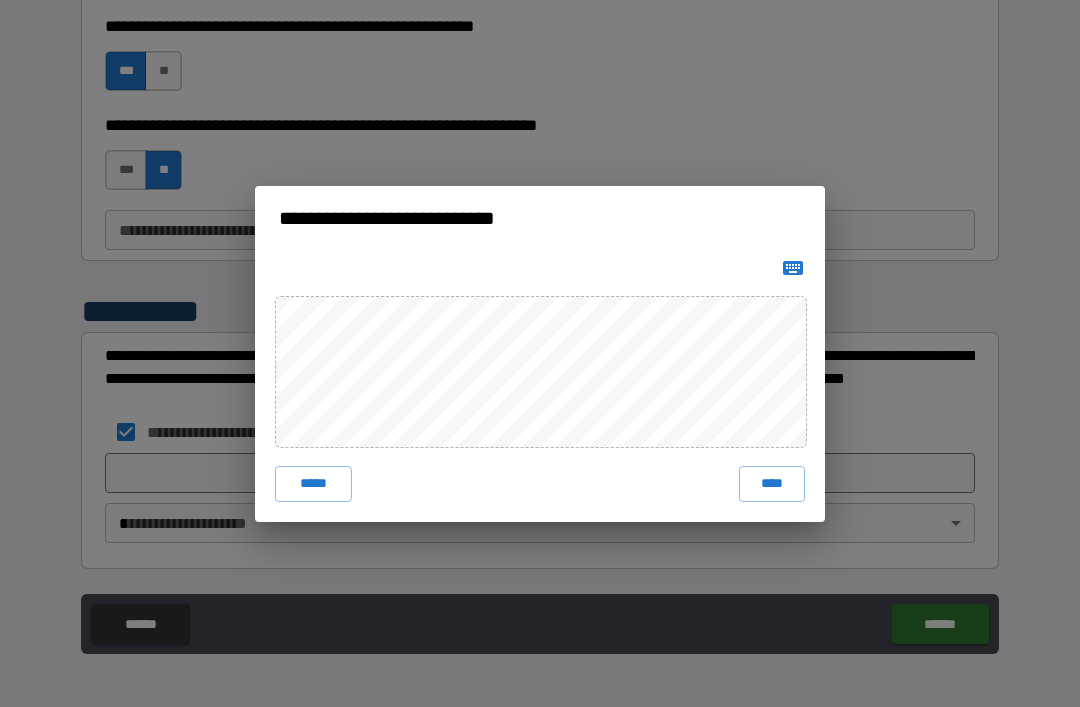 click on "****" at bounding box center [772, 484] 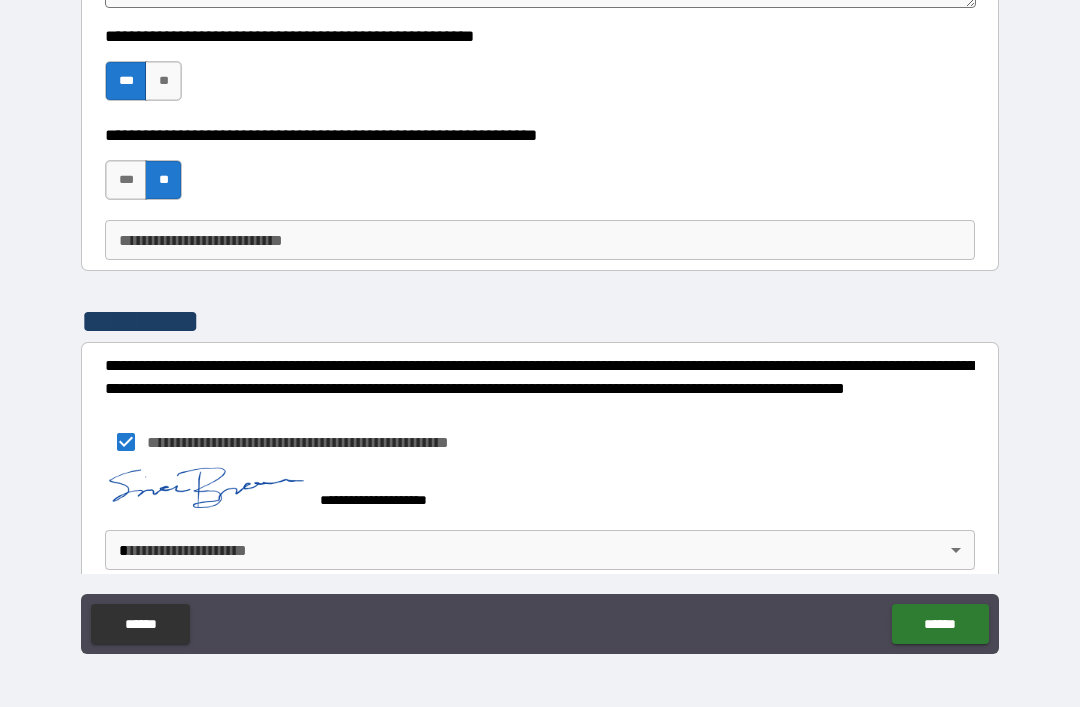 click on "**********" at bounding box center [540, 321] 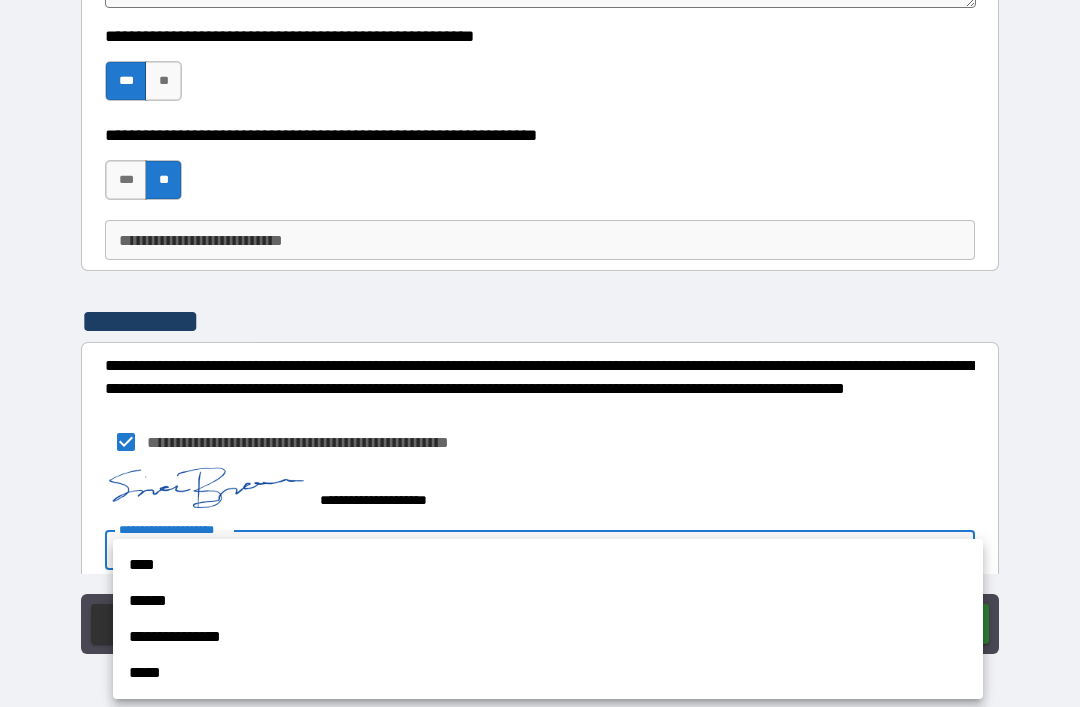 click on "**********" at bounding box center [548, 637] 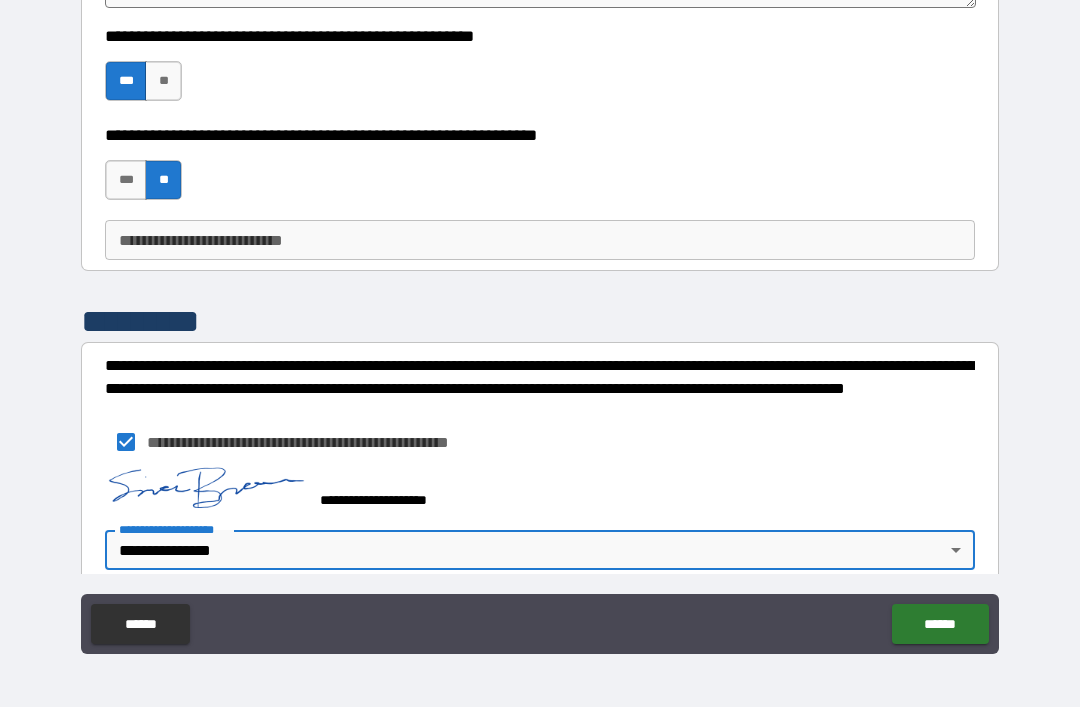 click on "******" at bounding box center (940, 624) 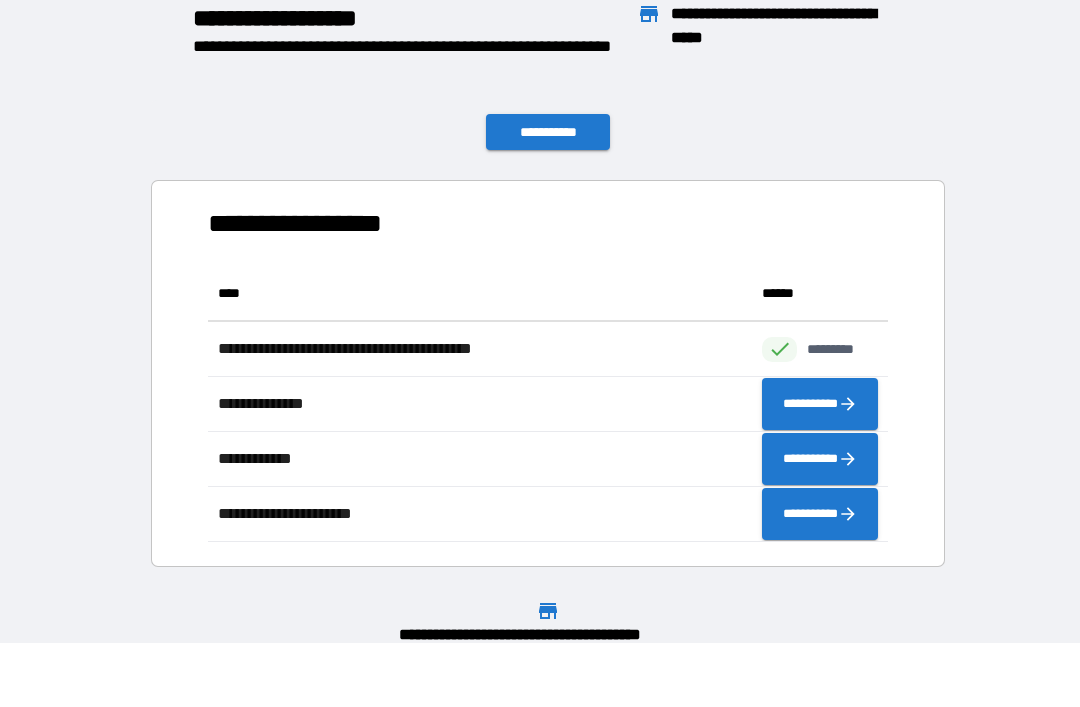 scroll, scrollTop: 1, scrollLeft: 1, axis: both 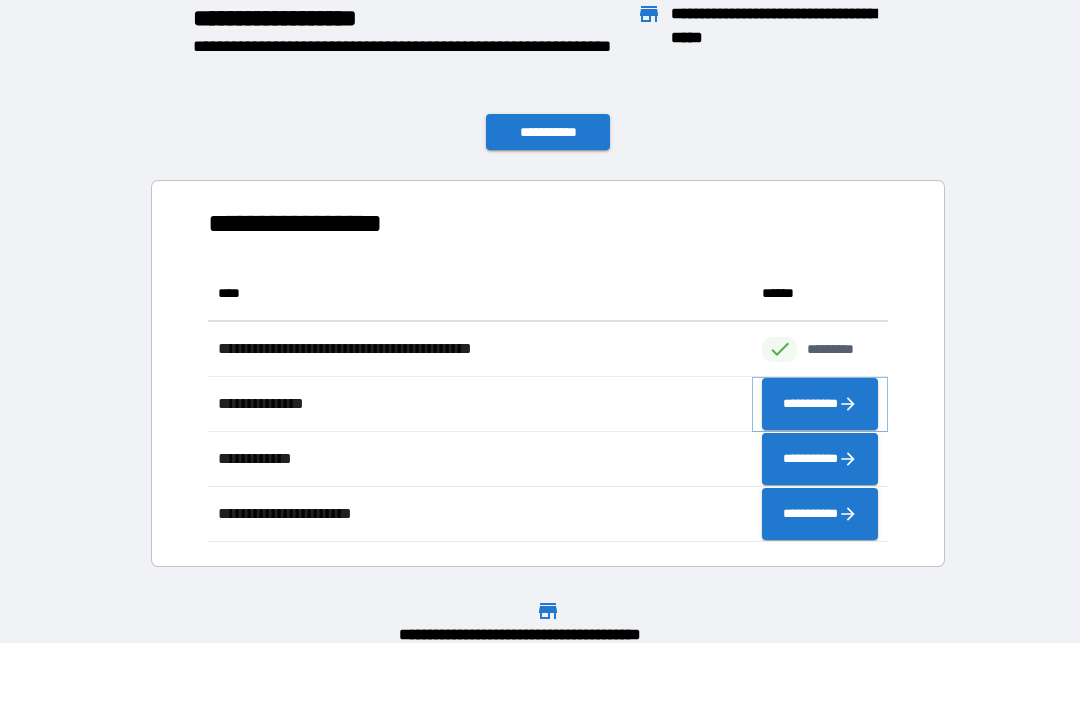 click on "**********" at bounding box center (820, 404) 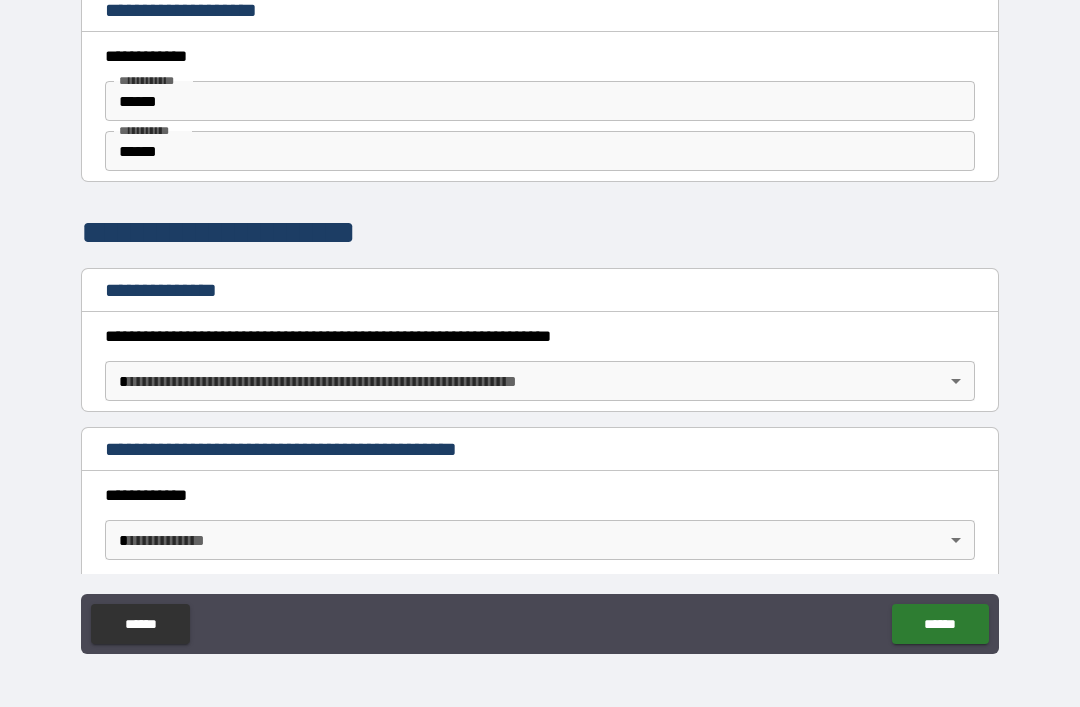 click on "**********" at bounding box center [540, 321] 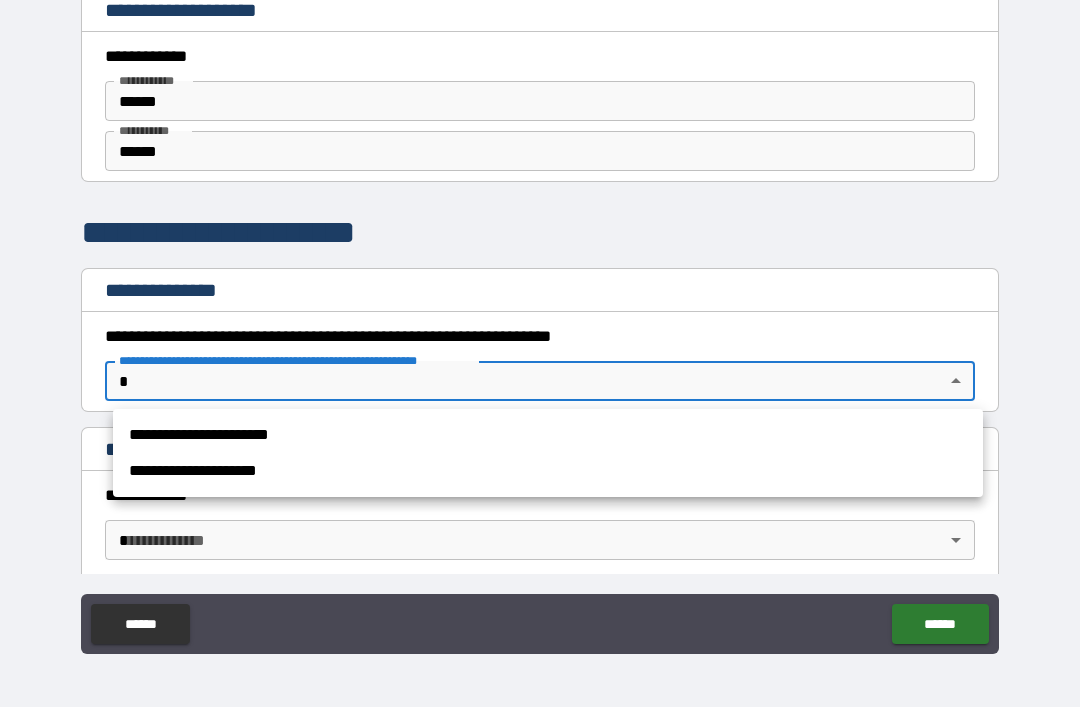 click on "**********" at bounding box center (548, 435) 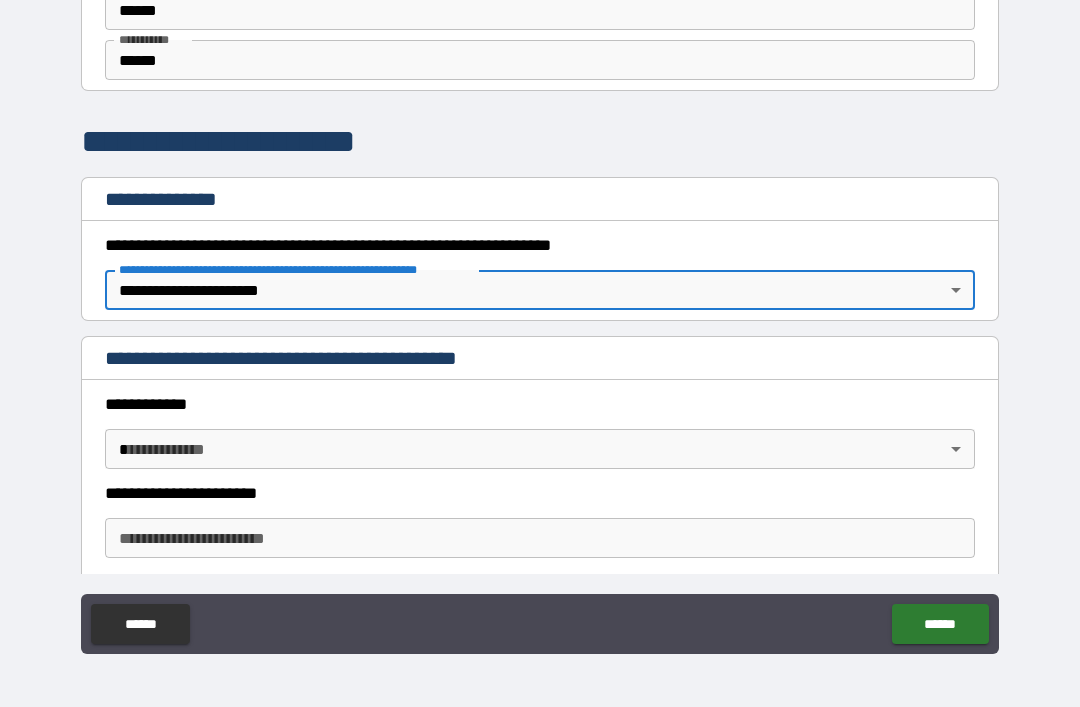 scroll, scrollTop: 99, scrollLeft: 0, axis: vertical 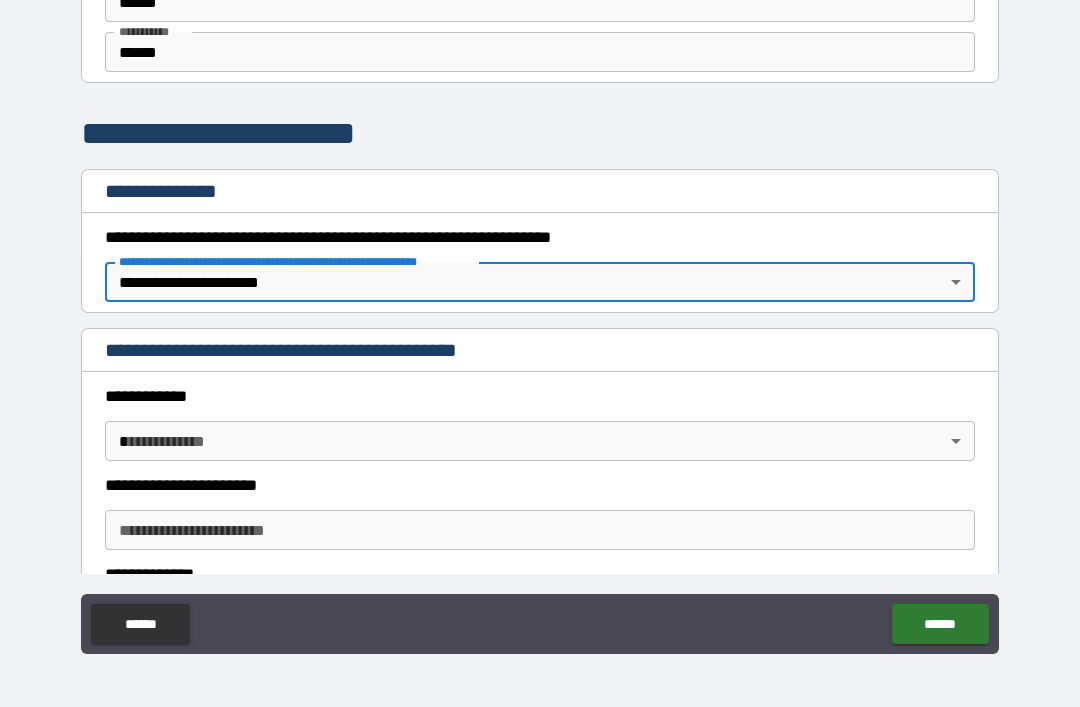 click on "**********" at bounding box center [540, 321] 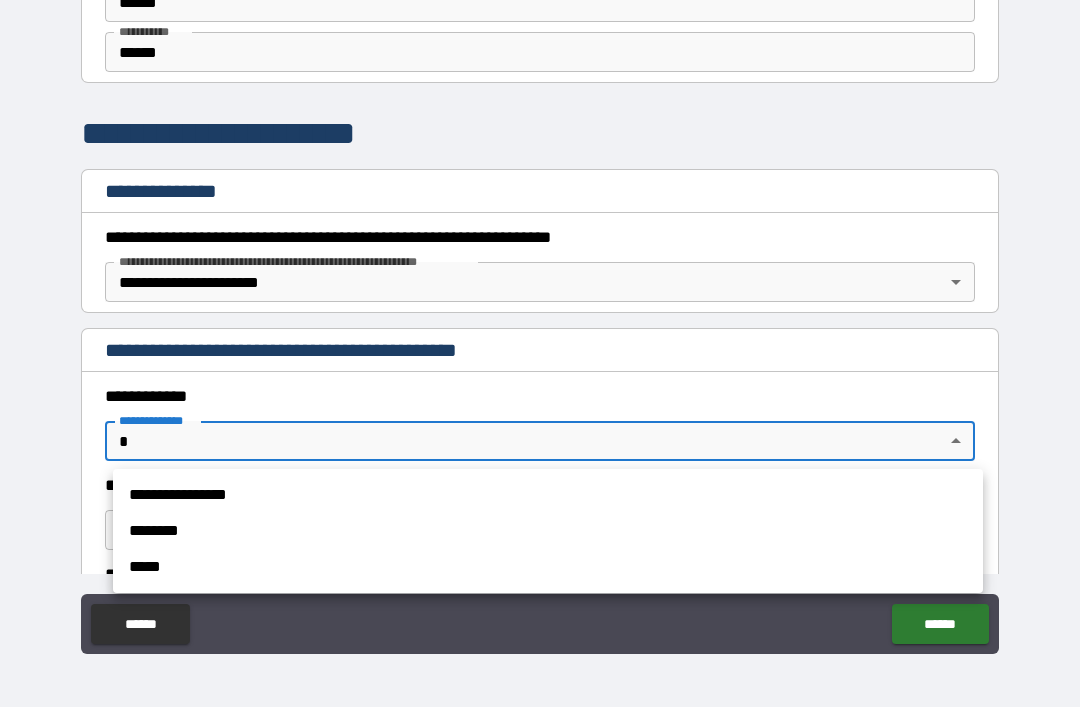 click on "********" at bounding box center [548, 531] 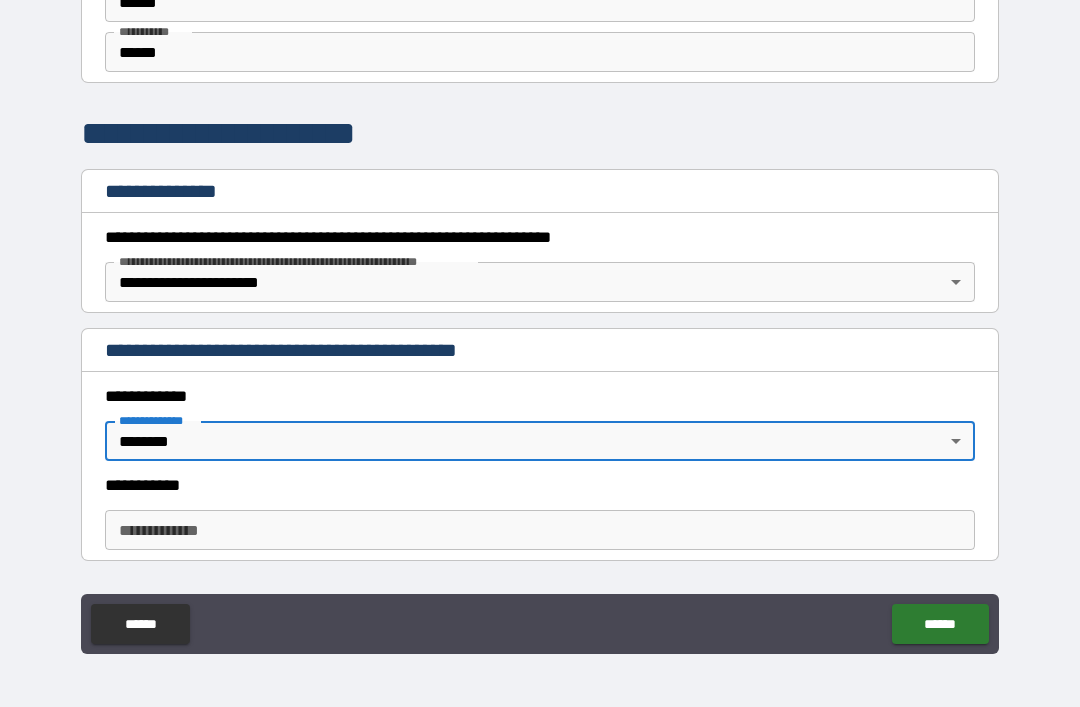 click on "**********" at bounding box center (540, 530) 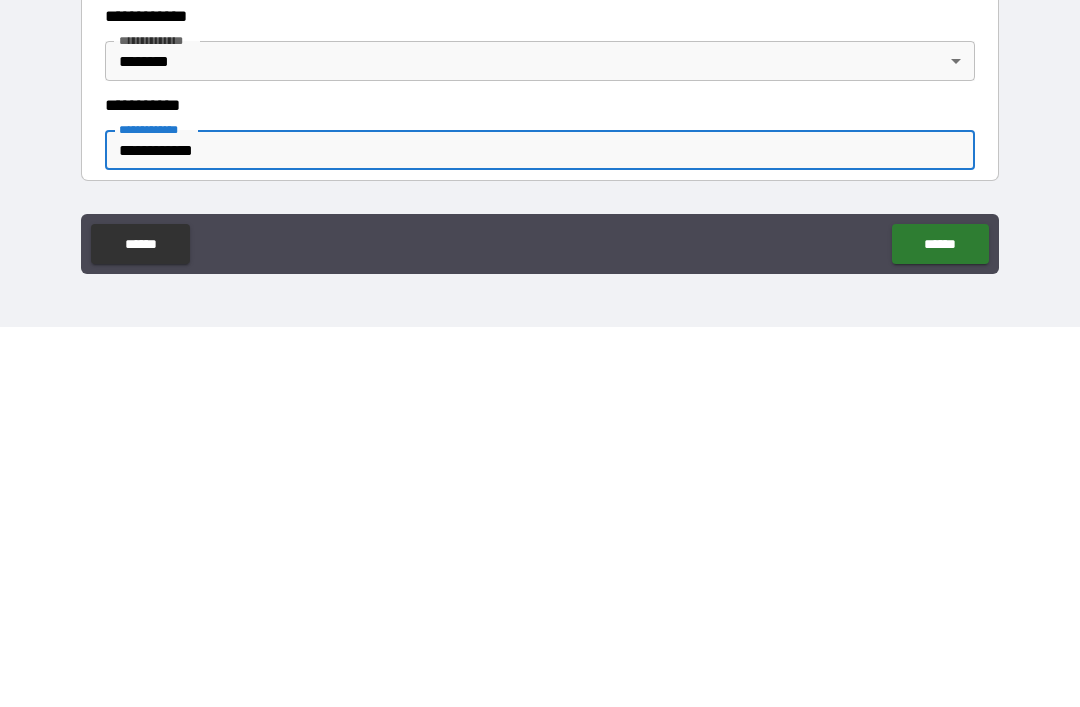 click on "******" at bounding box center (940, 624) 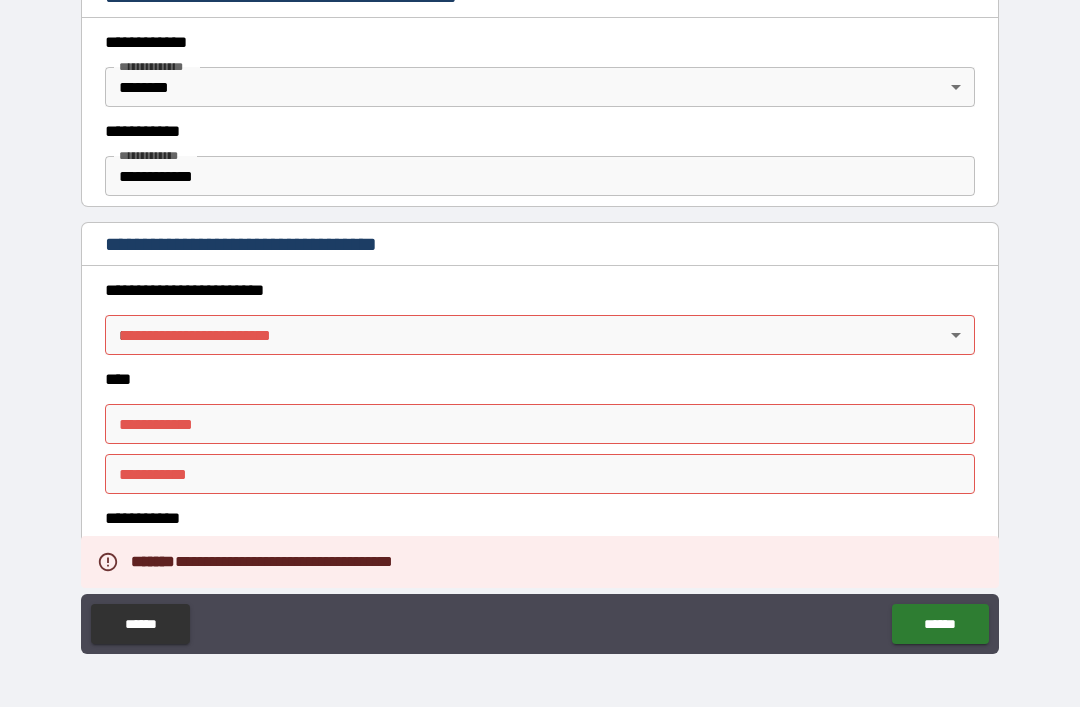 scroll, scrollTop: 470, scrollLeft: 0, axis: vertical 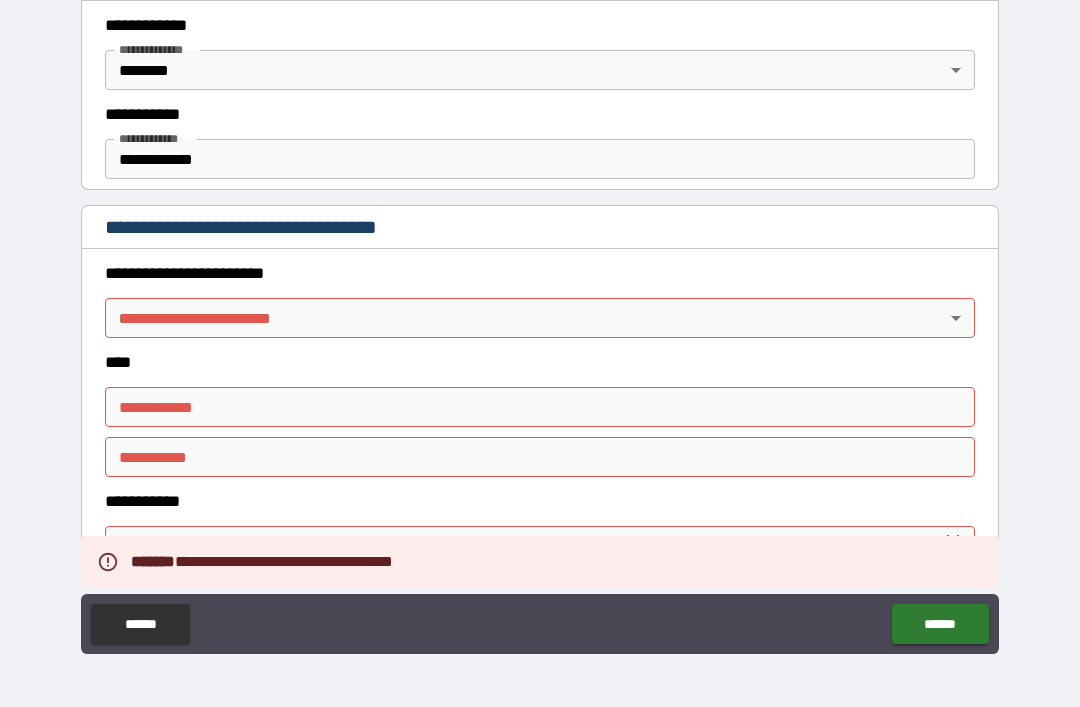 click on "**********" at bounding box center [540, 321] 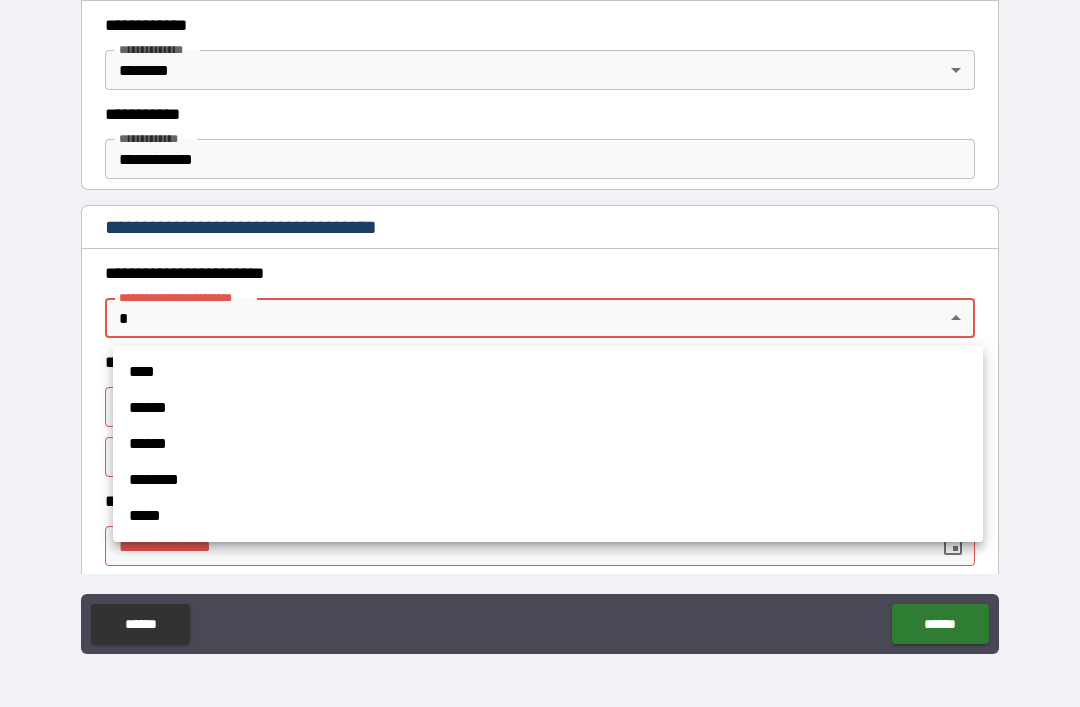 click on "****" at bounding box center [548, 372] 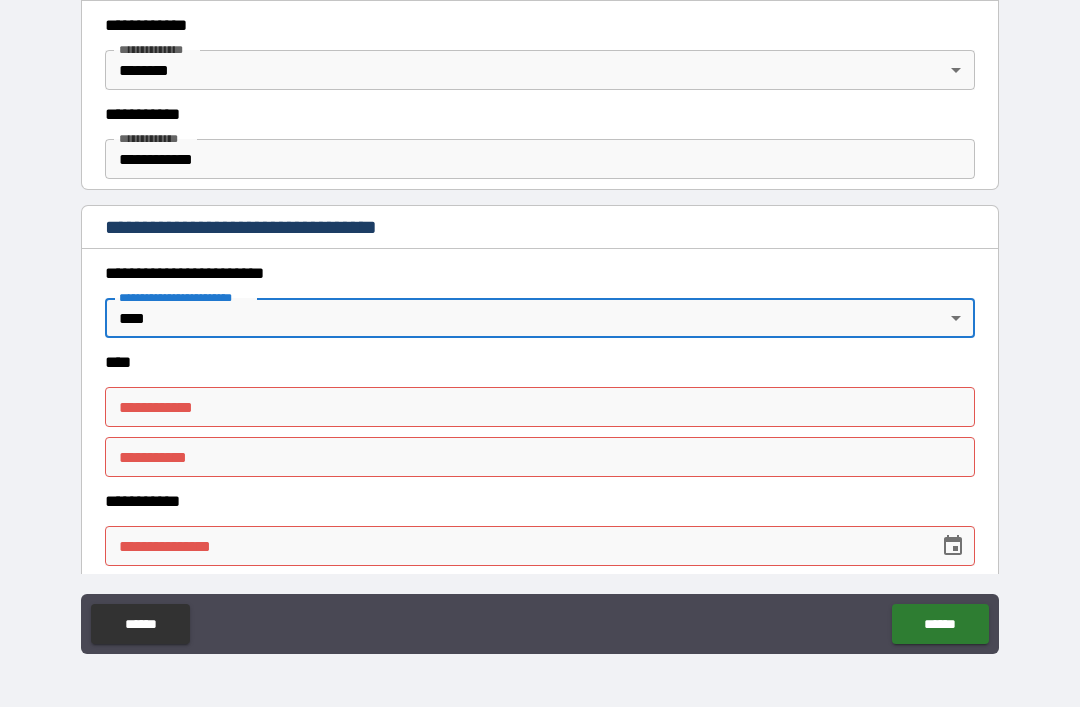 click on "**********" at bounding box center (540, 407) 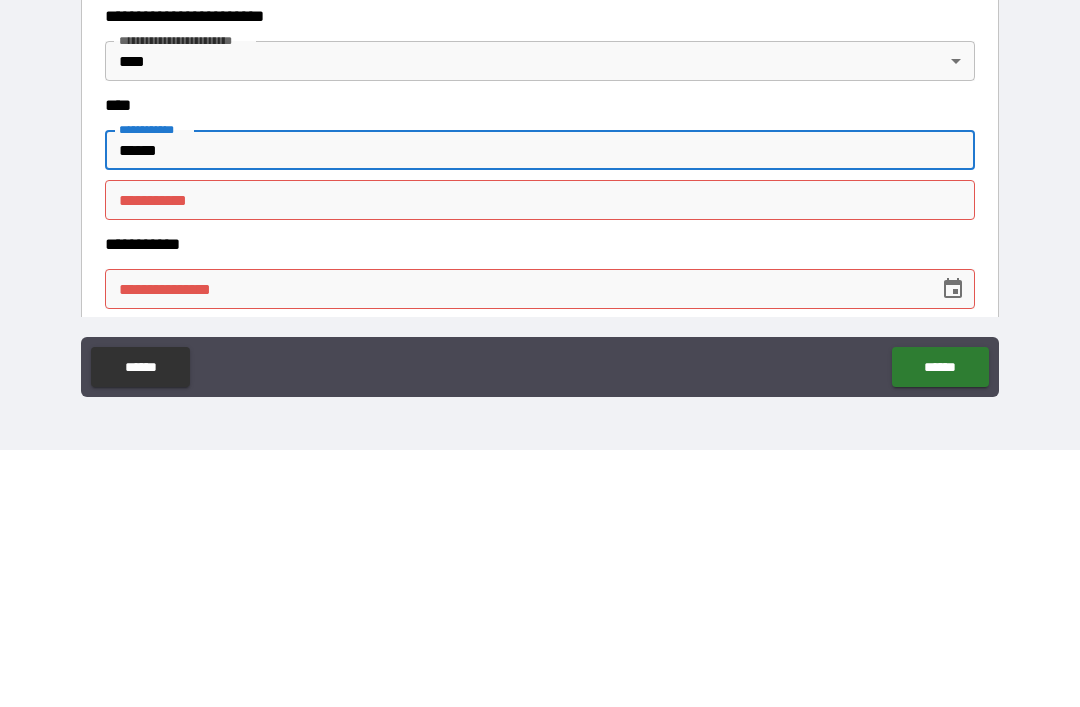 click on "*********   *" at bounding box center (540, 457) 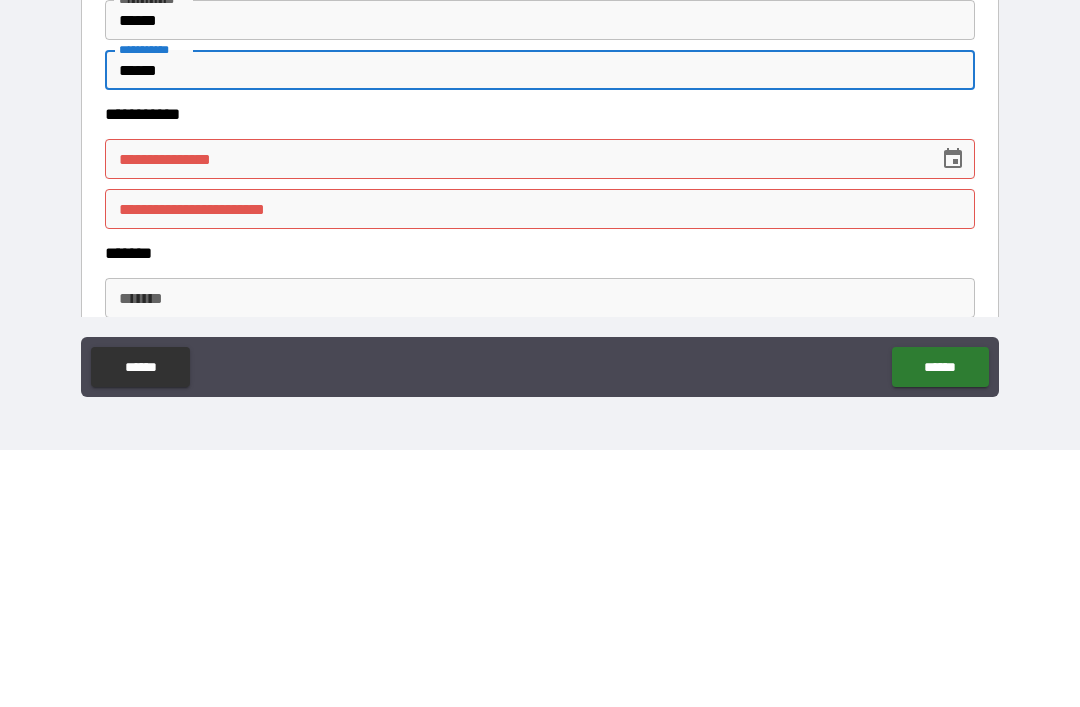 scroll, scrollTop: 599, scrollLeft: 0, axis: vertical 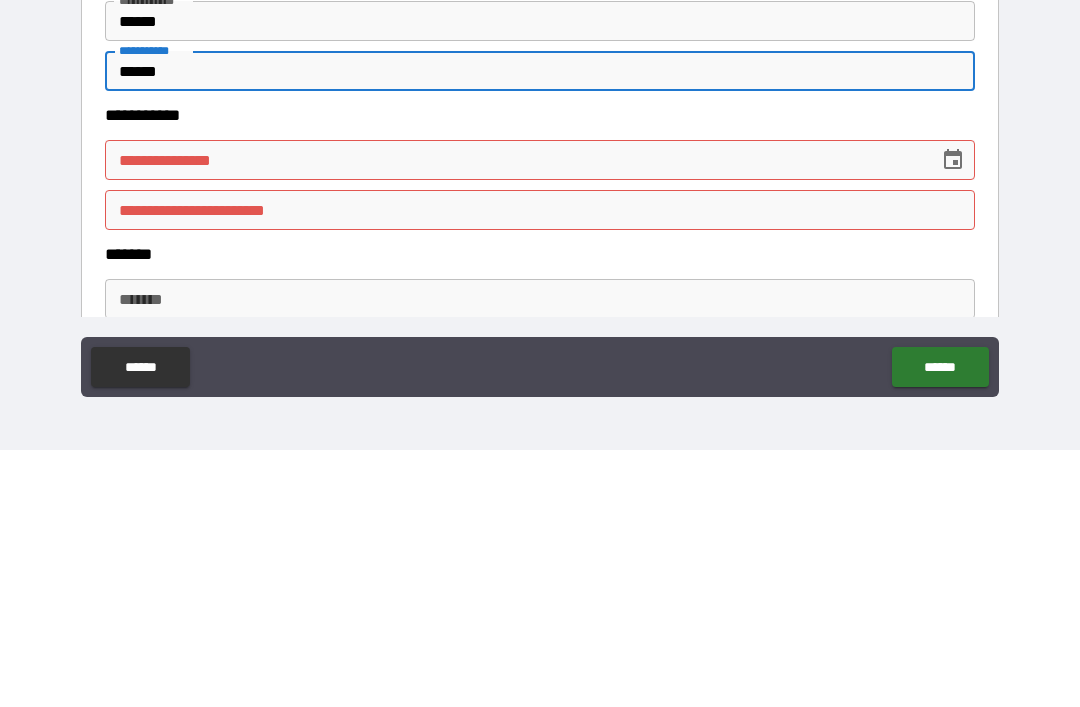 click on "**********" at bounding box center (515, 417) 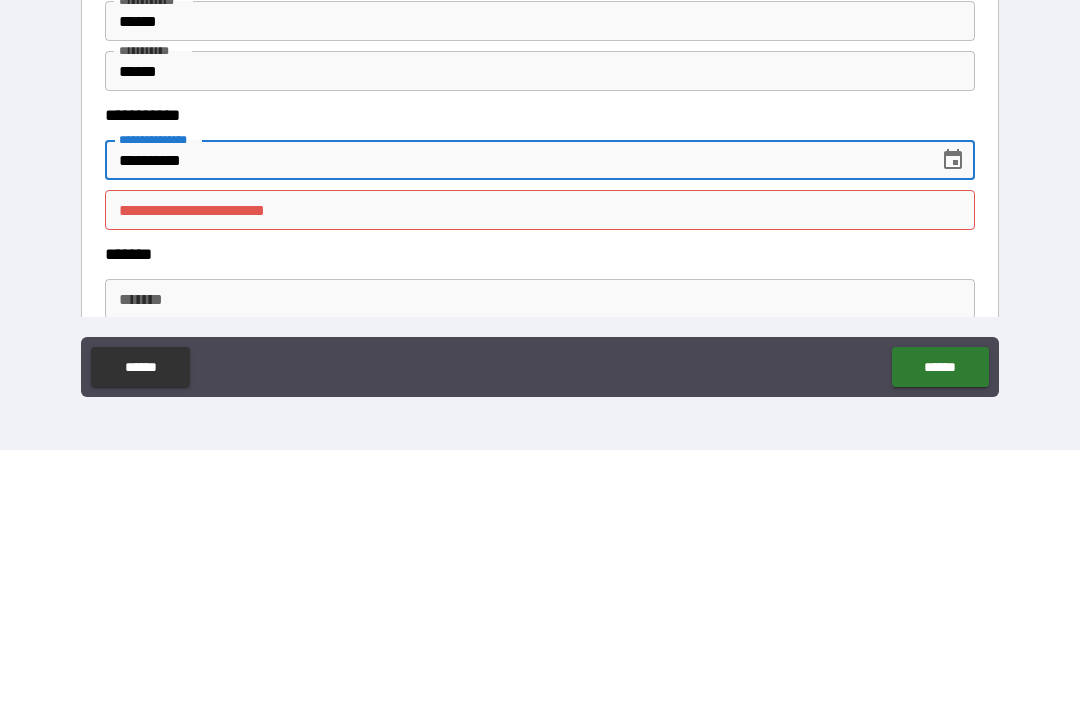 click on "**********" at bounding box center [540, 467] 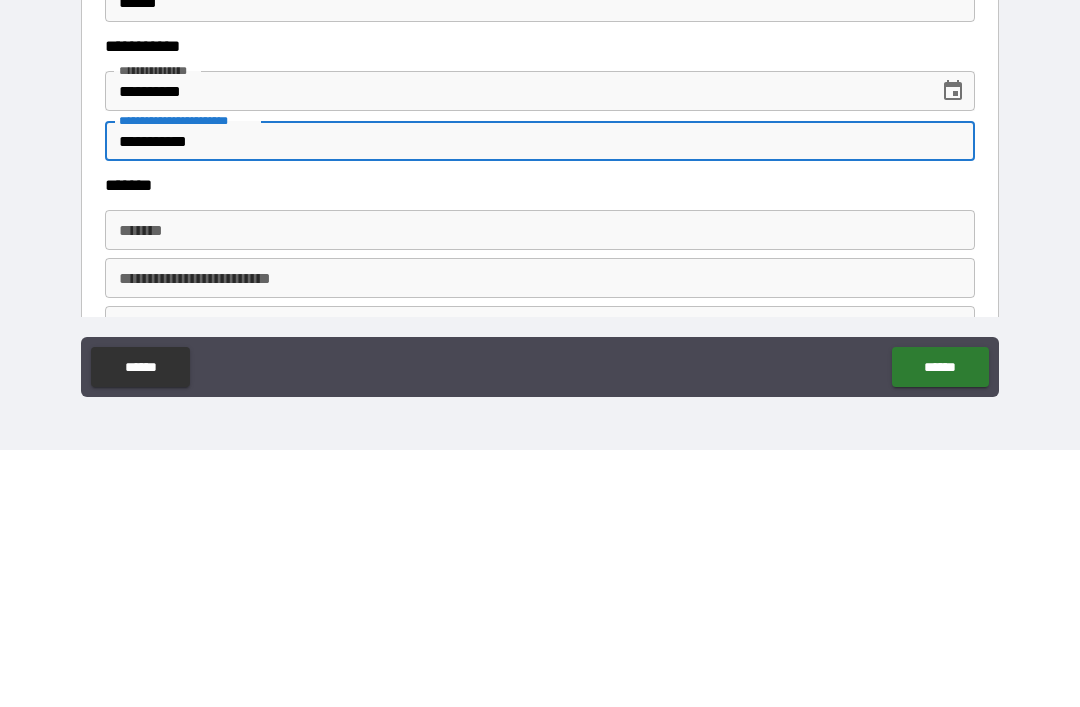 scroll, scrollTop: 746, scrollLeft: 0, axis: vertical 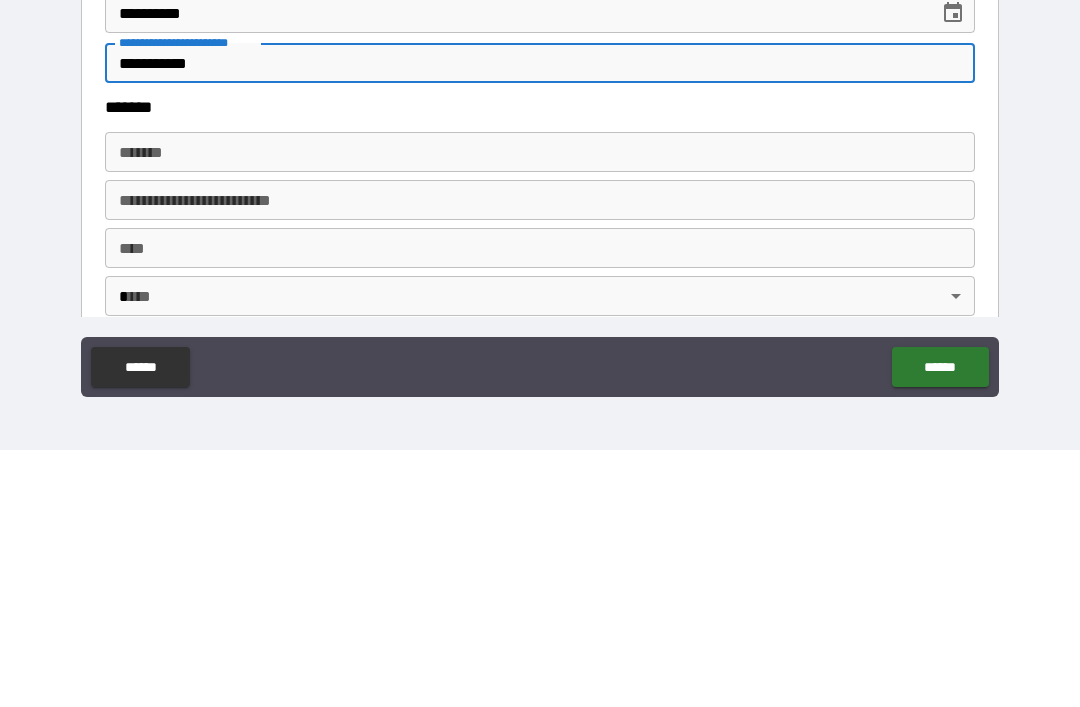 click on "*******" at bounding box center [540, 409] 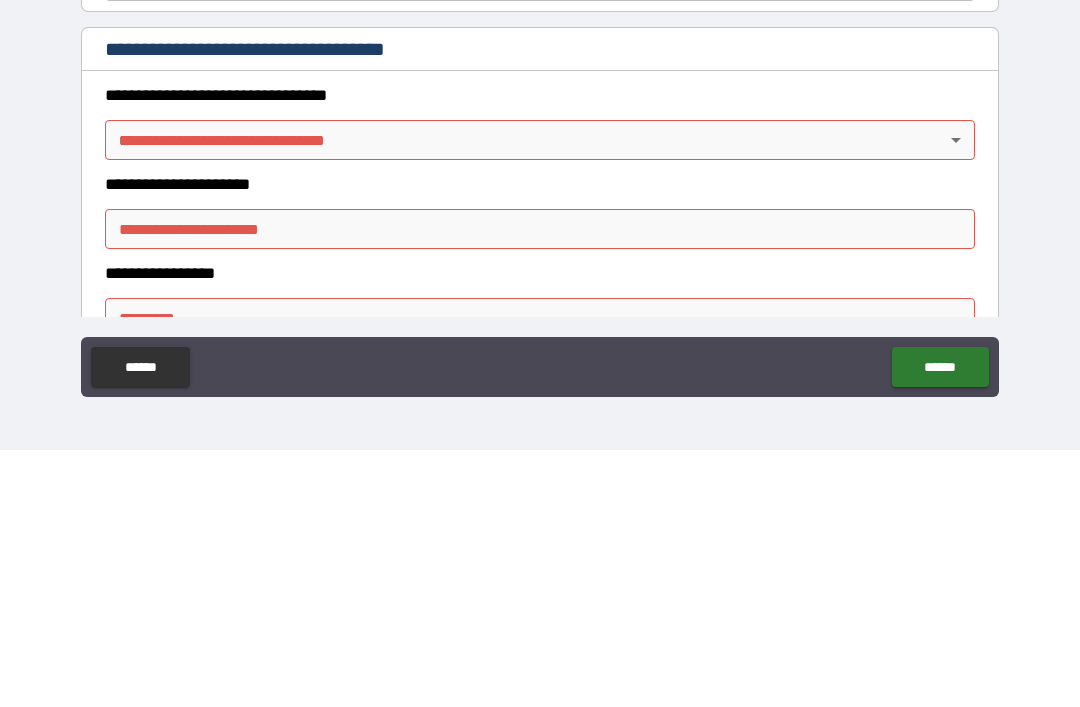 scroll, scrollTop: 1108, scrollLeft: 0, axis: vertical 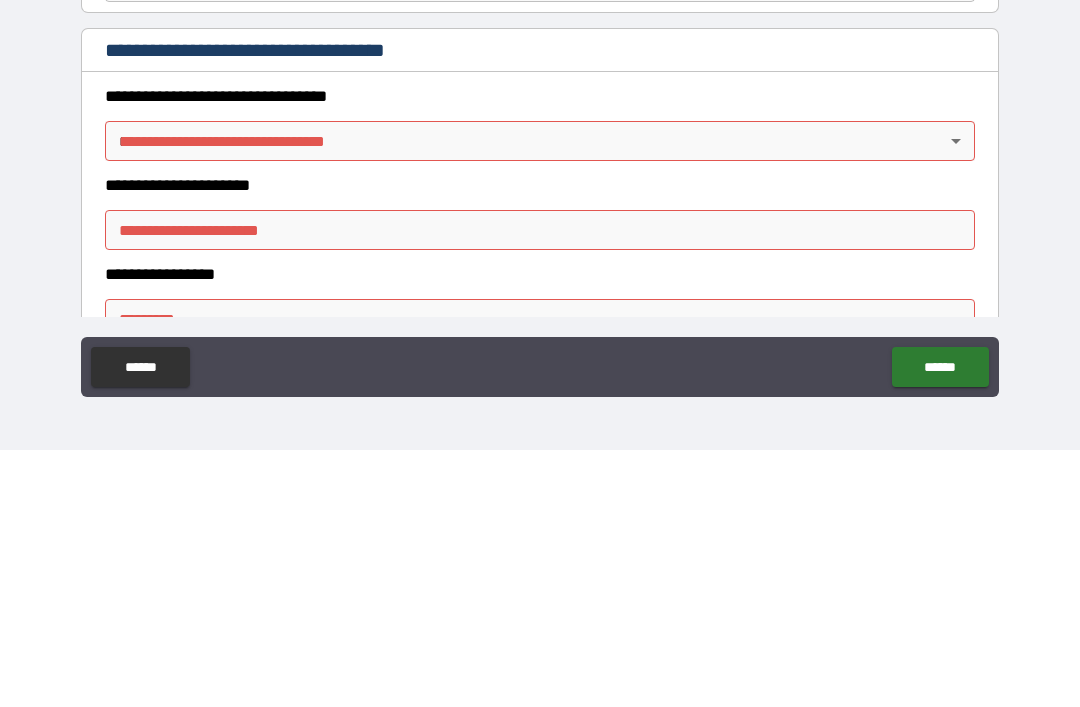click on "**********" at bounding box center [540, 321] 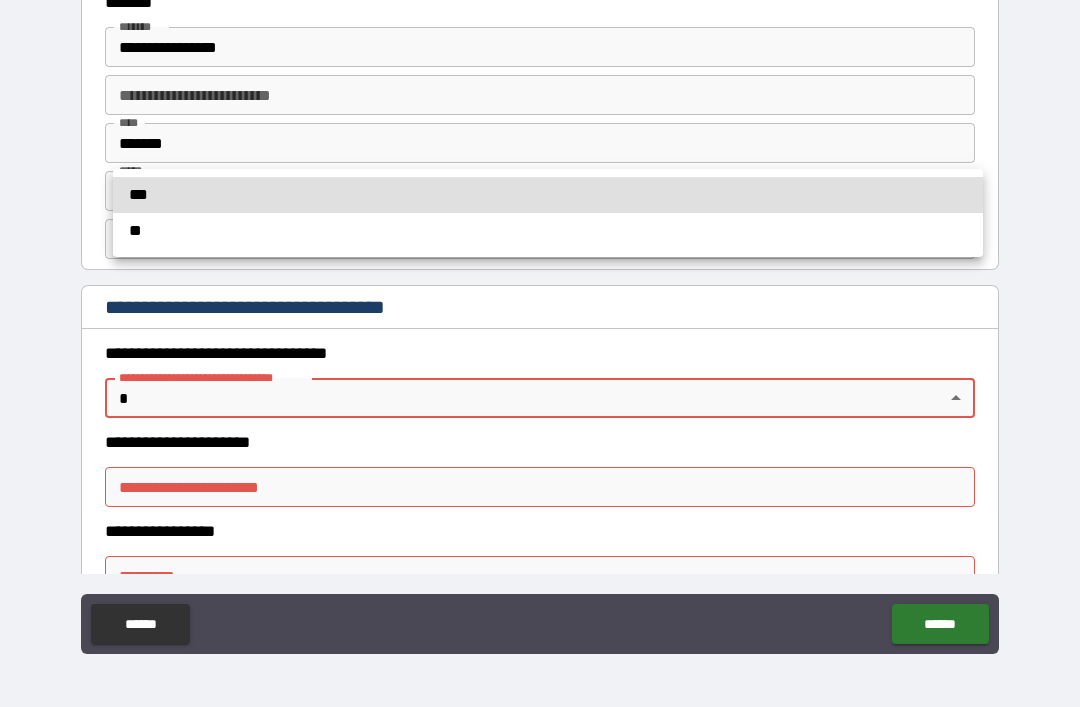 click at bounding box center [540, 353] 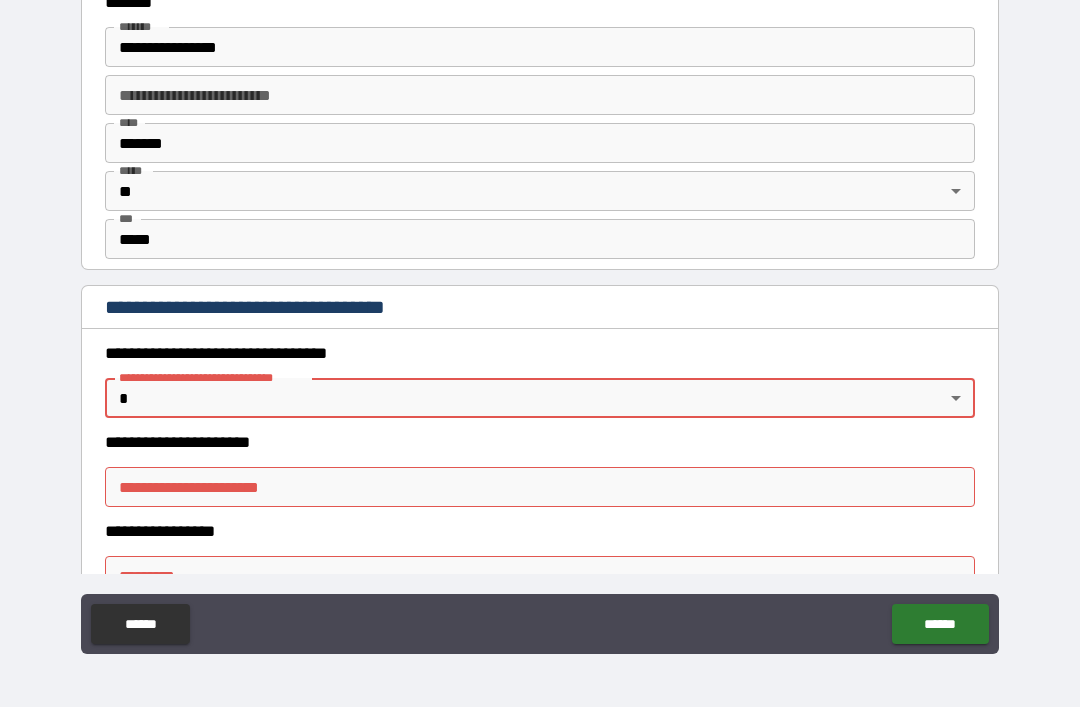 click on "**********" at bounding box center (540, 321) 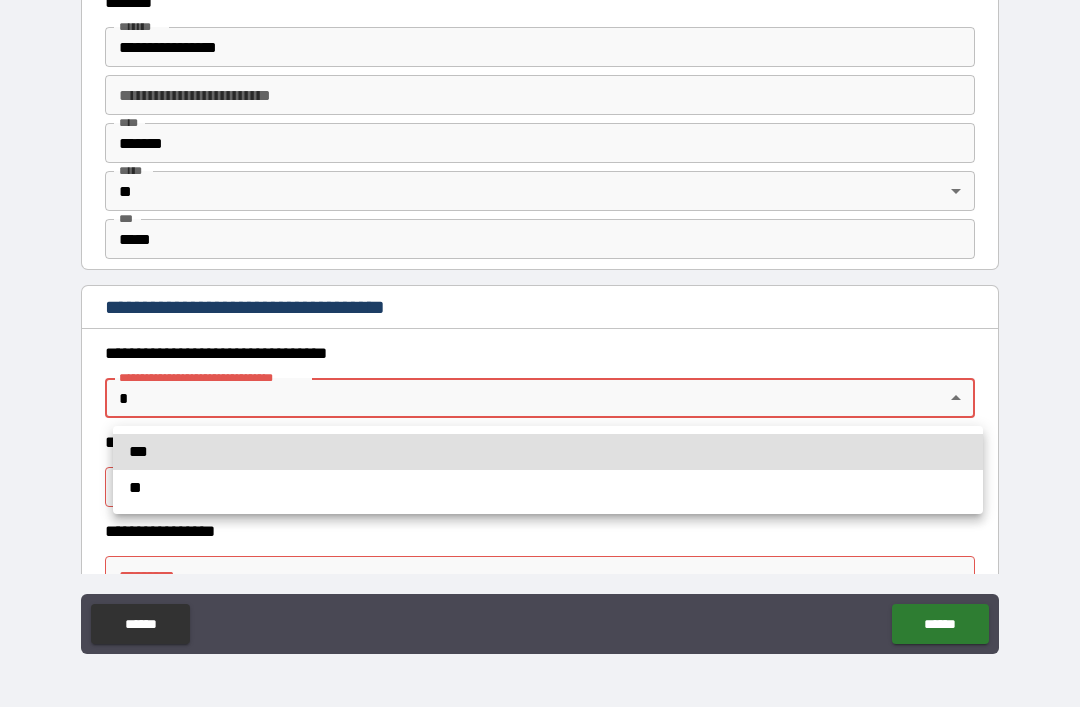 click on "**" at bounding box center [548, 488] 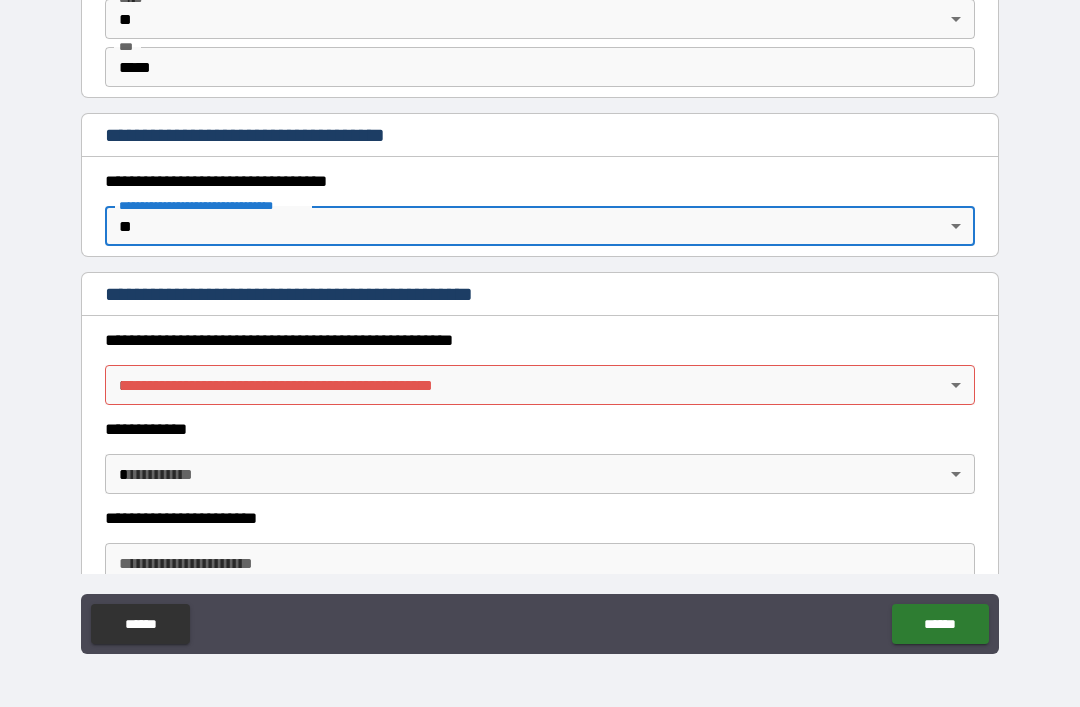 scroll, scrollTop: 1334, scrollLeft: 0, axis: vertical 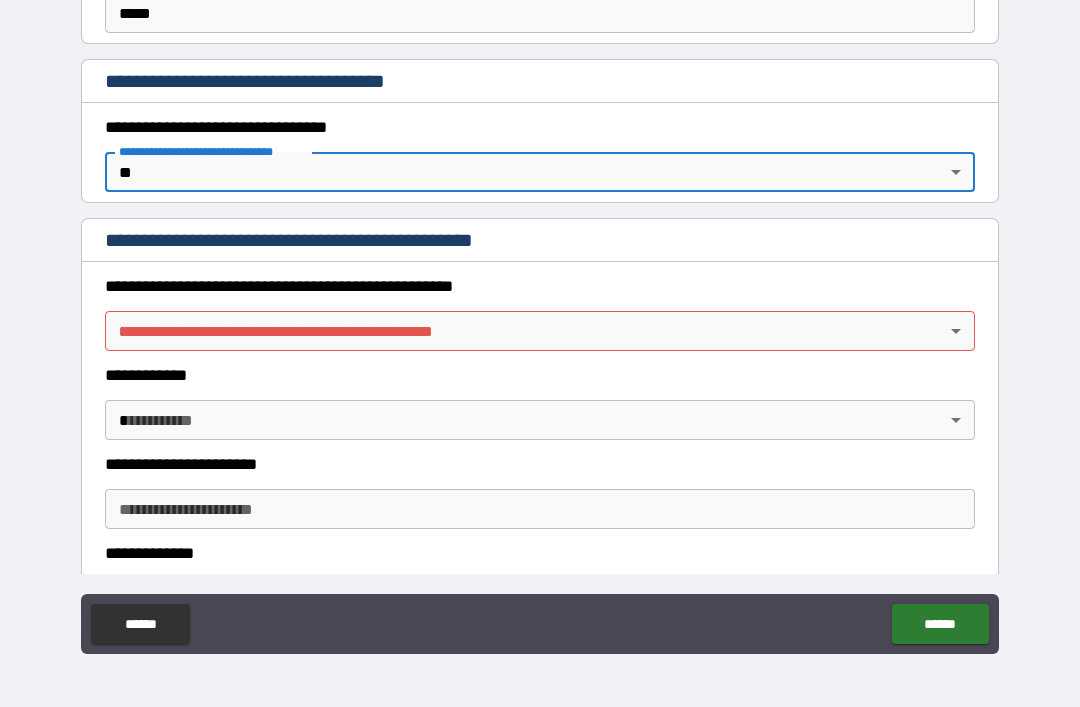 click on "**********" at bounding box center [540, 321] 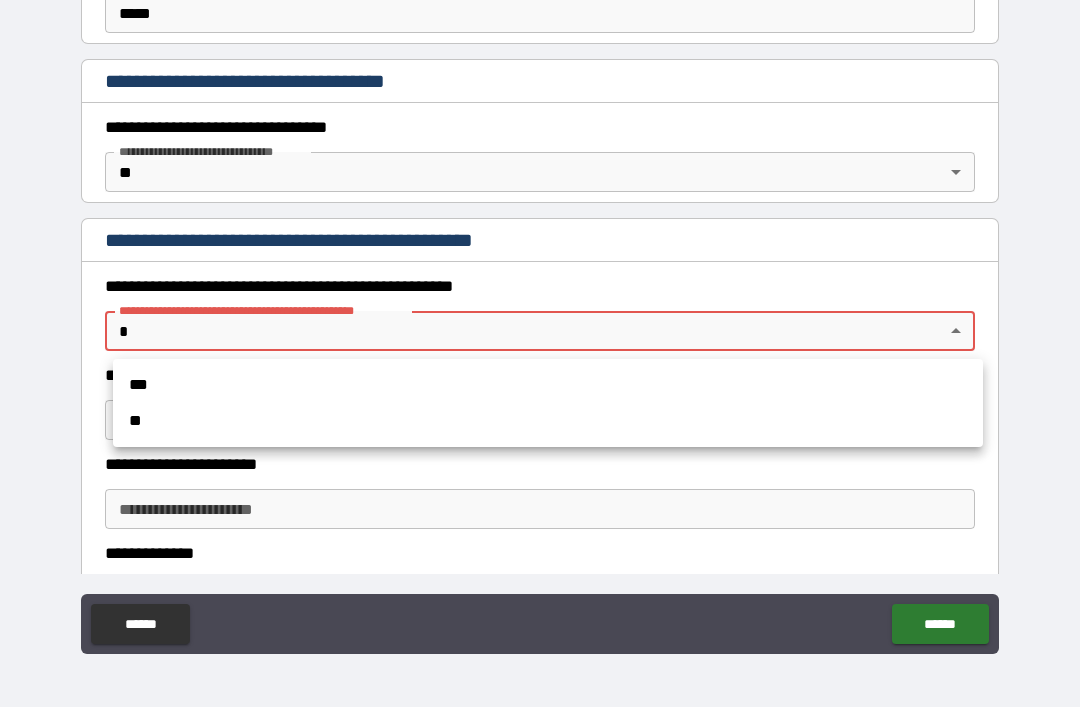 click on "**" at bounding box center (548, 421) 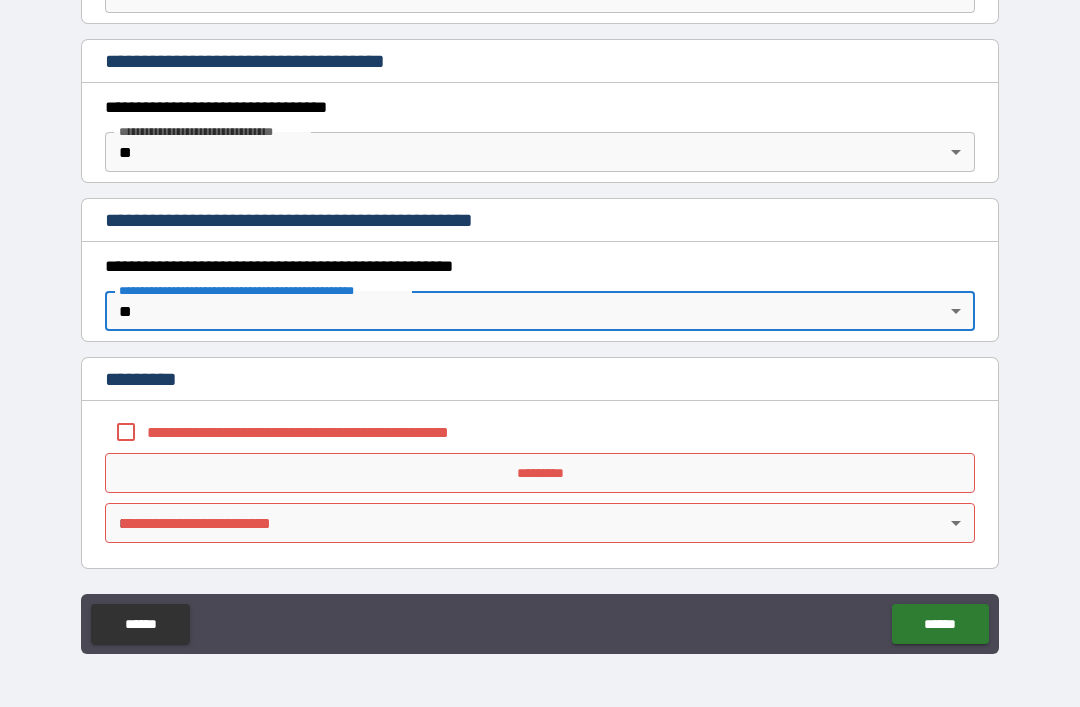 scroll, scrollTop: 1354, scrollLeft: 0, axis: vertical 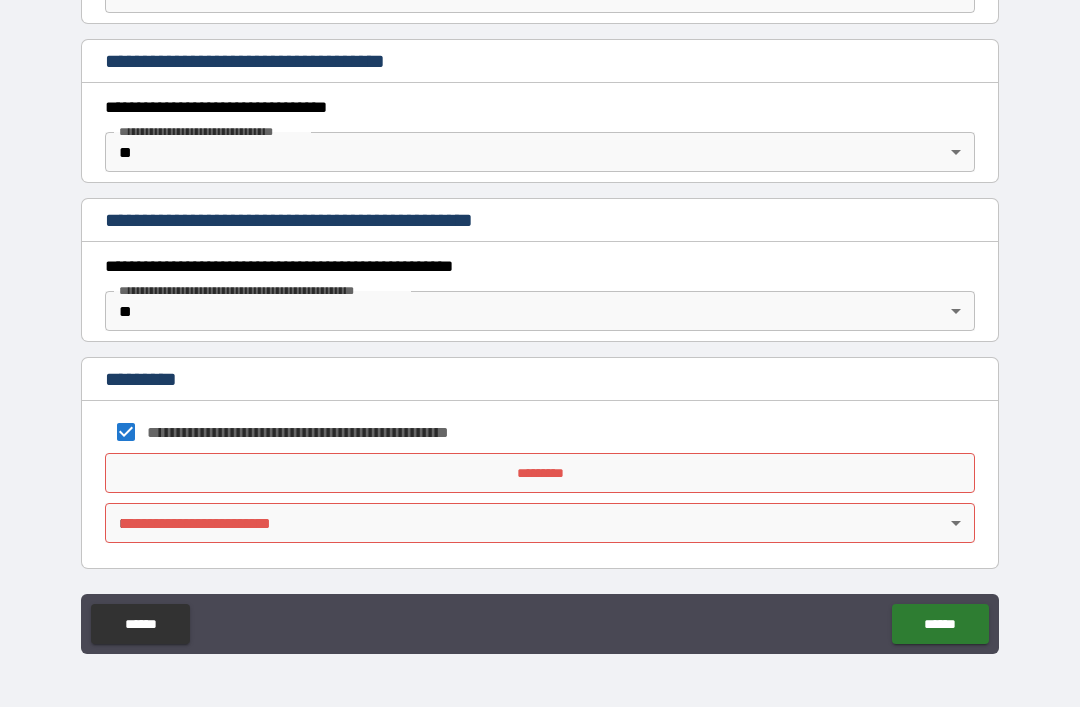 click on "*********" at bounding box center [540, 473] 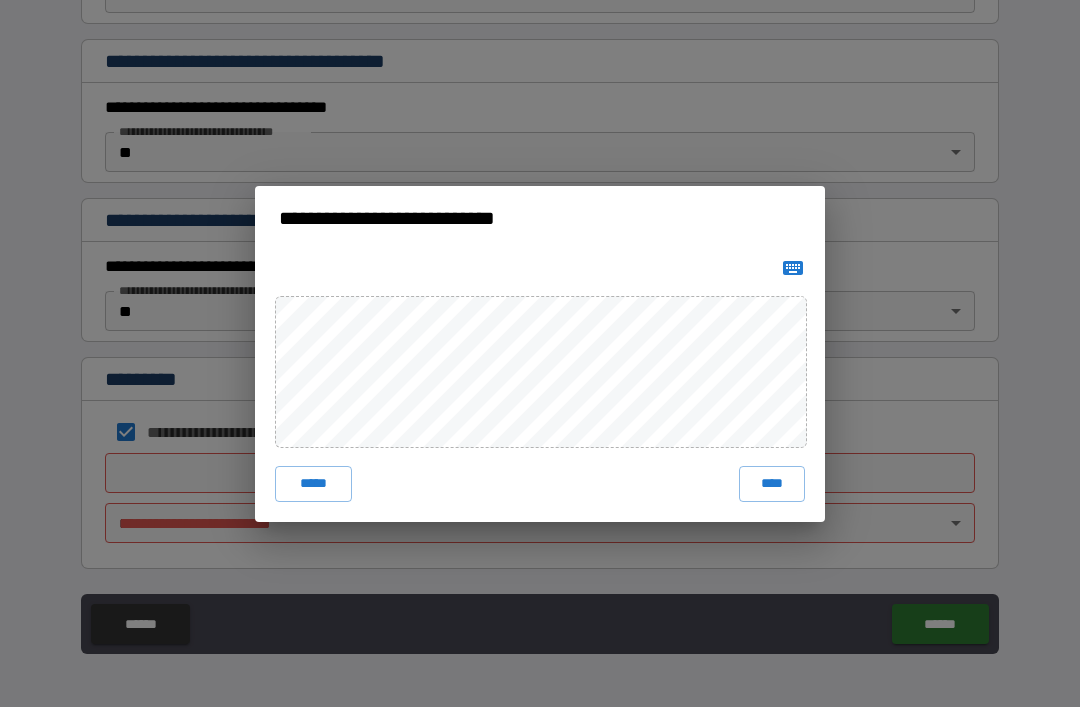 click on "****" at bounding box center [772, 484] 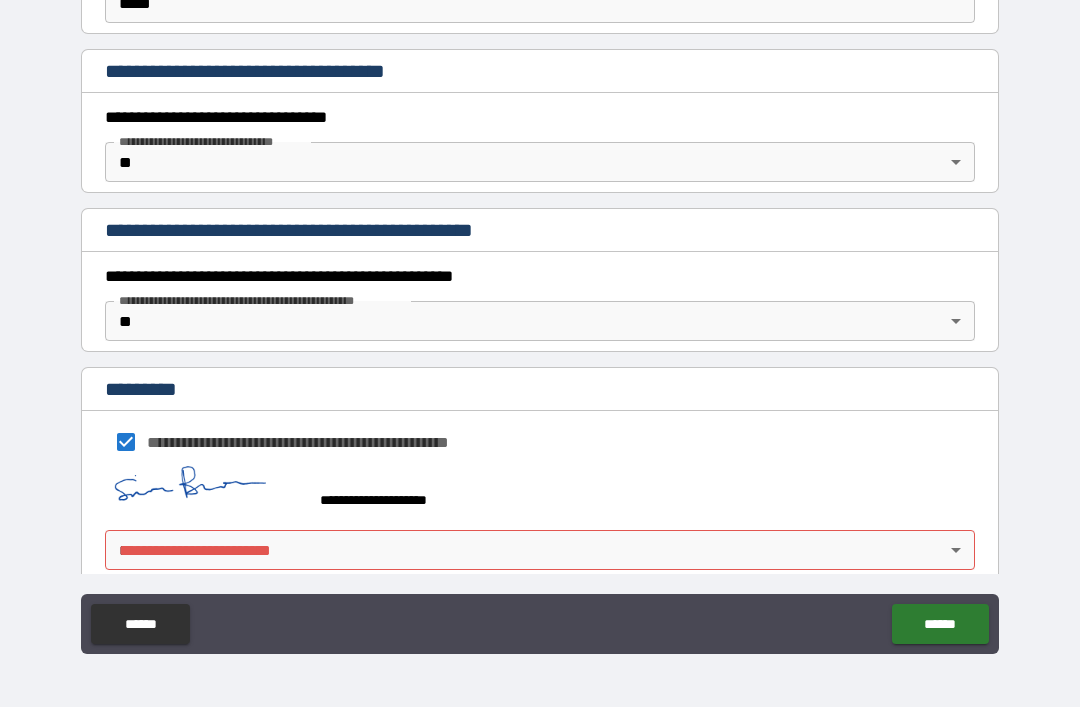 click on "**********" at bounding box center (540, 321) 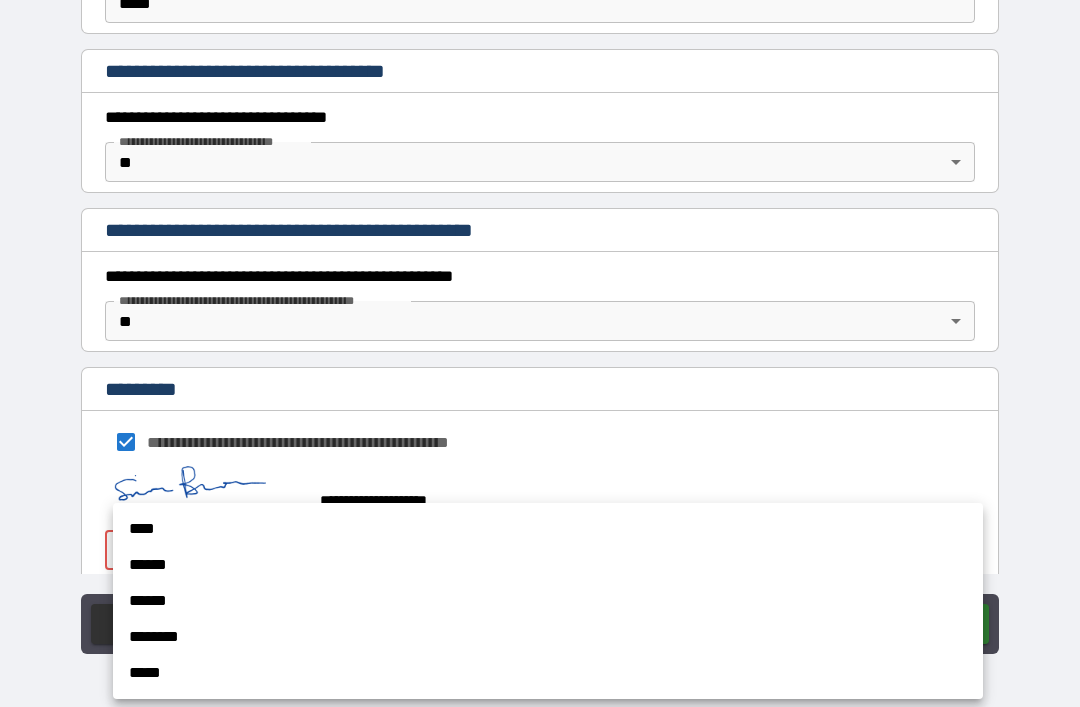 click on "******" at bounding box center (548, 565) 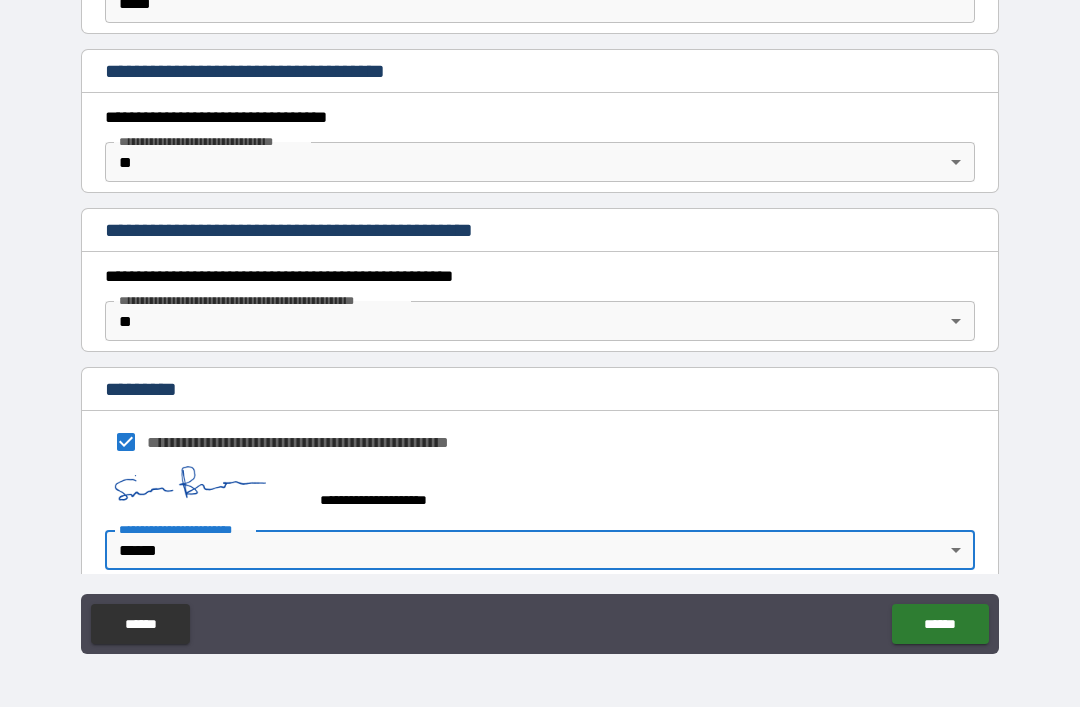 click on "******" at bounding box center [940, 624] 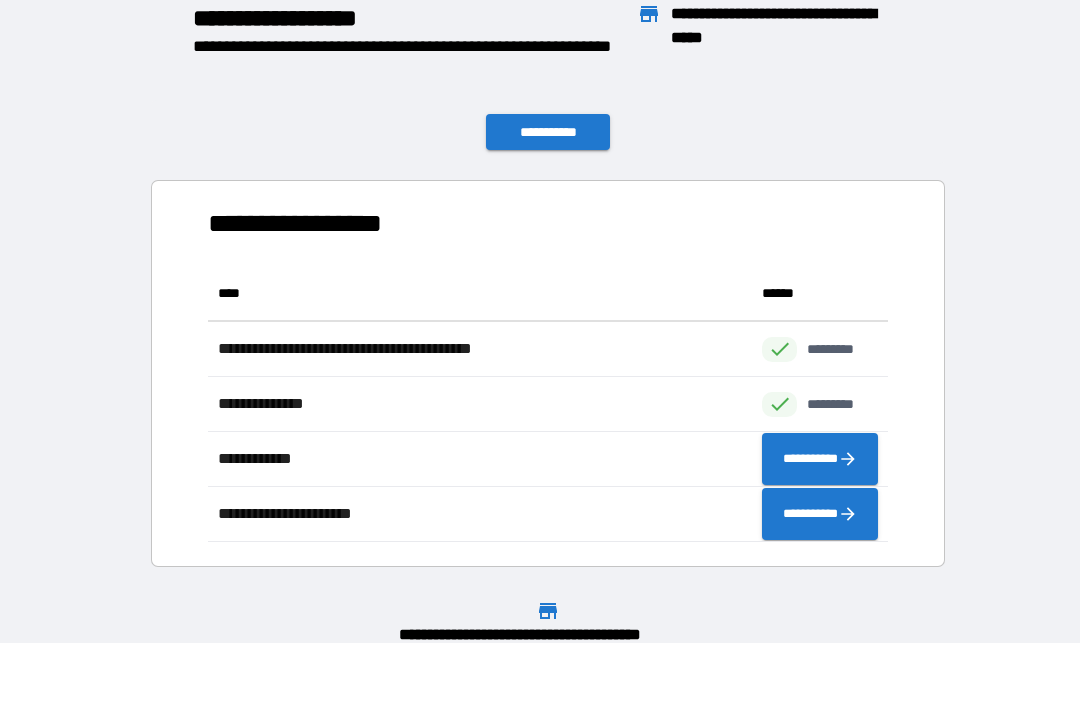 scroll, scrollTop: 276, scrollLeft: 680, axis: both 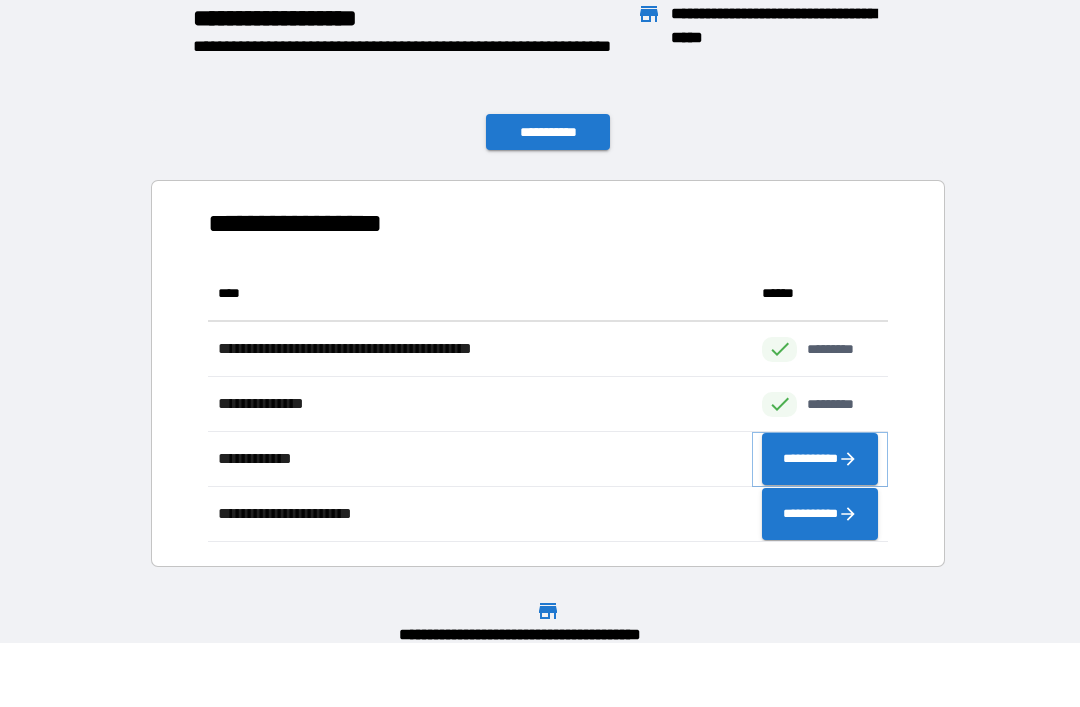 click on "**********" at bounding box center [820, 459] 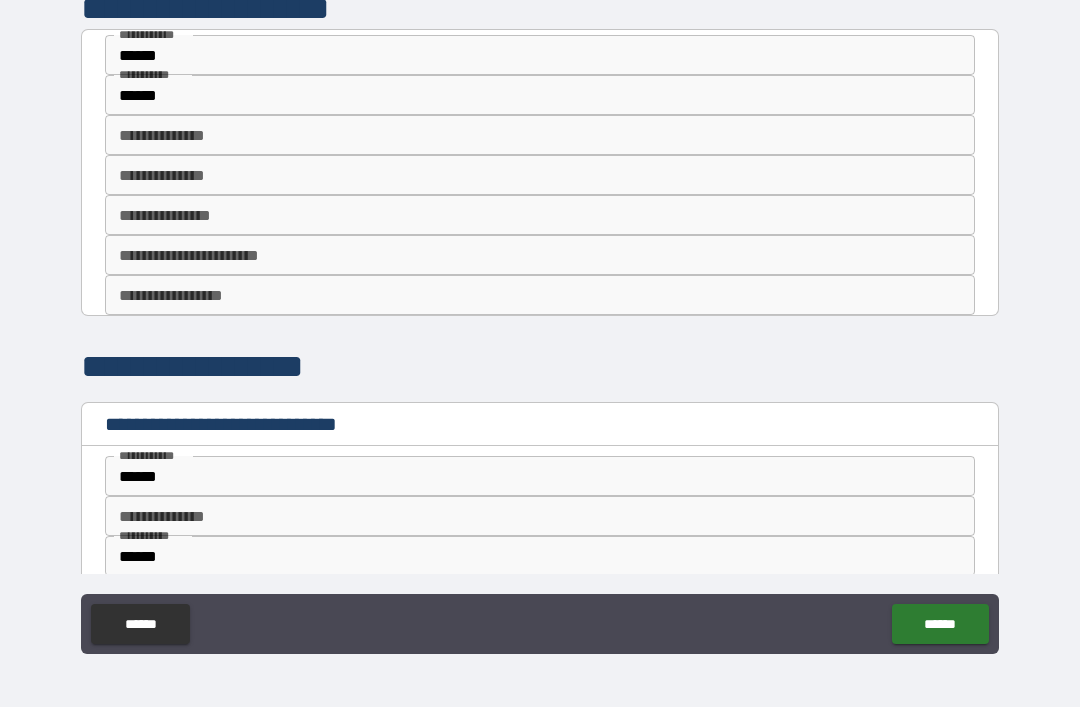 scroll, scrollTop: 0, scrollLeft: 0, axis: both 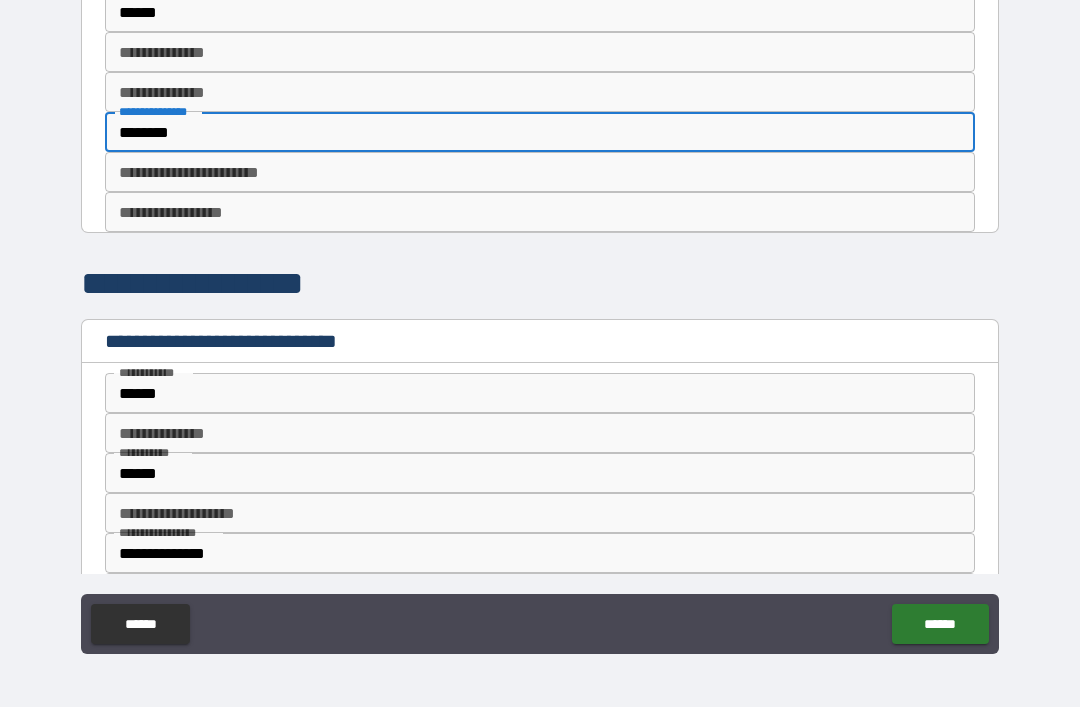 click on "**********" at bounding box center [540, 172] 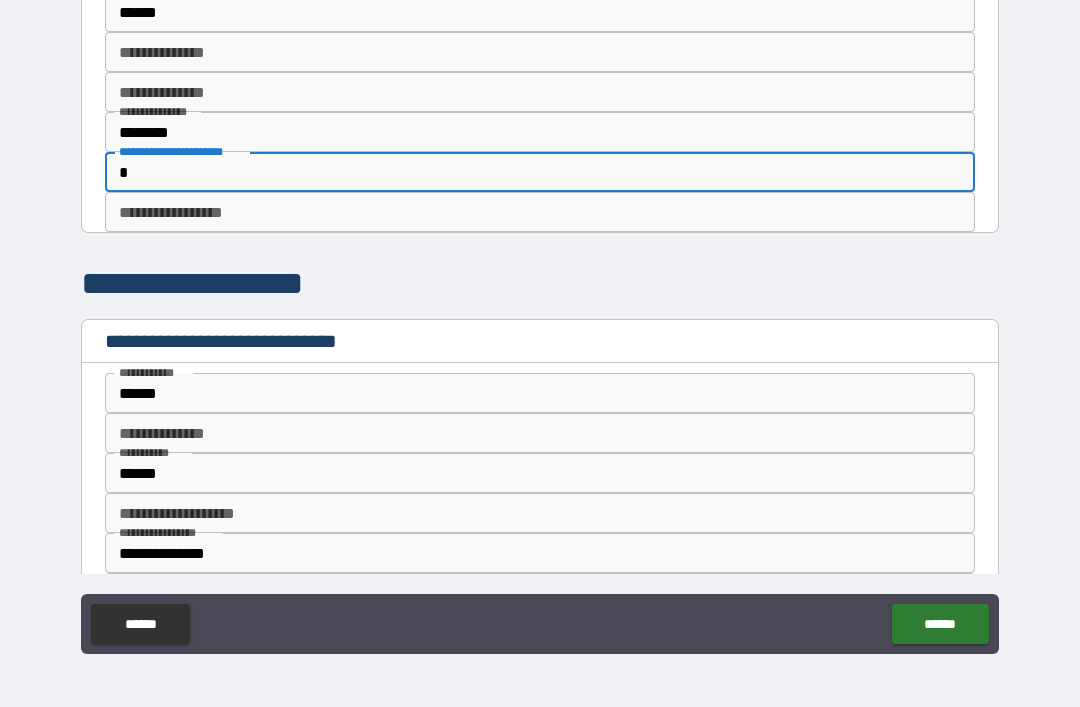 click on "**********" at bounding box center (540, 212) 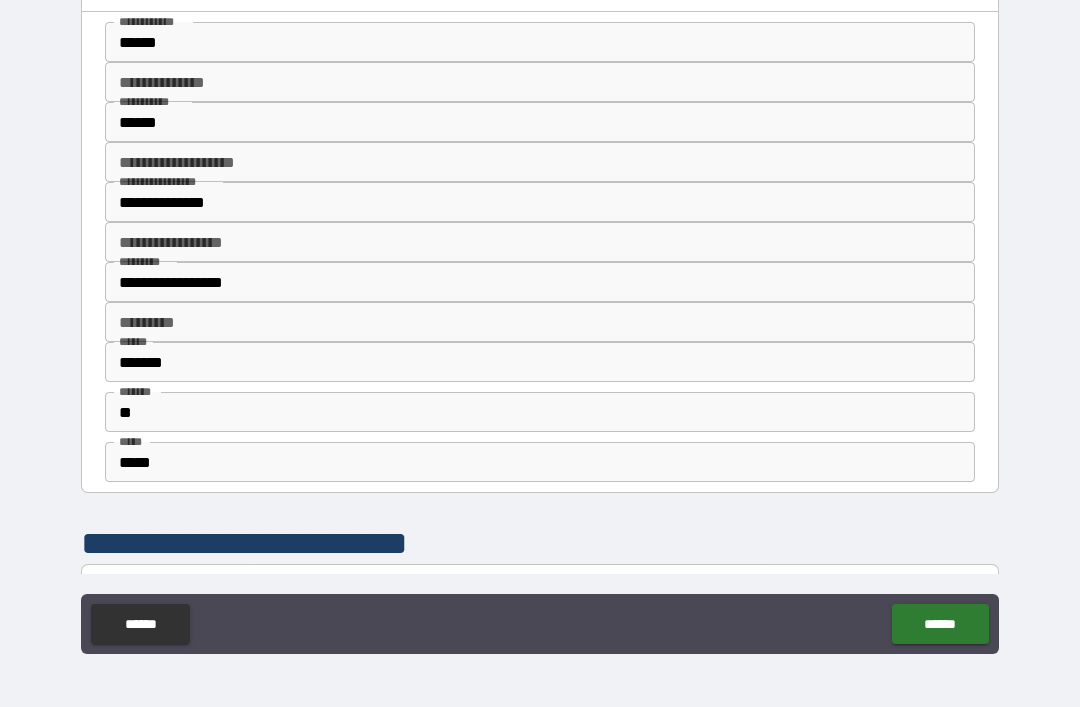 scroll, scrollTop: 433, scrollLeft: 0, axis: vertical 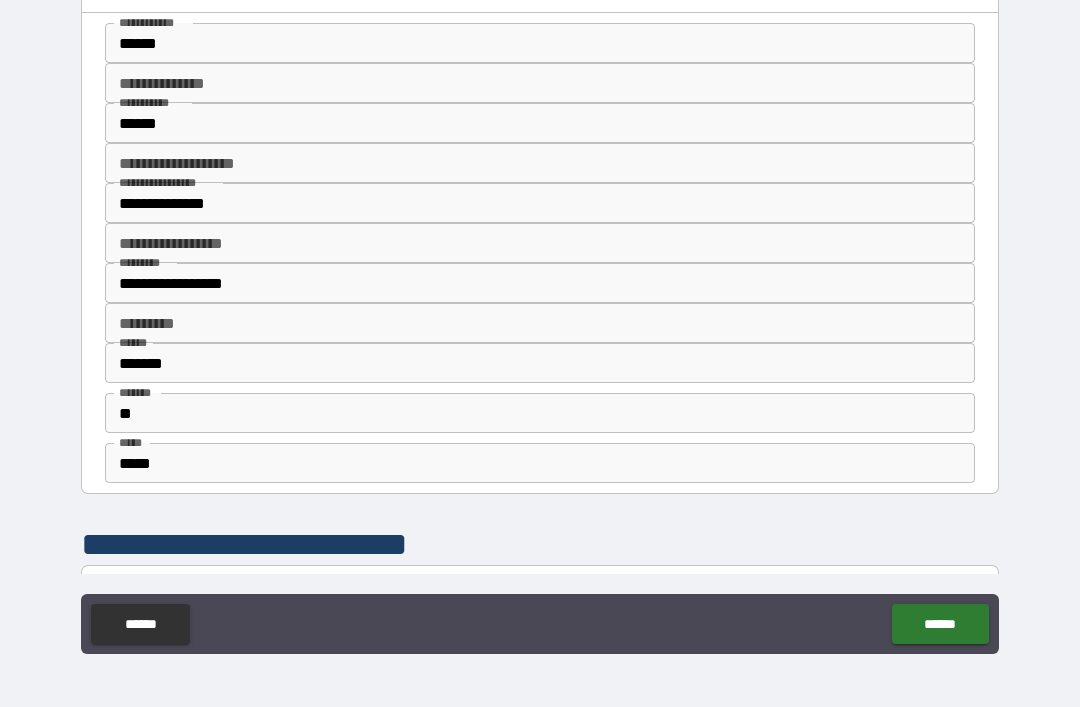 click on "******" at bounding box center [540, 123] 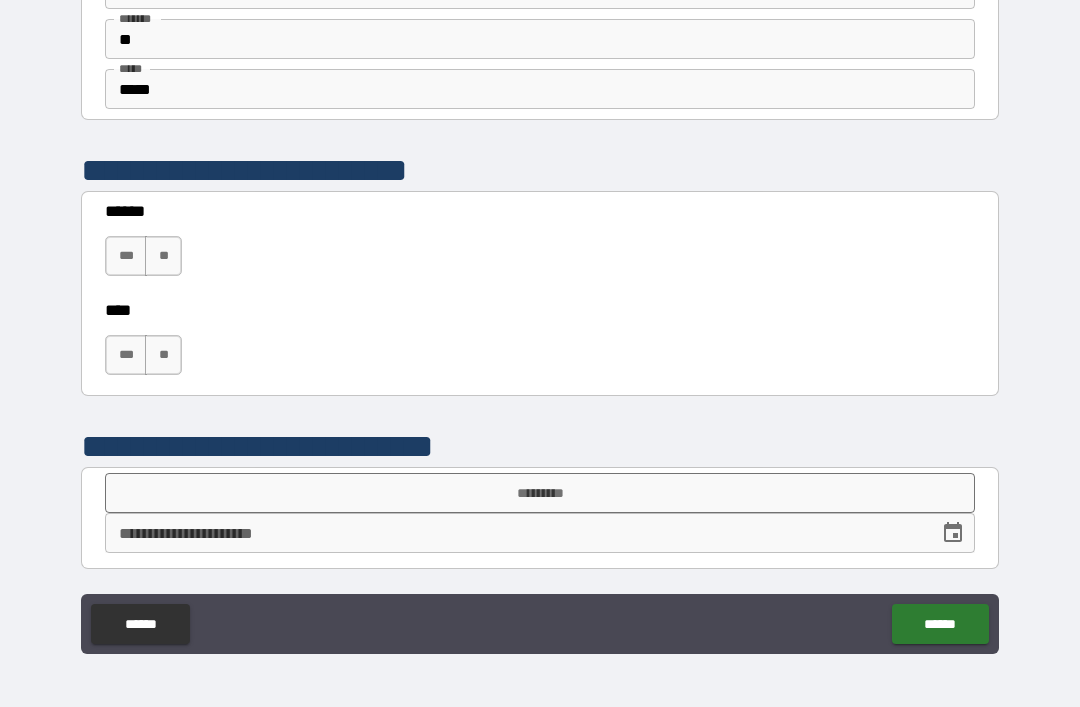 scroll, scrollTop: 807, scrollLeft: 0, axis: vertical 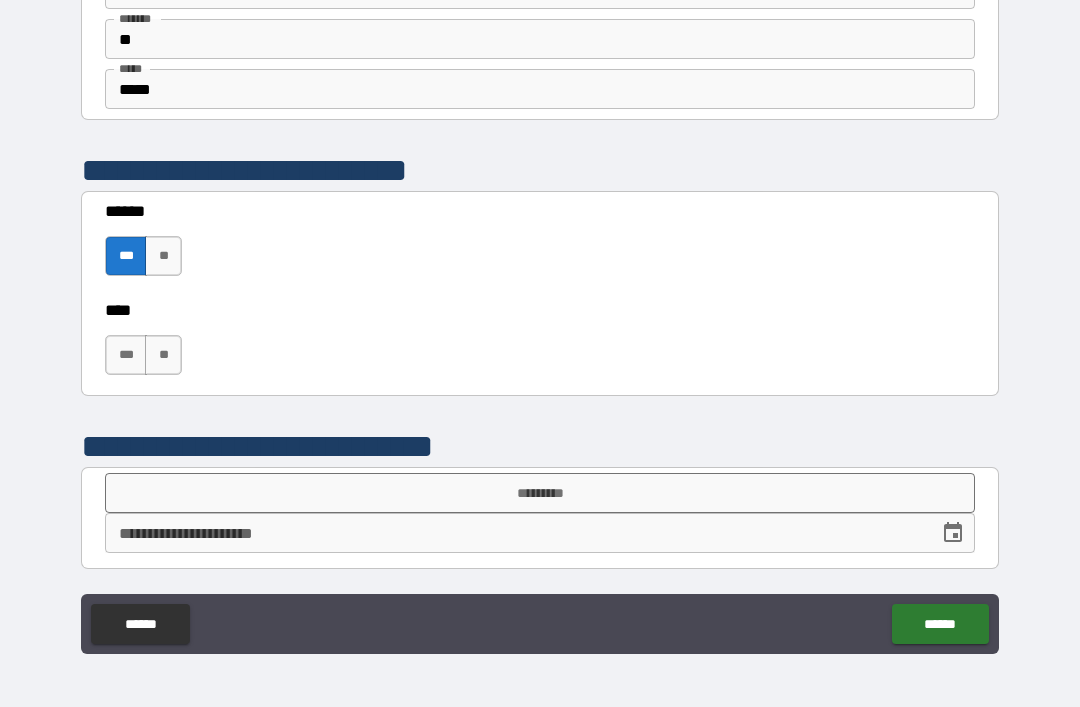 click on "***" at bounding box center [126, 355] 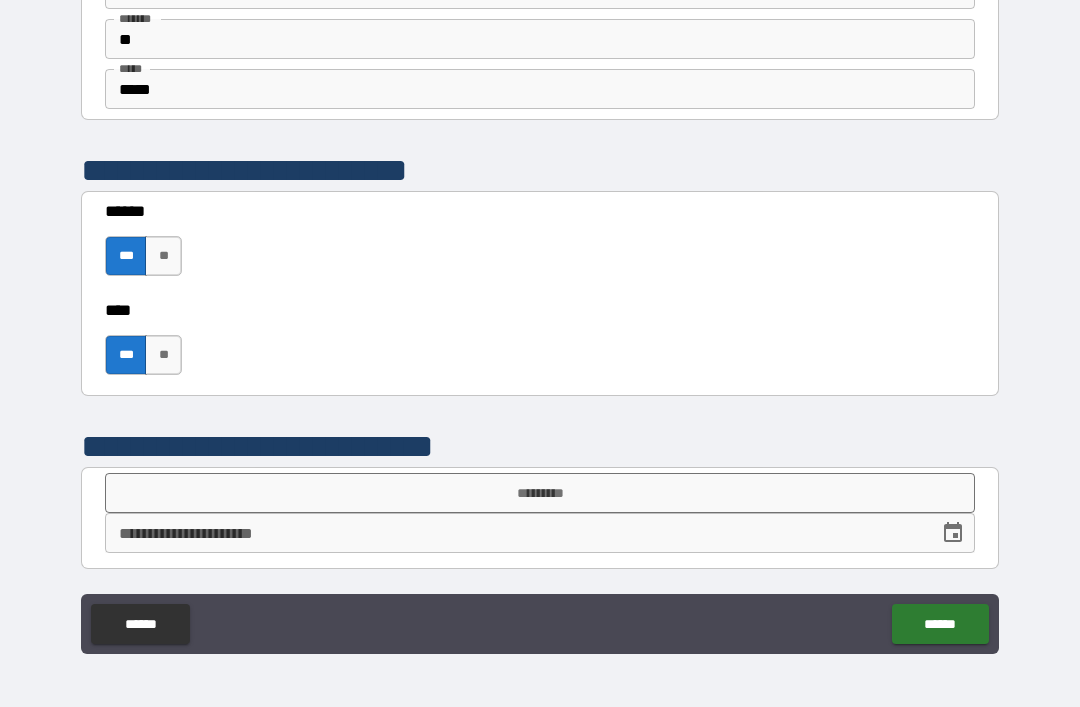 click on "*********" at bounding box center (540, 493) 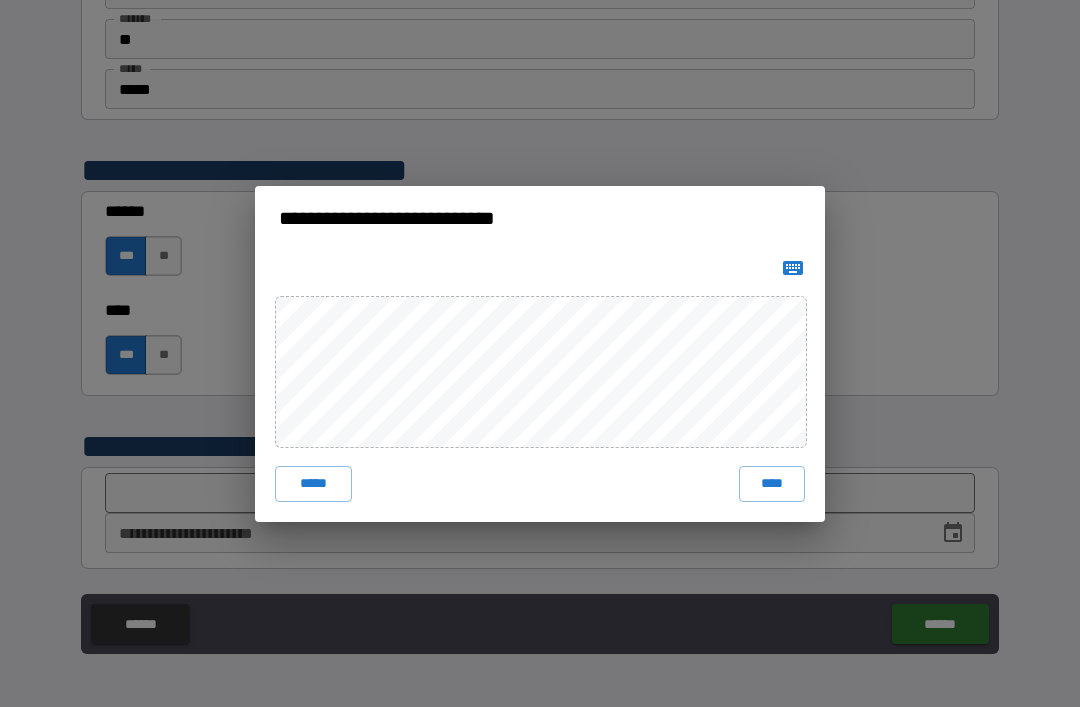 click on "****" at bounding box center (772, 484) 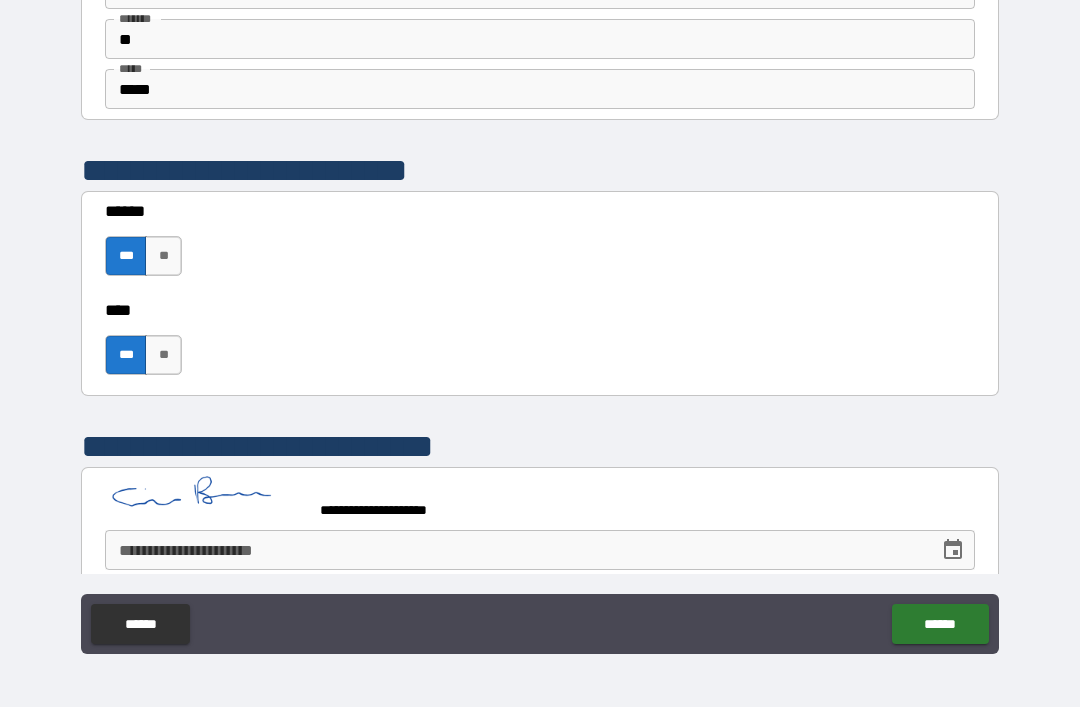 click on "**********" at bounding box center [515, 550] 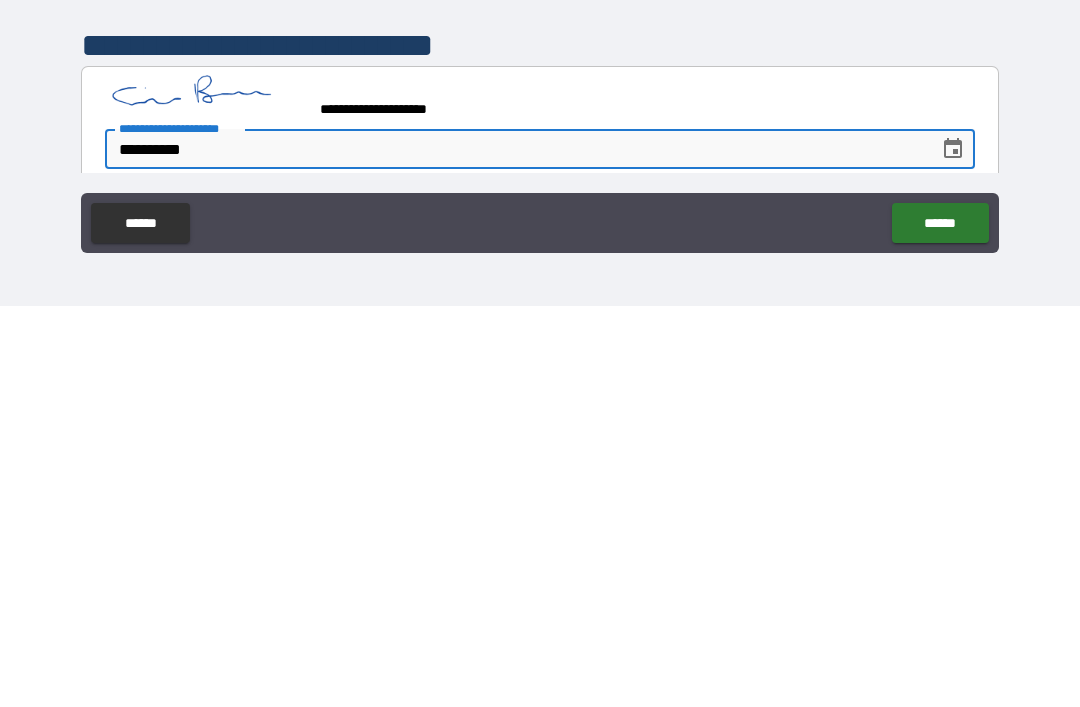 click on "******" at bounding box center [940, 624] 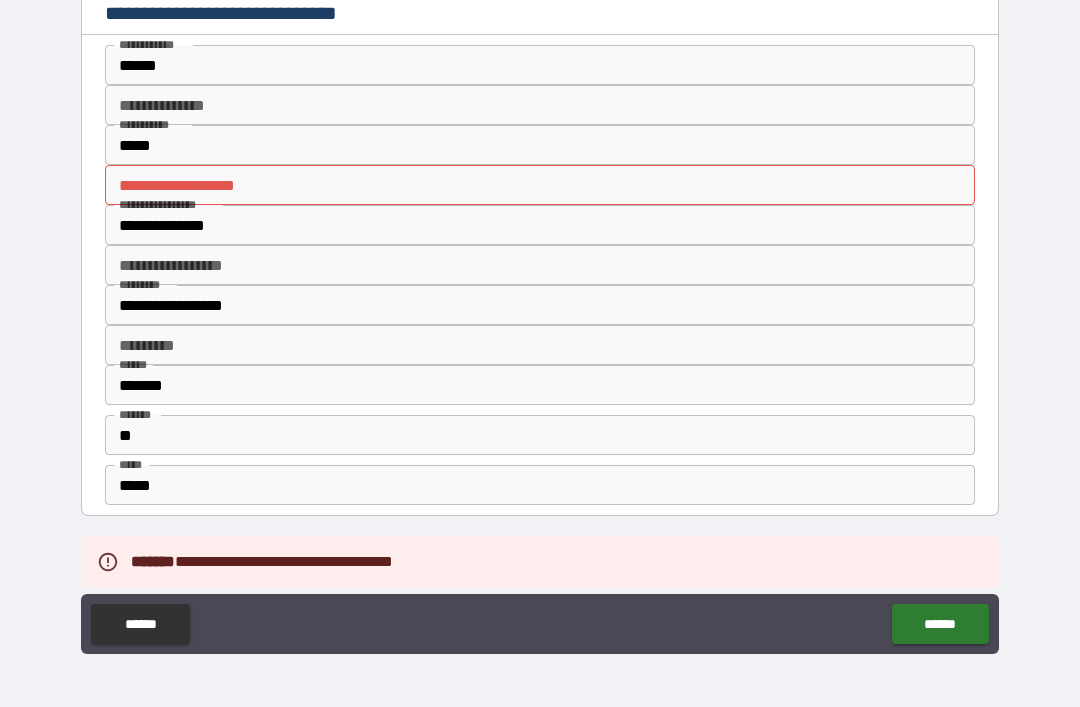 scroll, scrollTop: 366, scrollLeft: 0, axis: vertical 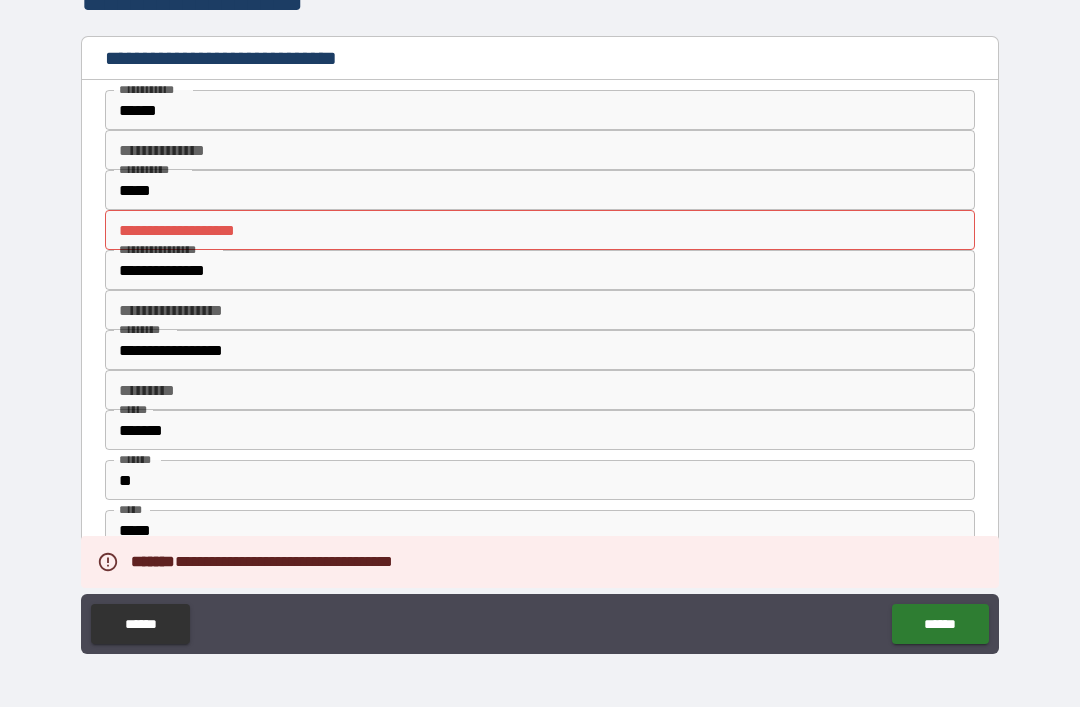 click on "**********" at bounding box center (540, 230) 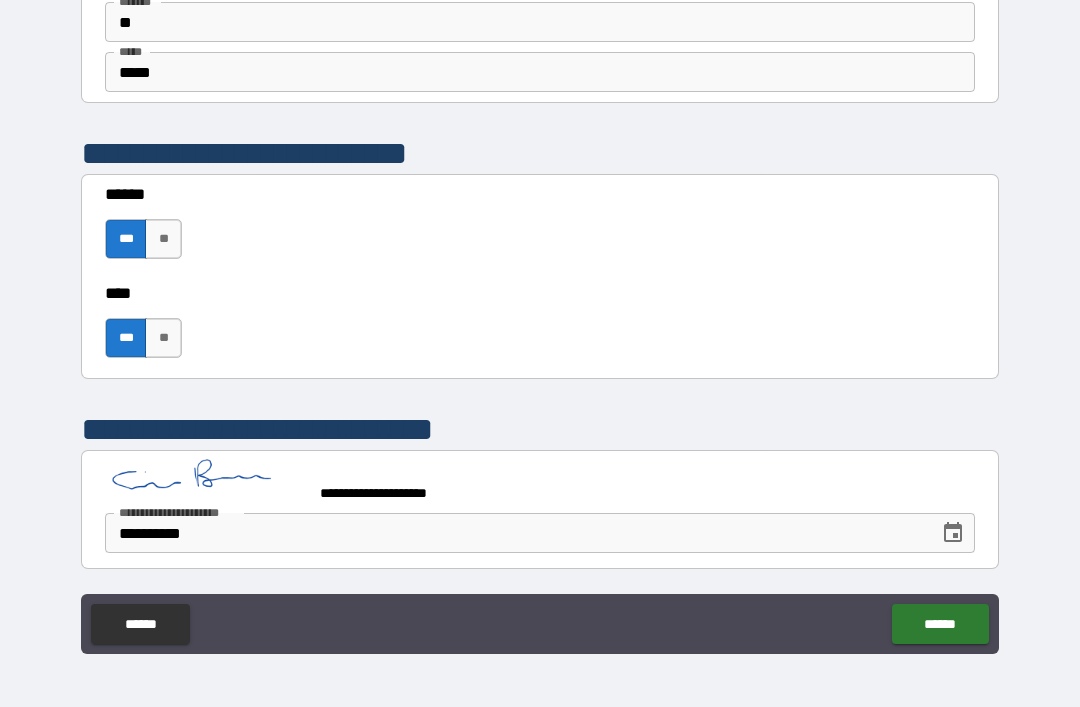 scroll, scrollTop: 0, scrollLeft: 0, axis: both 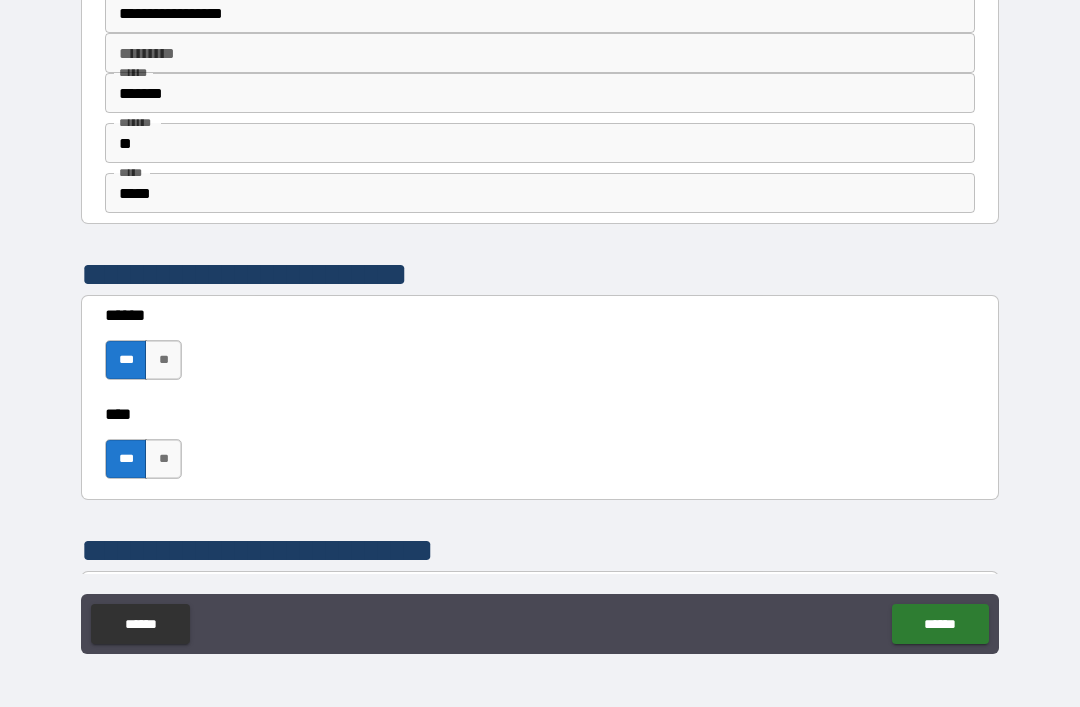 click on "******" at bounding box center [940, 624] 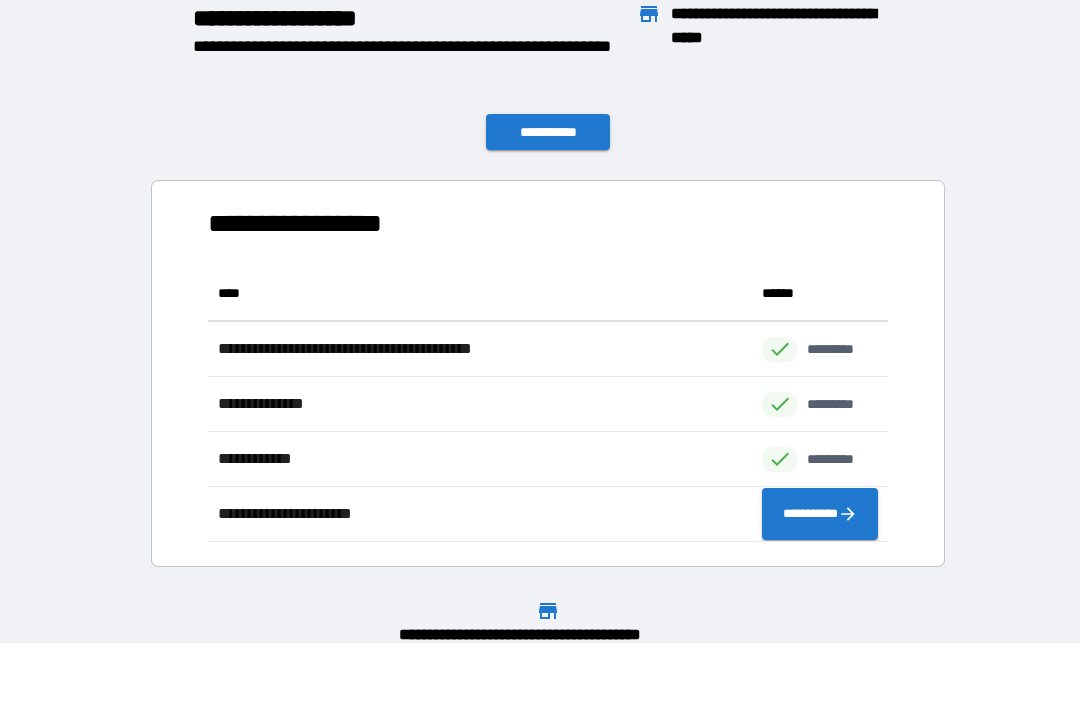 scroll, scrollTop: 276, scrollLeft: 680, axis: both 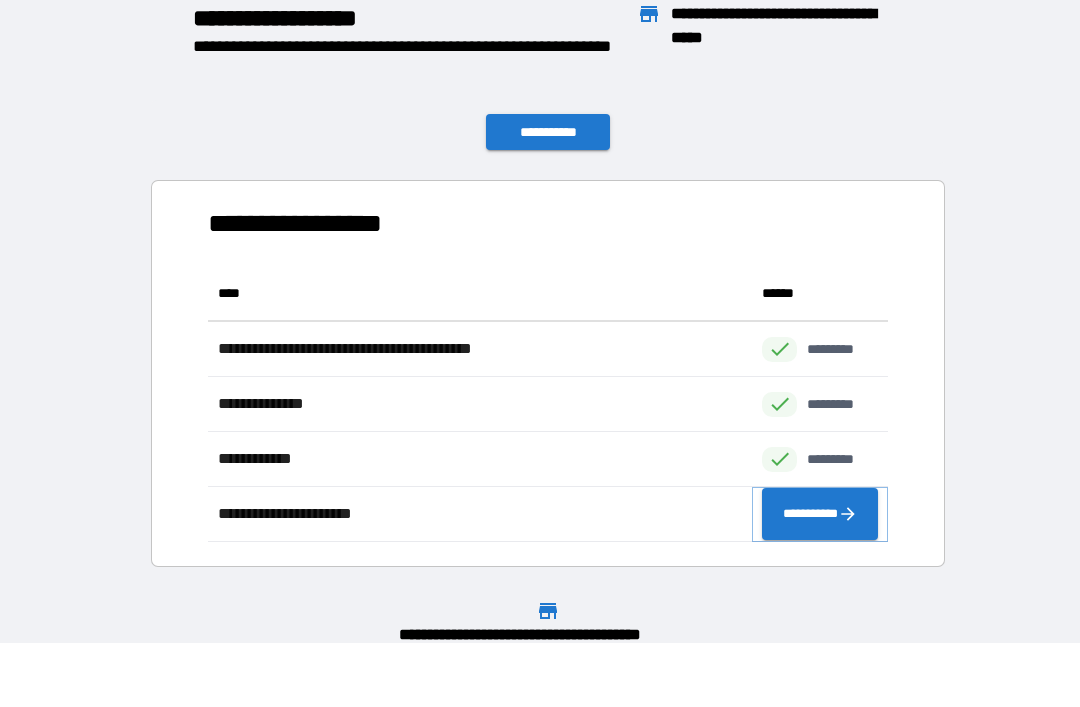 click on "**********" at bounding box center [820, 514] 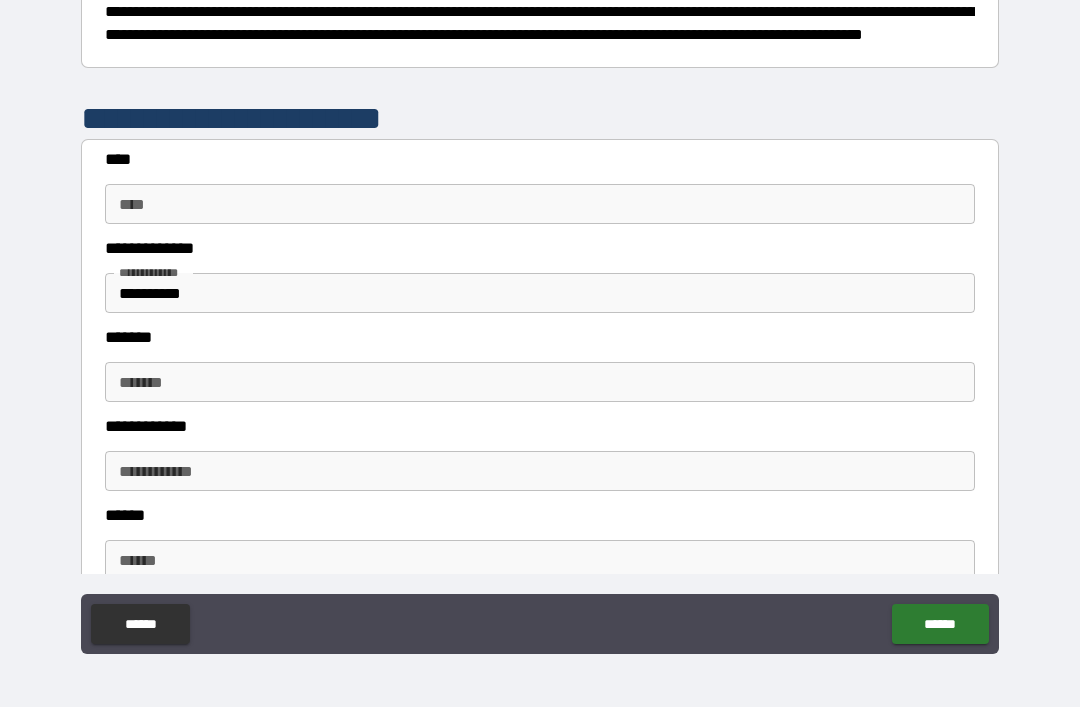 scroll, scrollTop: 335, scrollLeft: 0, axis: vertical 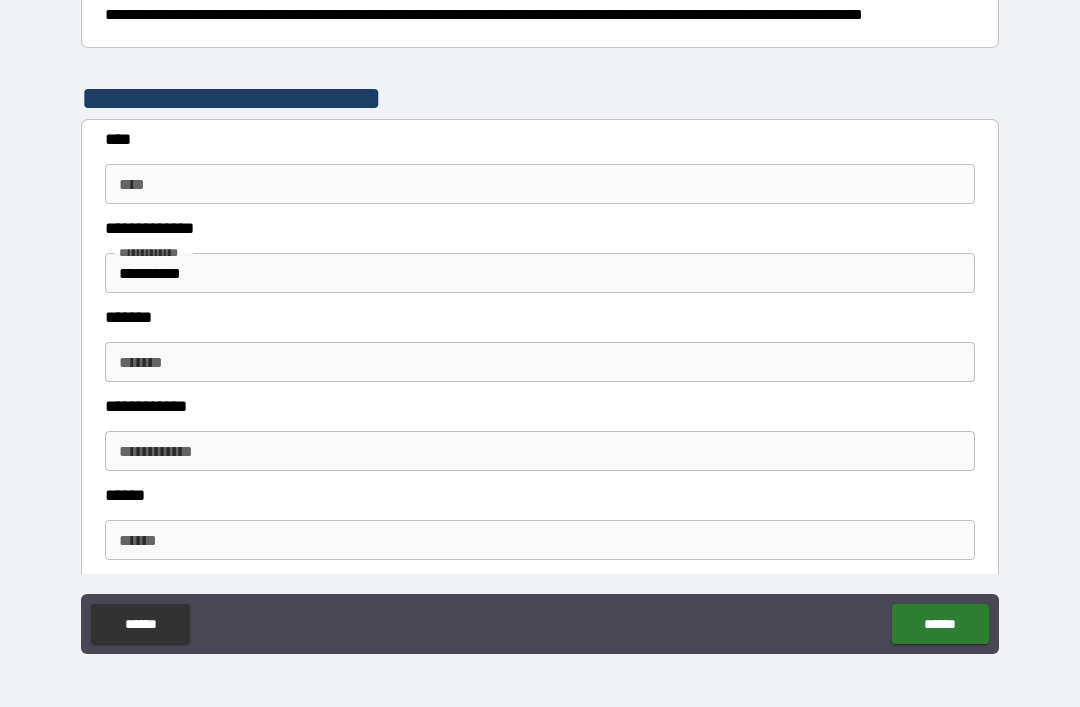 click on "****" at bounding box center [540, 184] 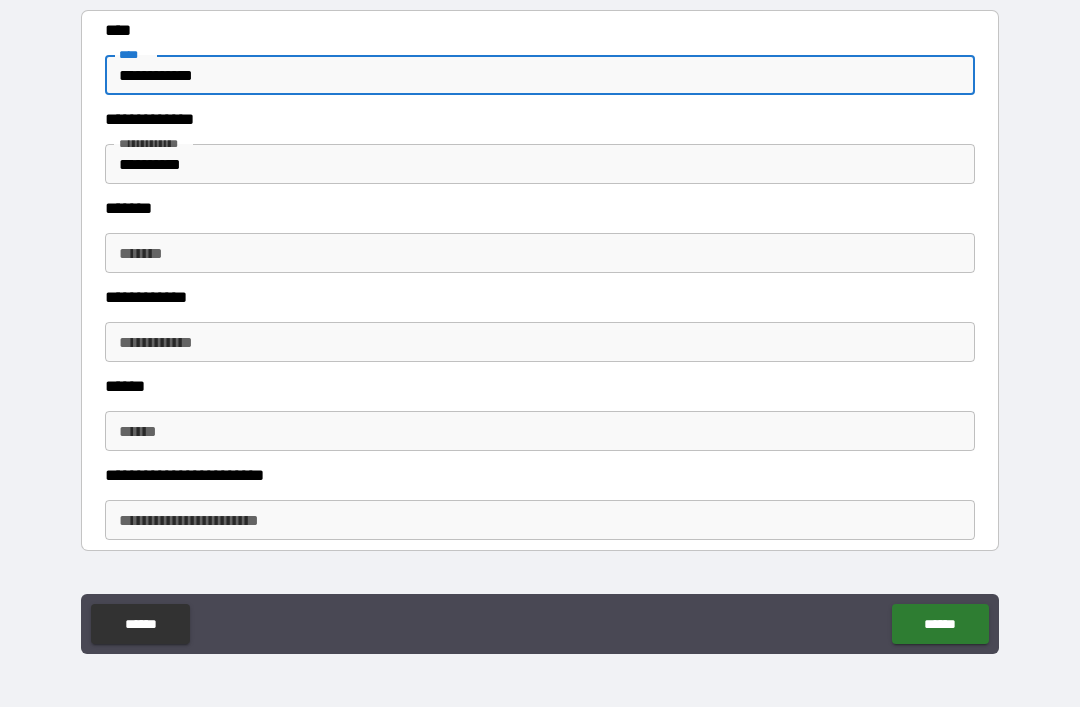 scroll, scrollTop: 445, scrollLeft: 0, axis: vertical 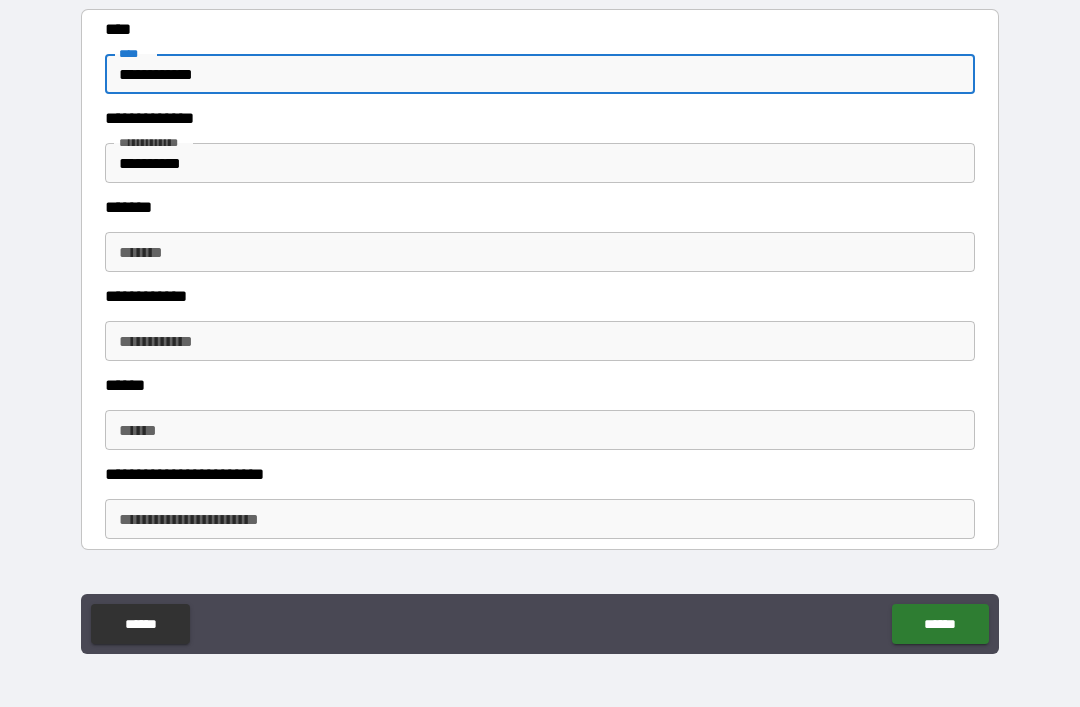 click on "**********" at bounding box center (540, 163) 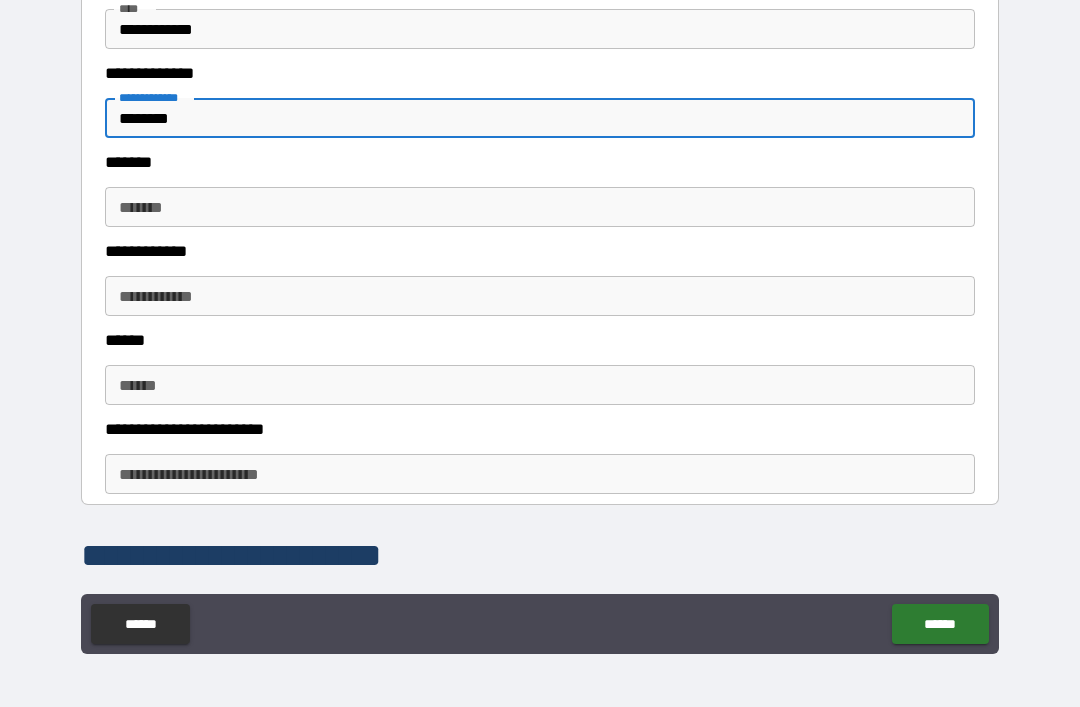 scroll, scrollTop: 574, scrollLeft: 0, axis: vertical 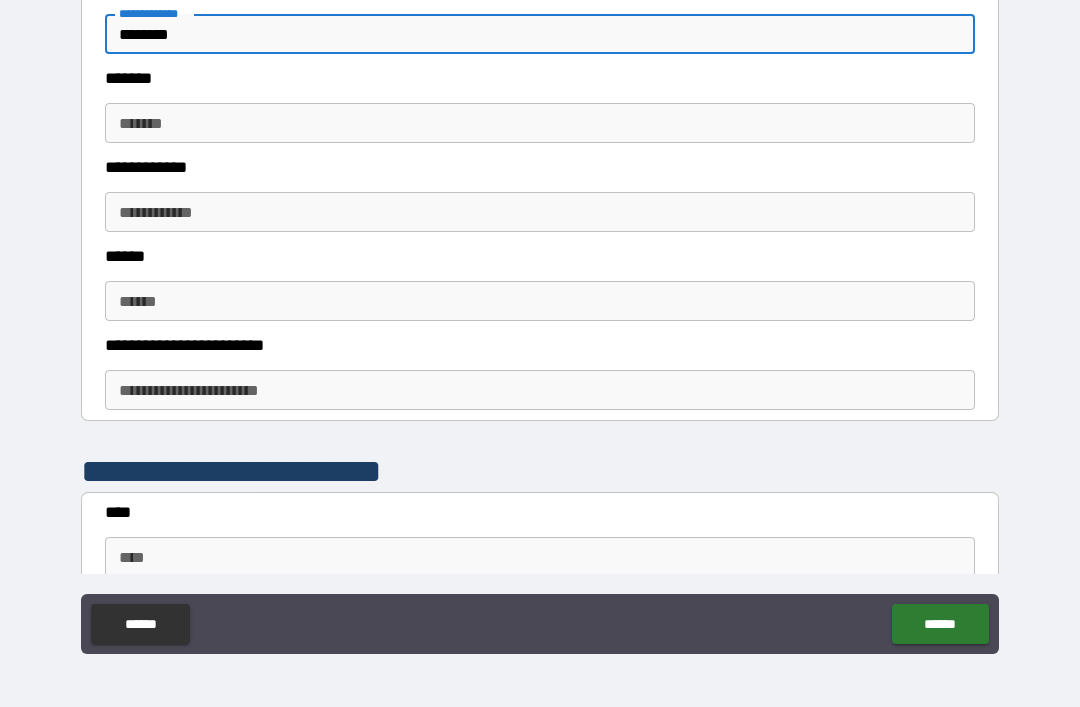 click on "*******" at bounding box center (540, 123) 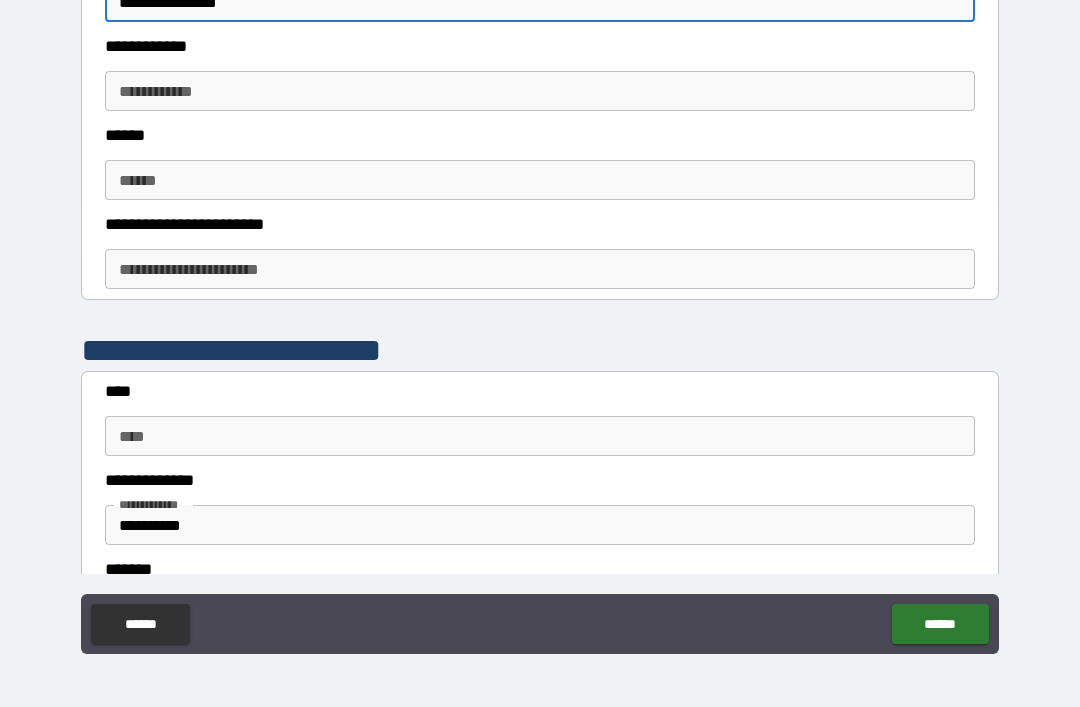 scroll, scrollTop: 694, scrollLeft: 0, axis: vertical 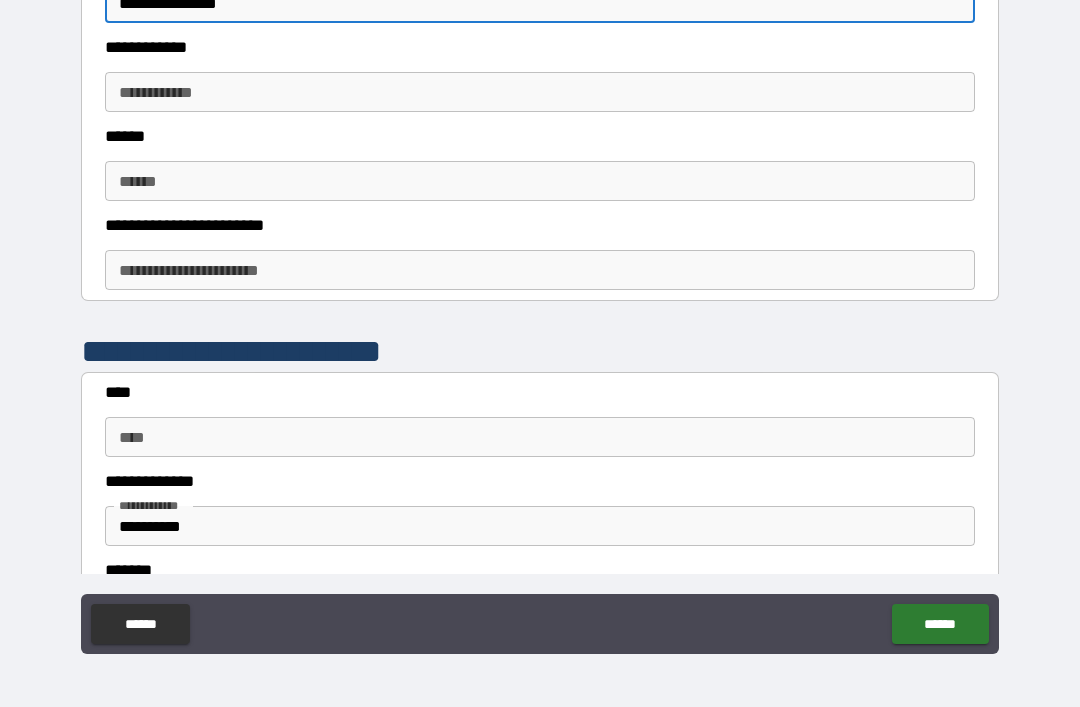 click on "**********" at bounding box center [540, 92] 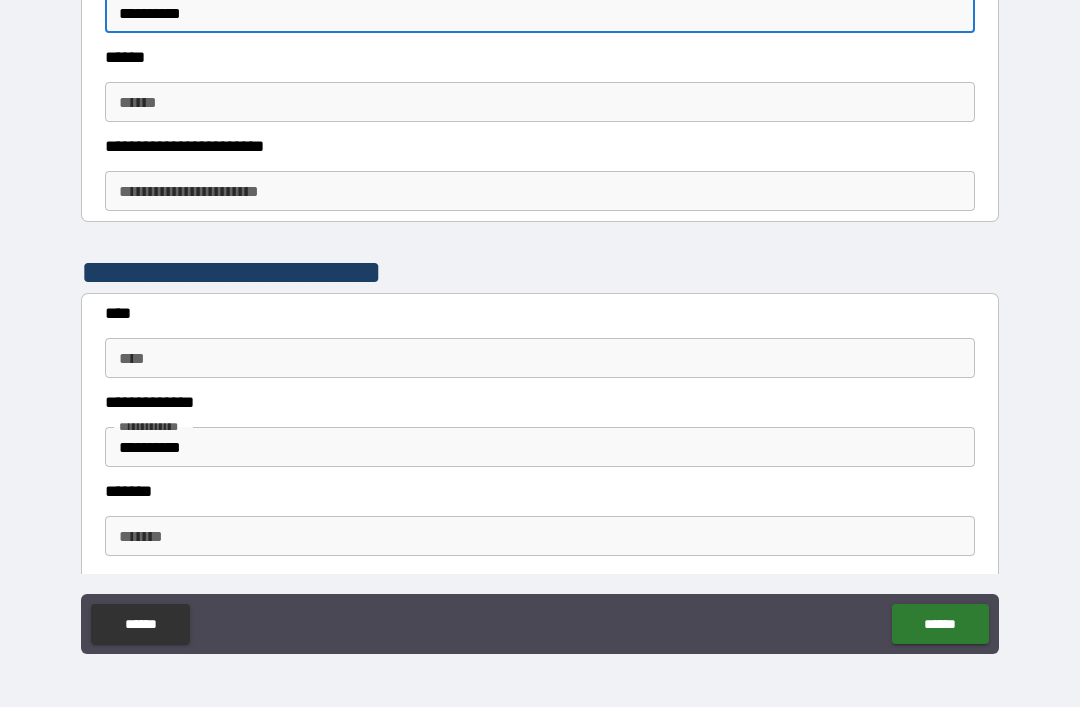 scroll, scrollTop: 776, scrollLeft: 0, axis: vertical 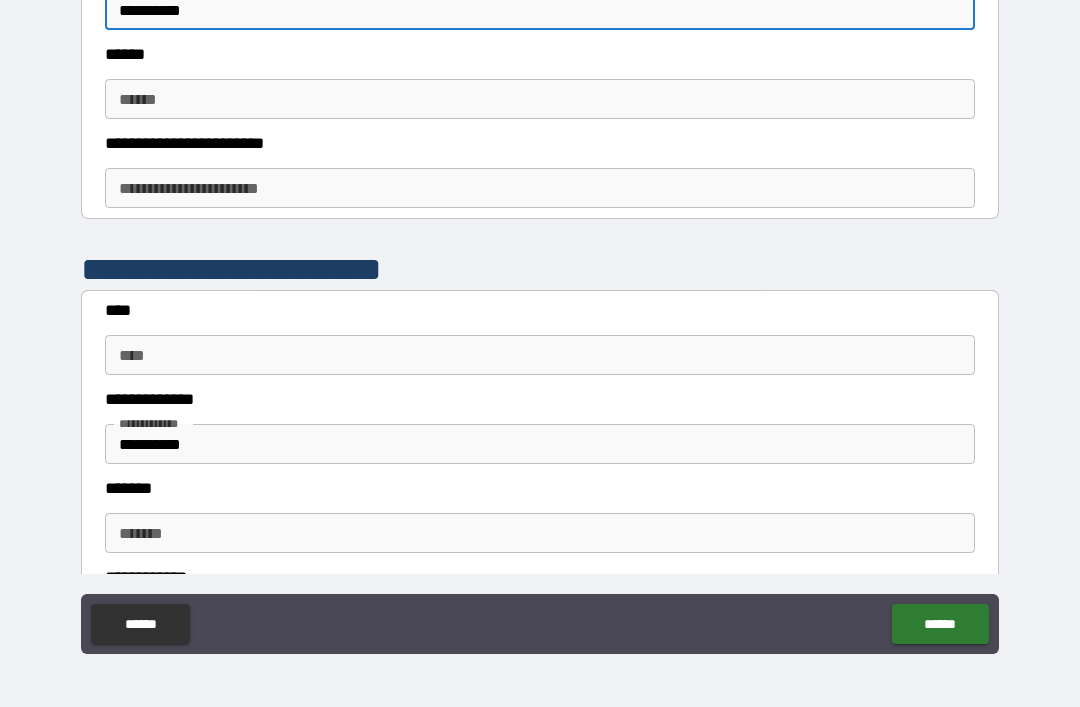 click on "******" at bounding box center (540, 99) 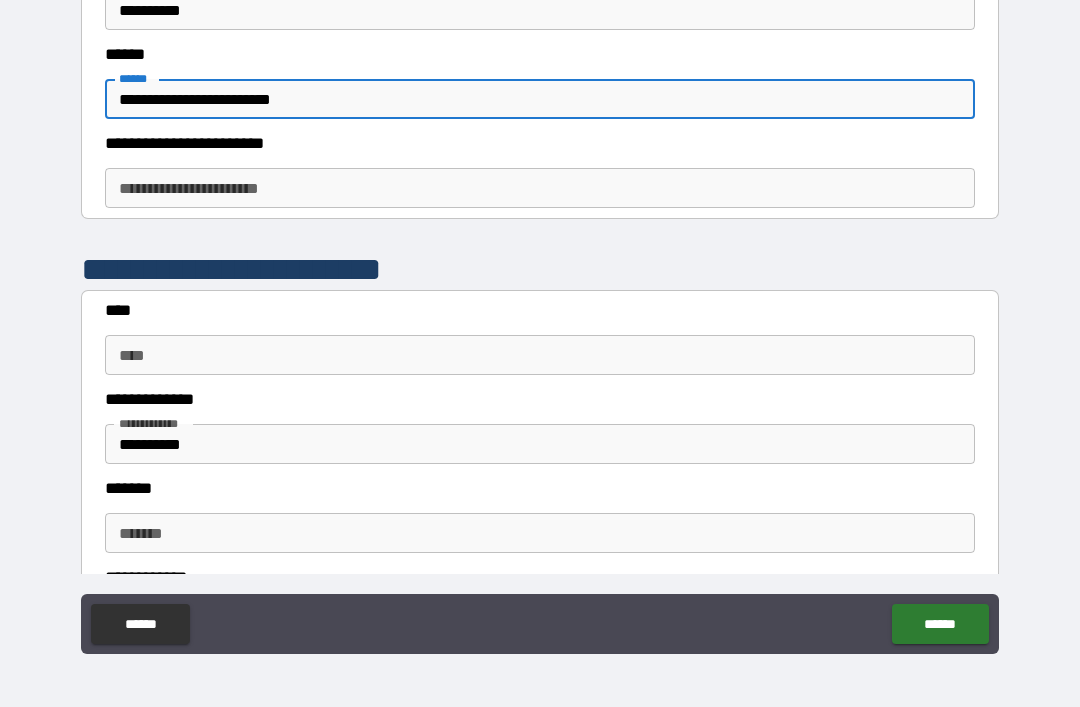 click on "**********" at bounding box center [540, 188] 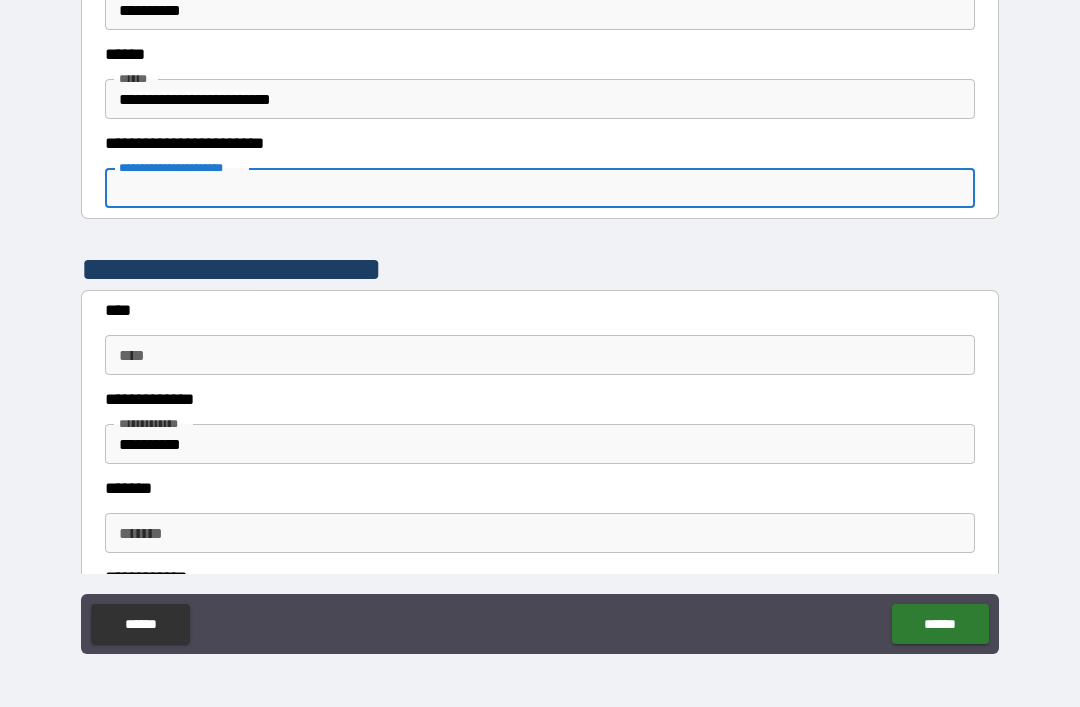 click on "**********" at bounding box center (540, 188) 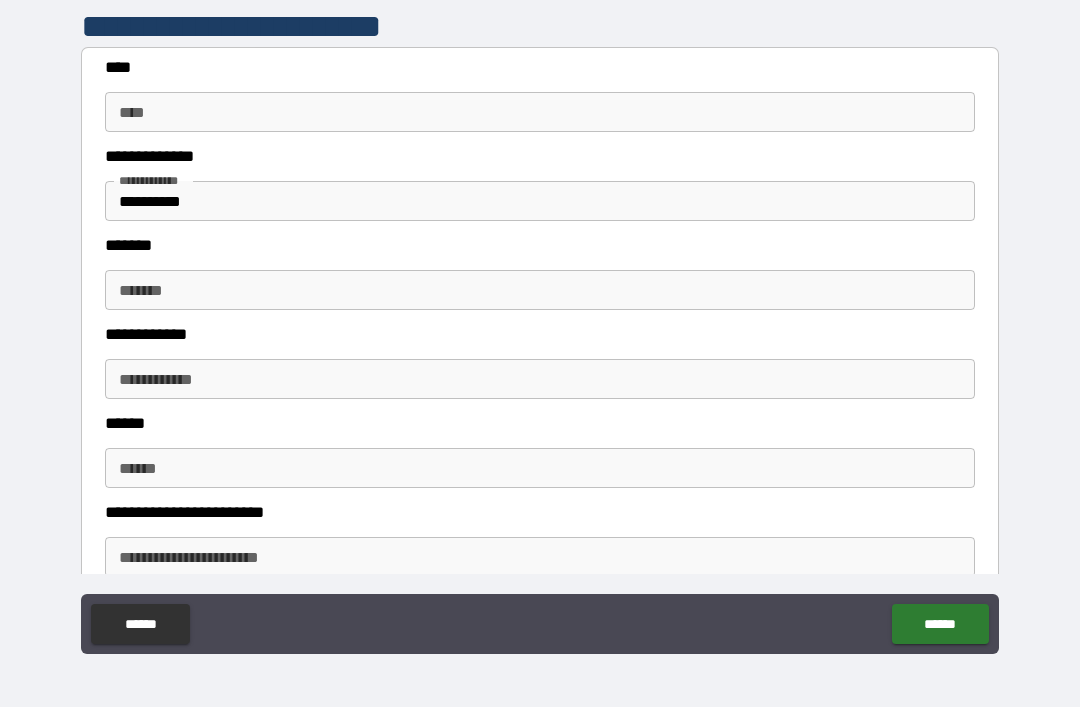 scroll, scrollTop: 1047, scrollLeft: 0, axis: vertical 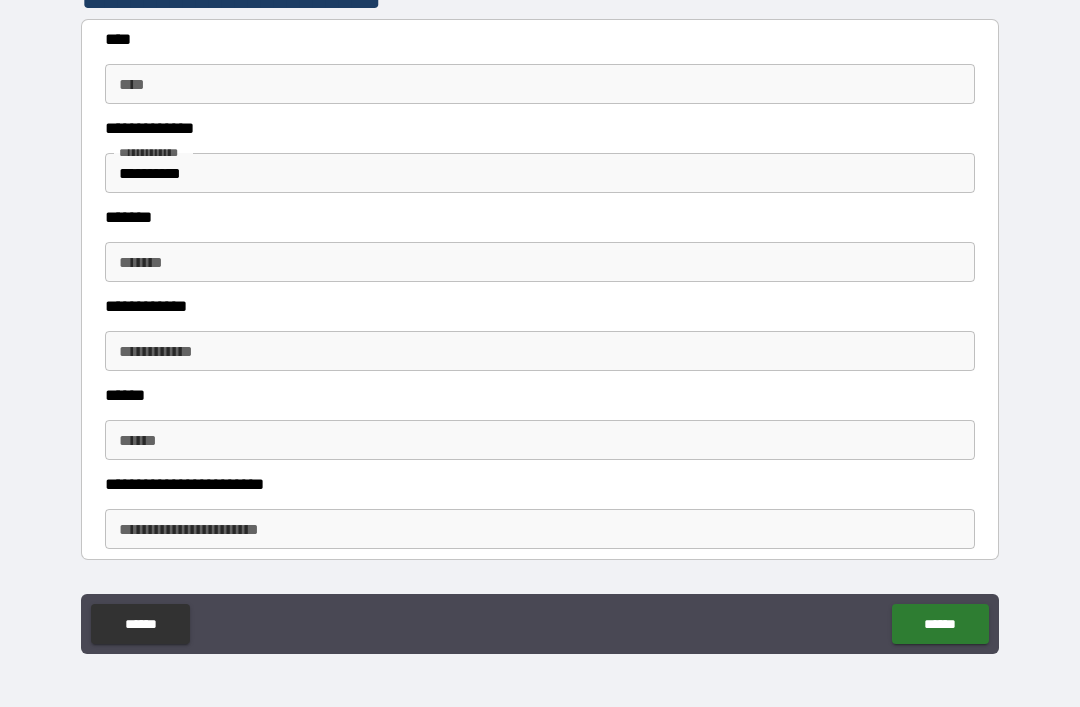 click on "**********" at bounding box center [540, 173] 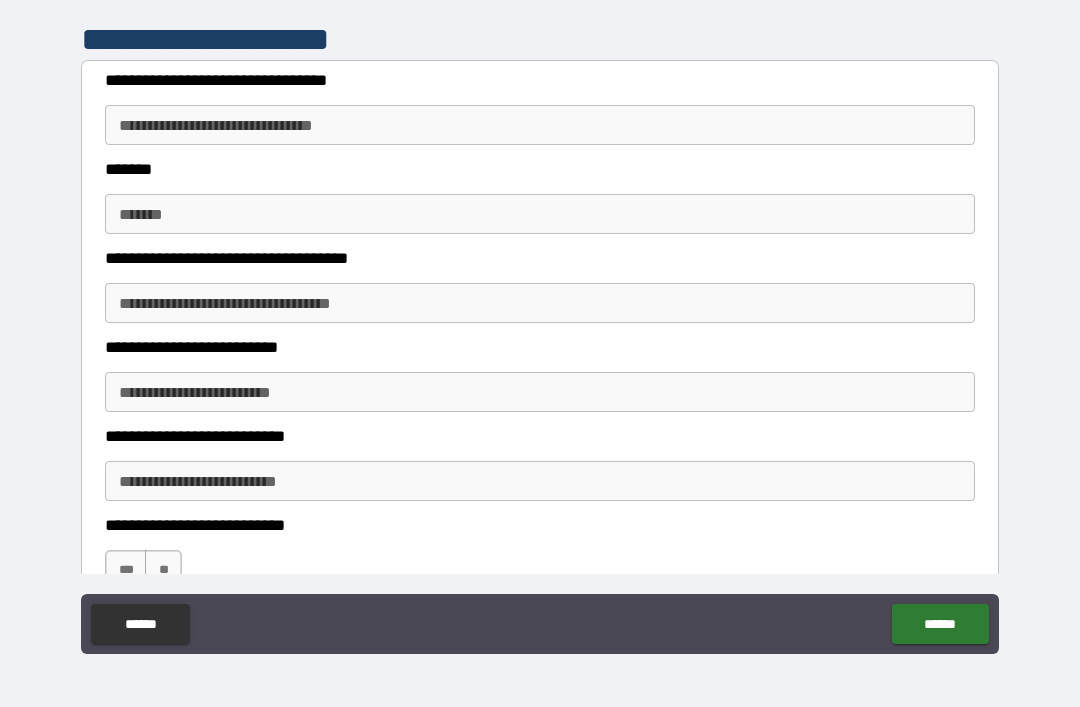 scroll, scrollTop: 1621, scrollLeft: 0, axis: vertical 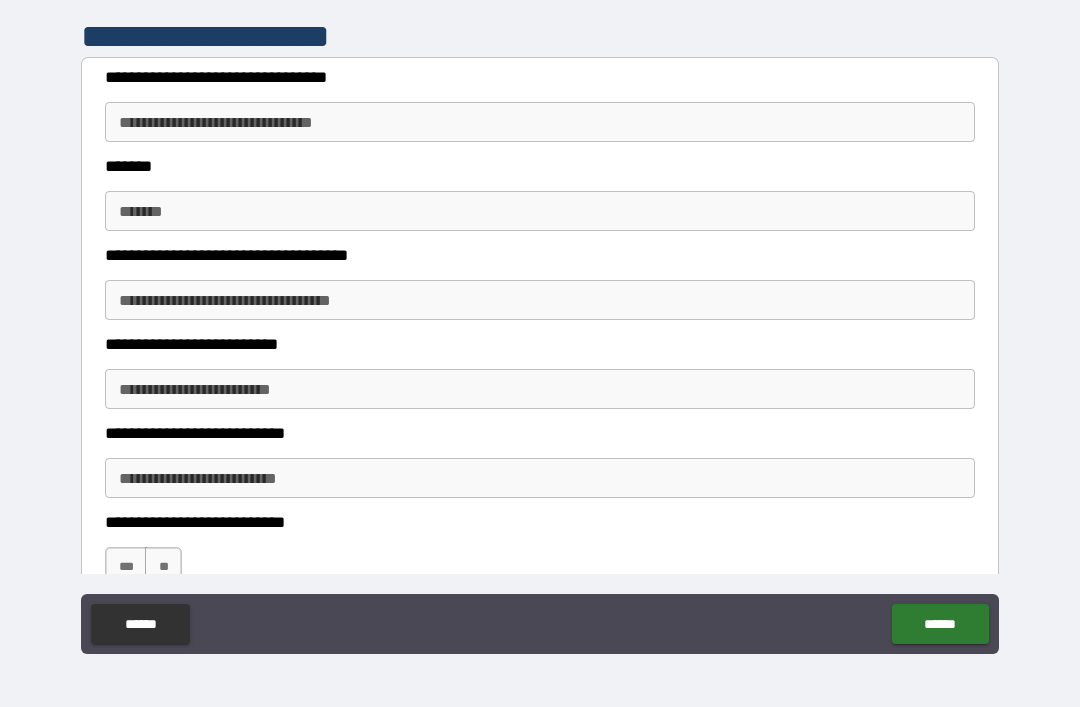 click on "**********" at bounding box center (540, 122) 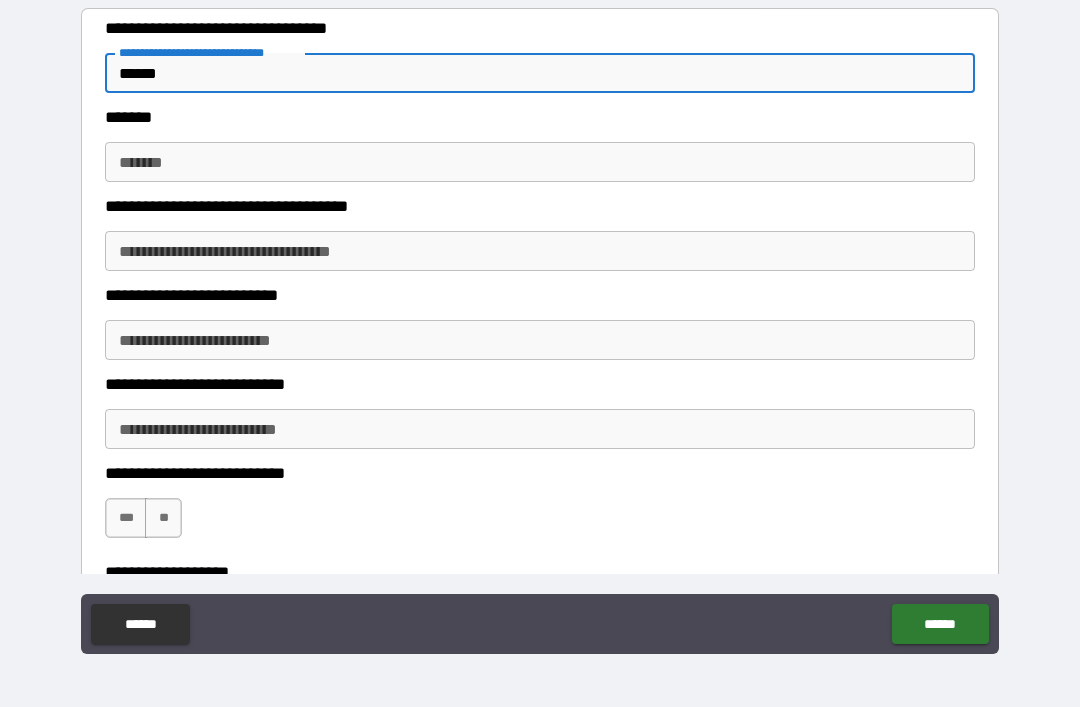 scroll, scrollTop: 1722, scrollLeft: 0, axis: vertical 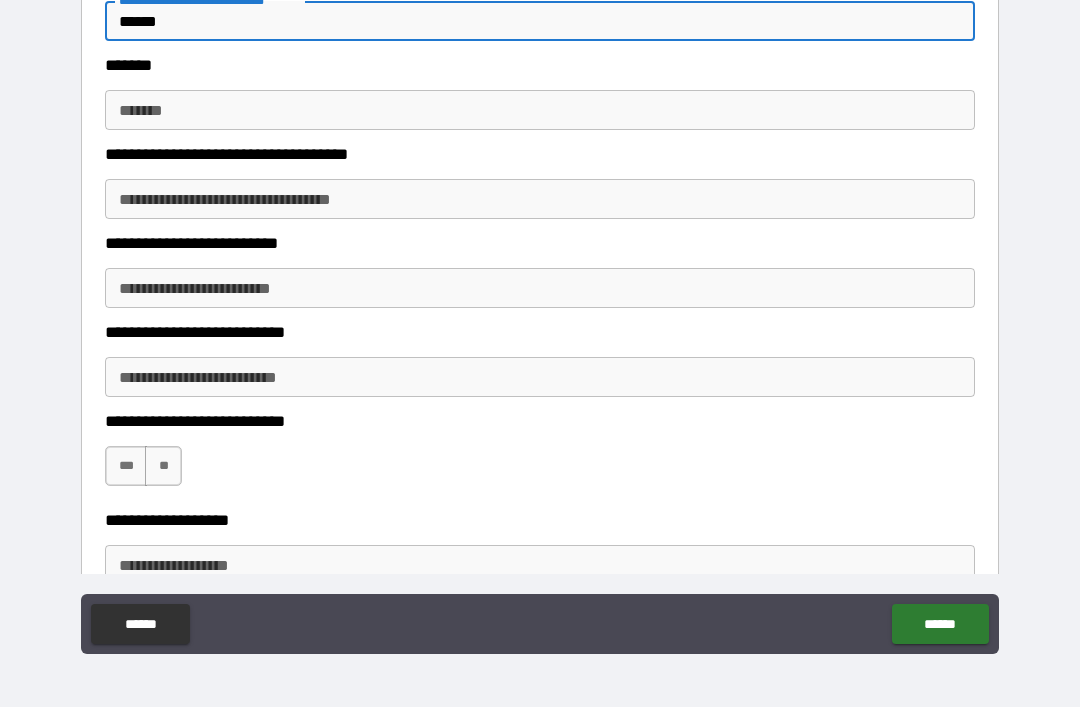 click on "*******" at bounding box center [540, 110] 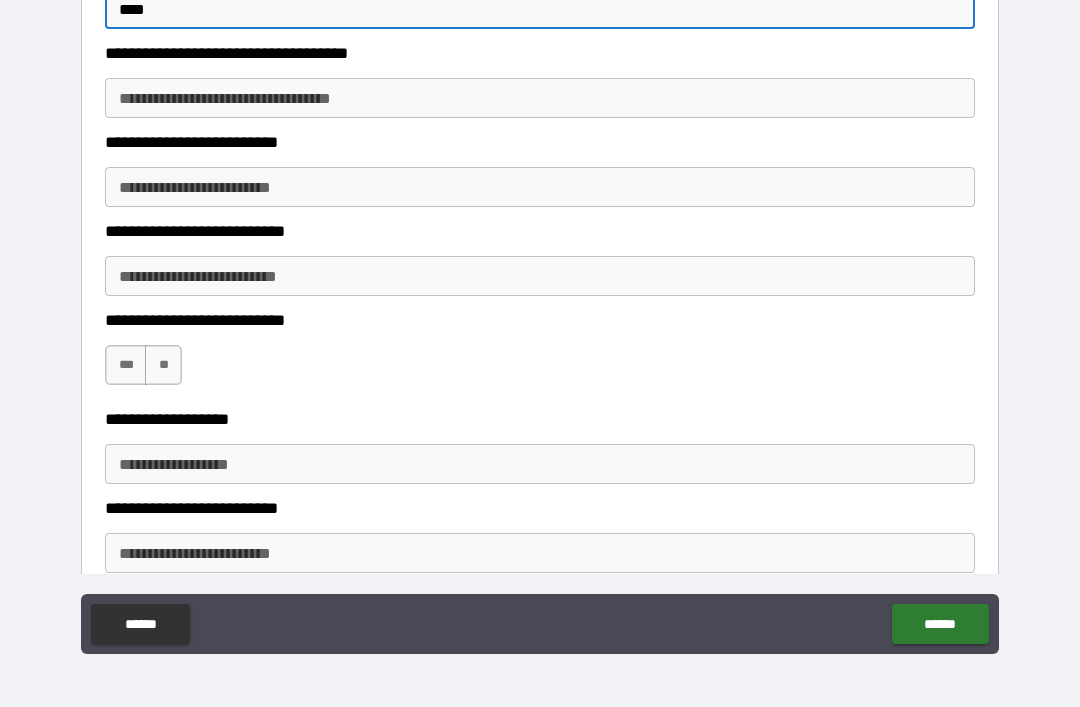 scroll, scrollTop: 1824, scrollLeft: 0, axis: vertical 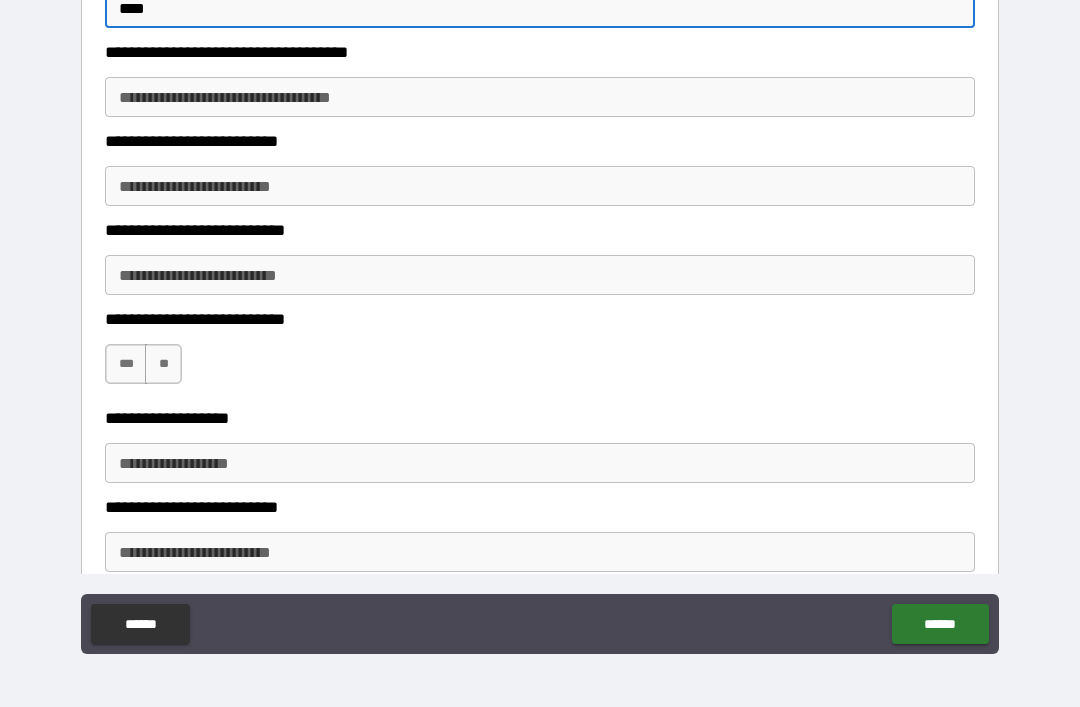 click on "**********" at bounding box center [540, 97] 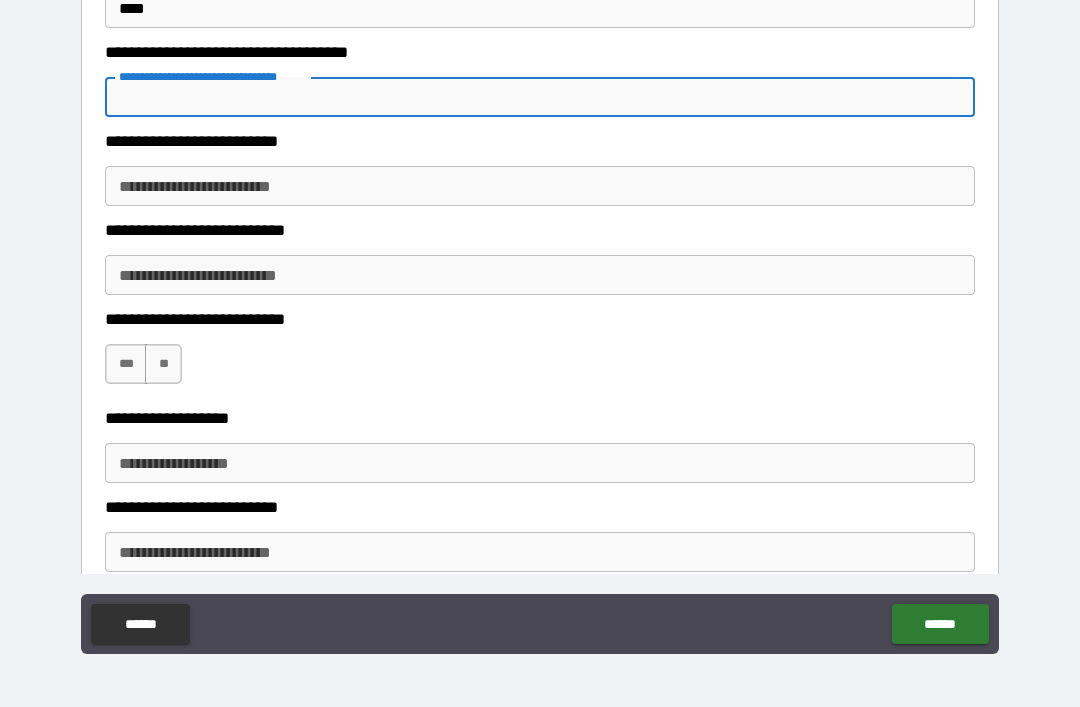 click on "**********" at bounding box center (540, 186) 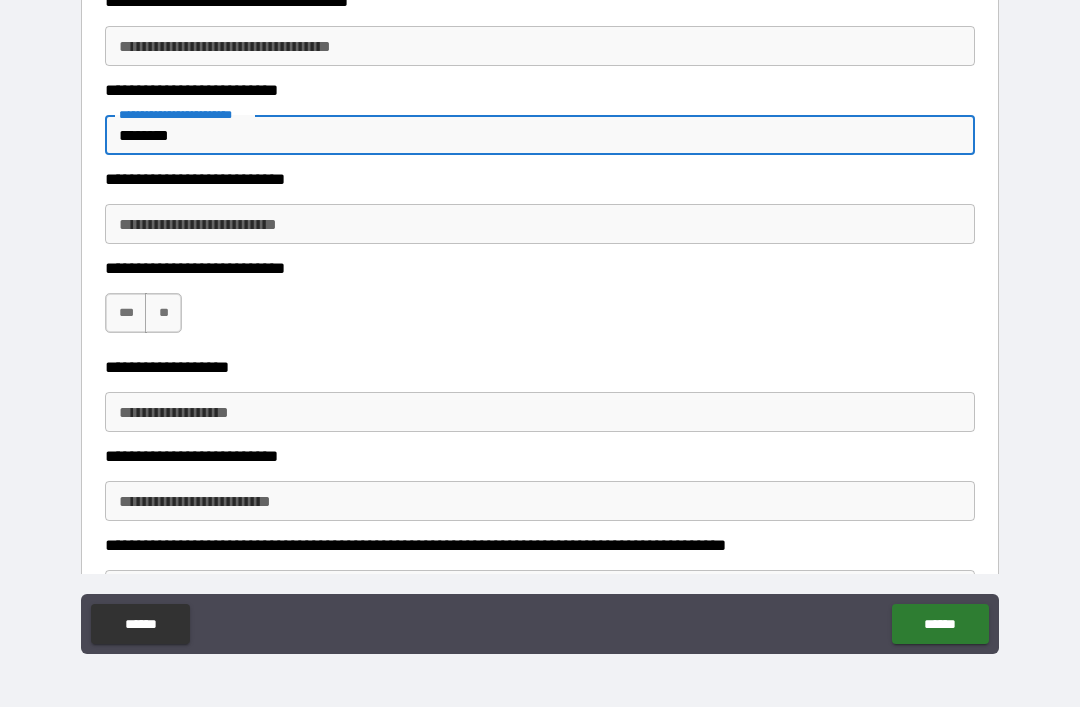 scroll, scrollTop: 1937, scrollLeft: 0, axis: vertical 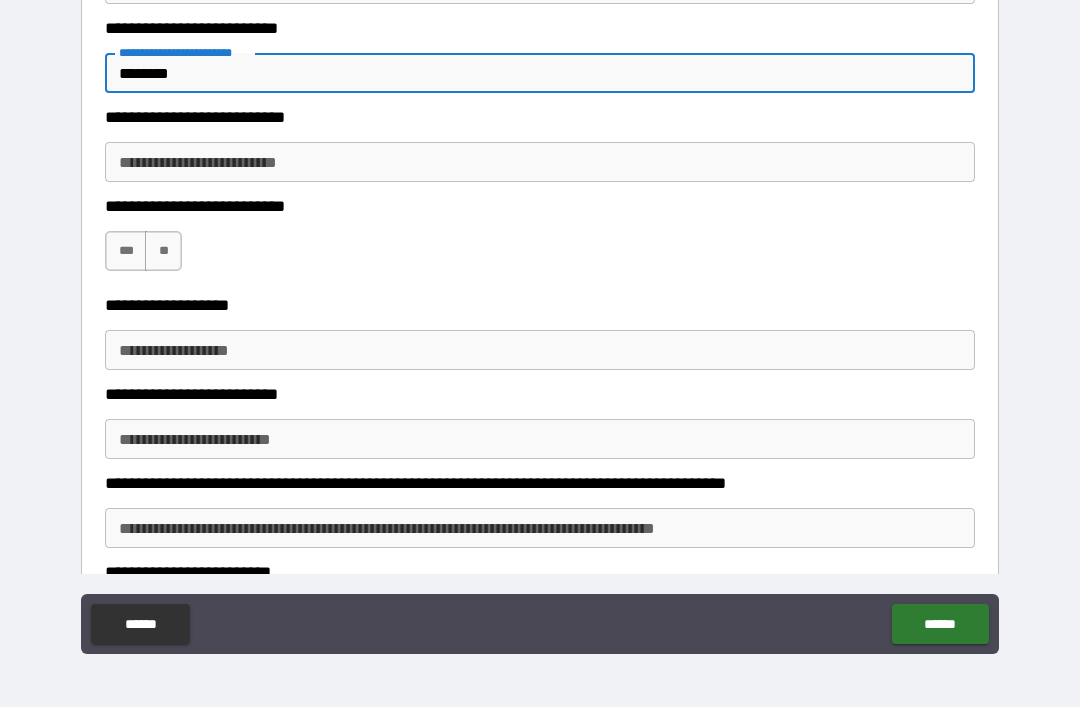 click on "**********" at bounding box center [540, 162] 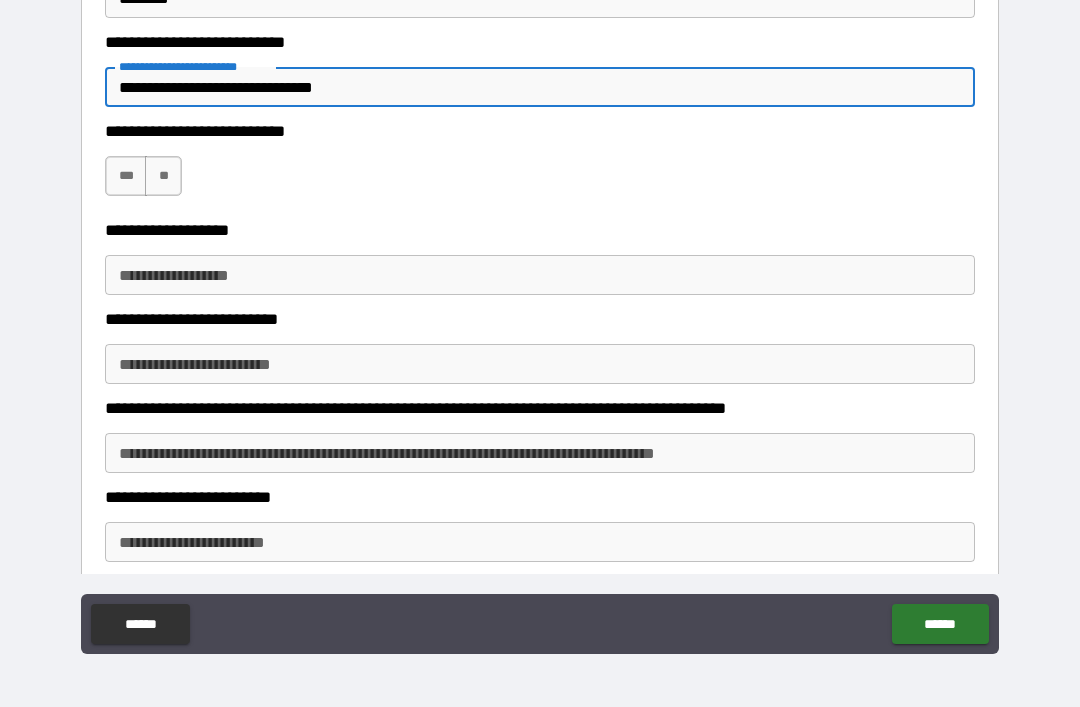 click on "***" at bounding box center (126, 176) 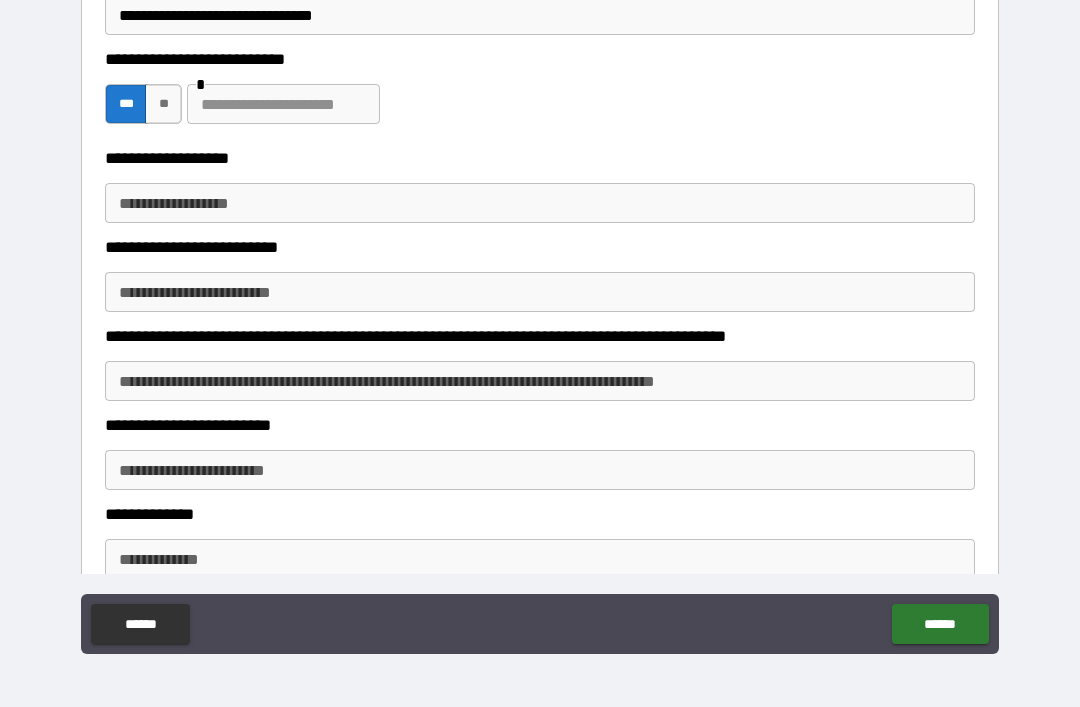 scroll, scrollTop: 2083, scrollLeft: 0, axis: vertical 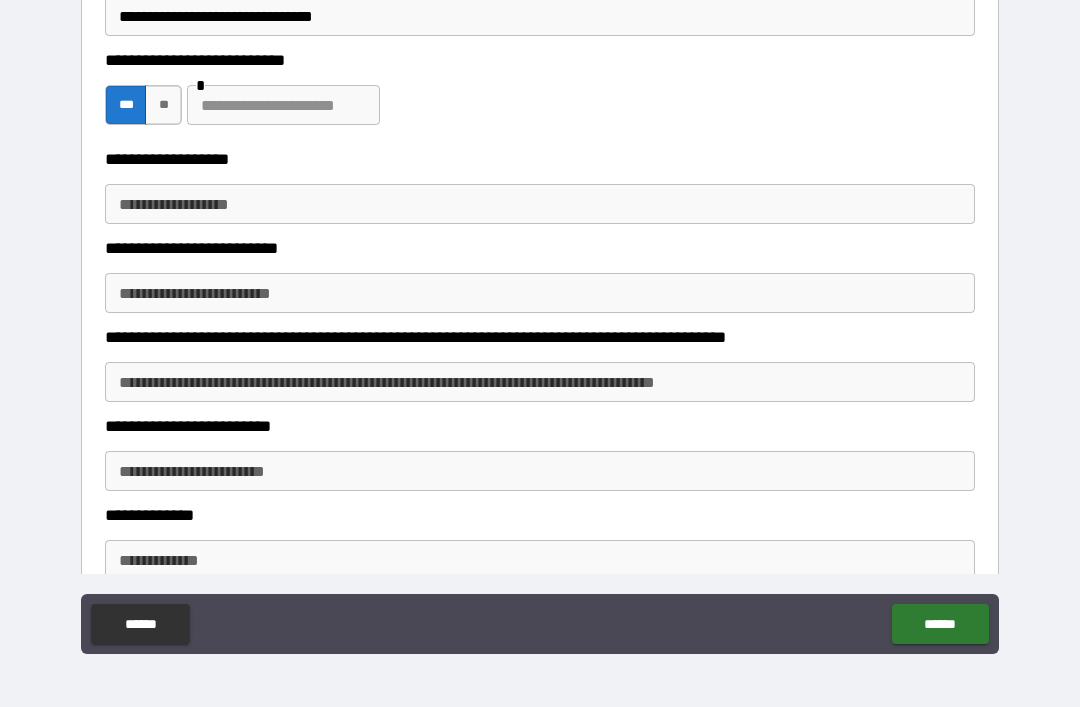 click at bounding box center (283, 105) 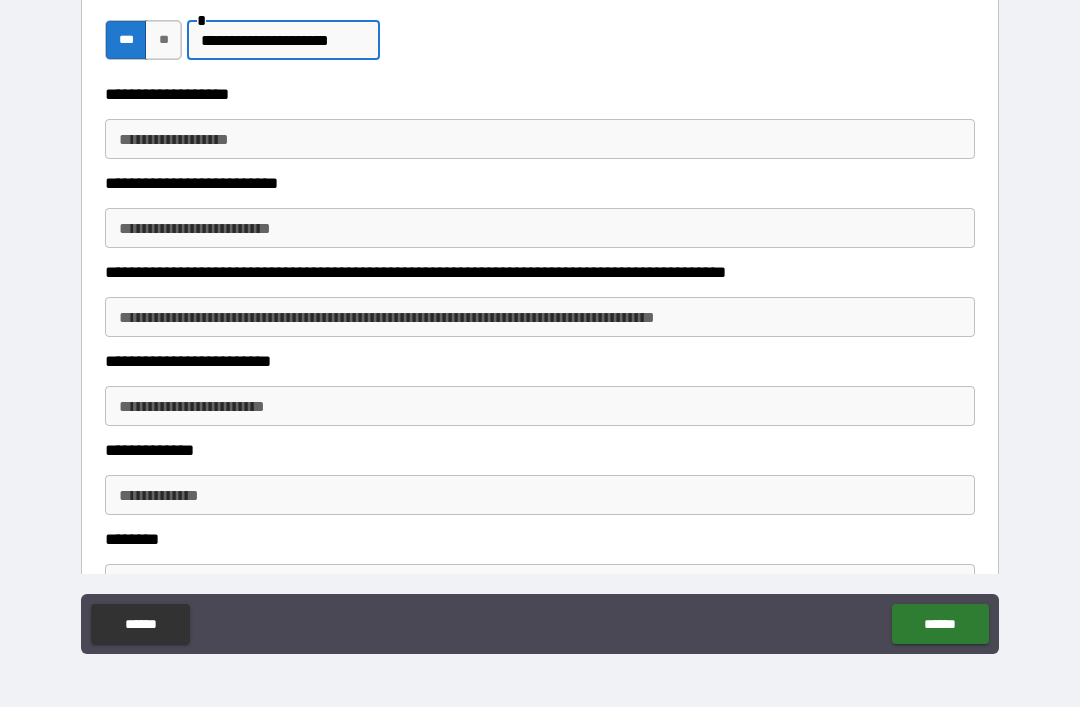 scroll, scrollTop: 2165, scrollLeft: 0, axis: vertical 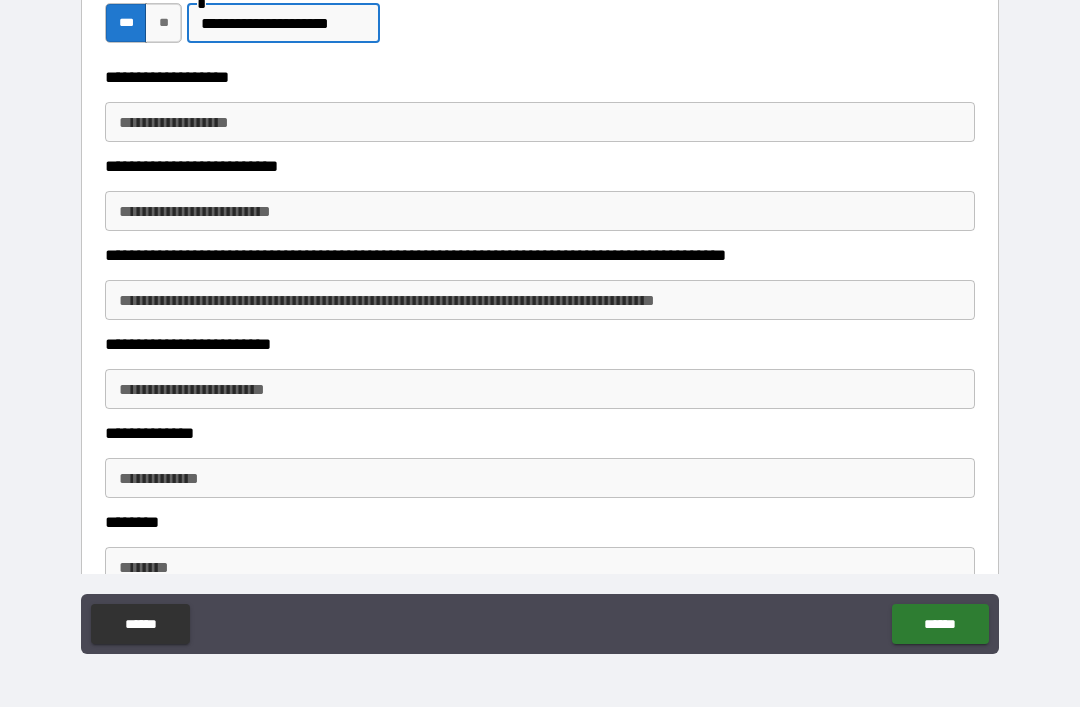 click on "**********" at bounding box center (540, 122) 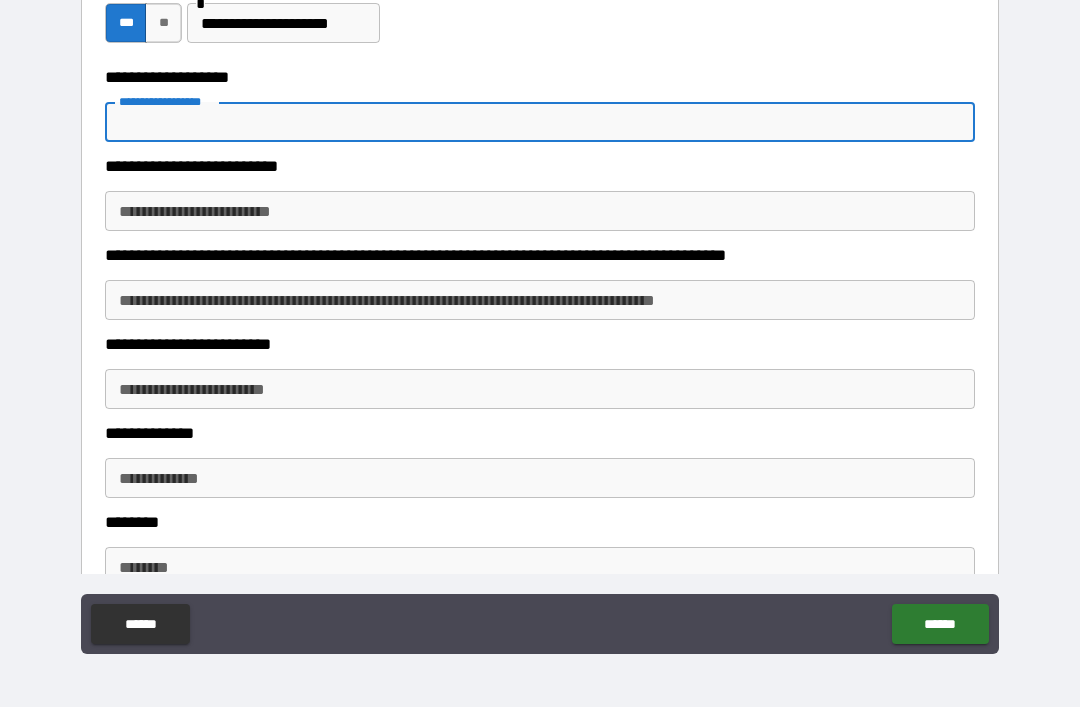 click on "**********" at bounding box center (540, 122) 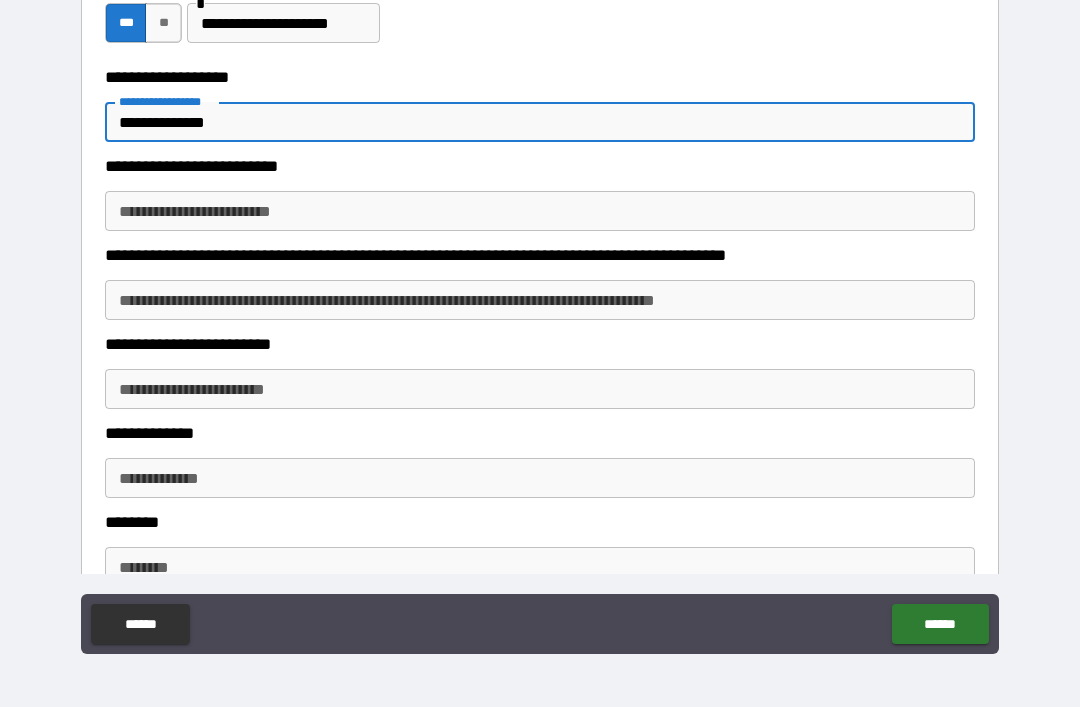 click on "**********" at bounding box center [540, 211] 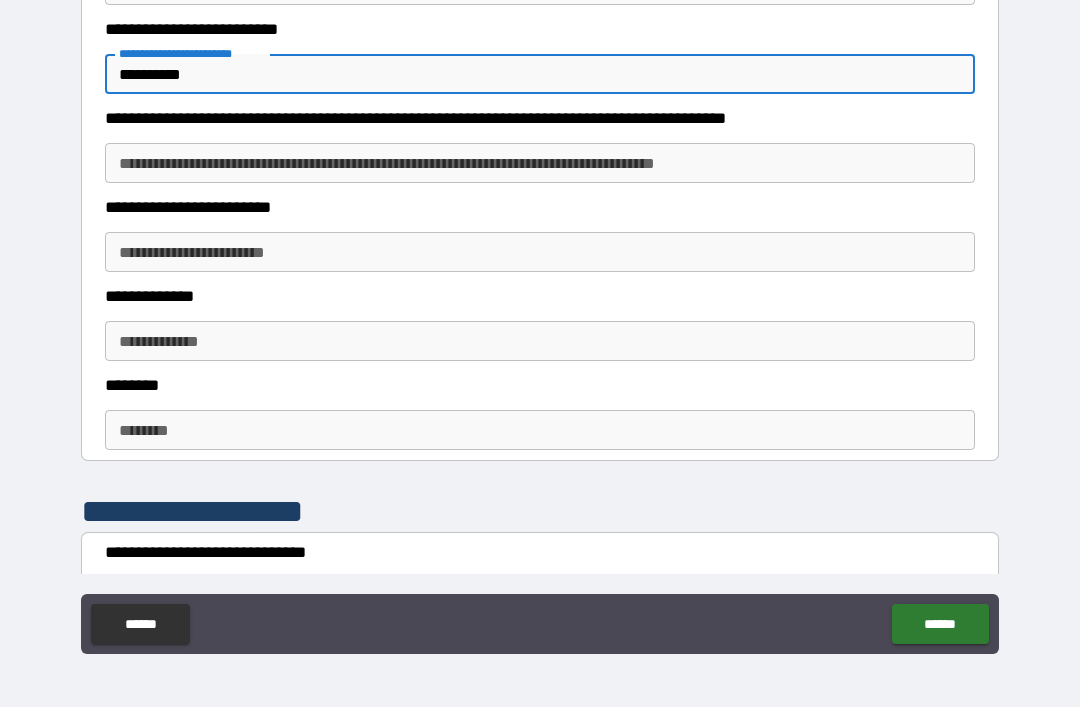scroll, scrollTop: 2304, scrollLeft: 0, axis: vertical 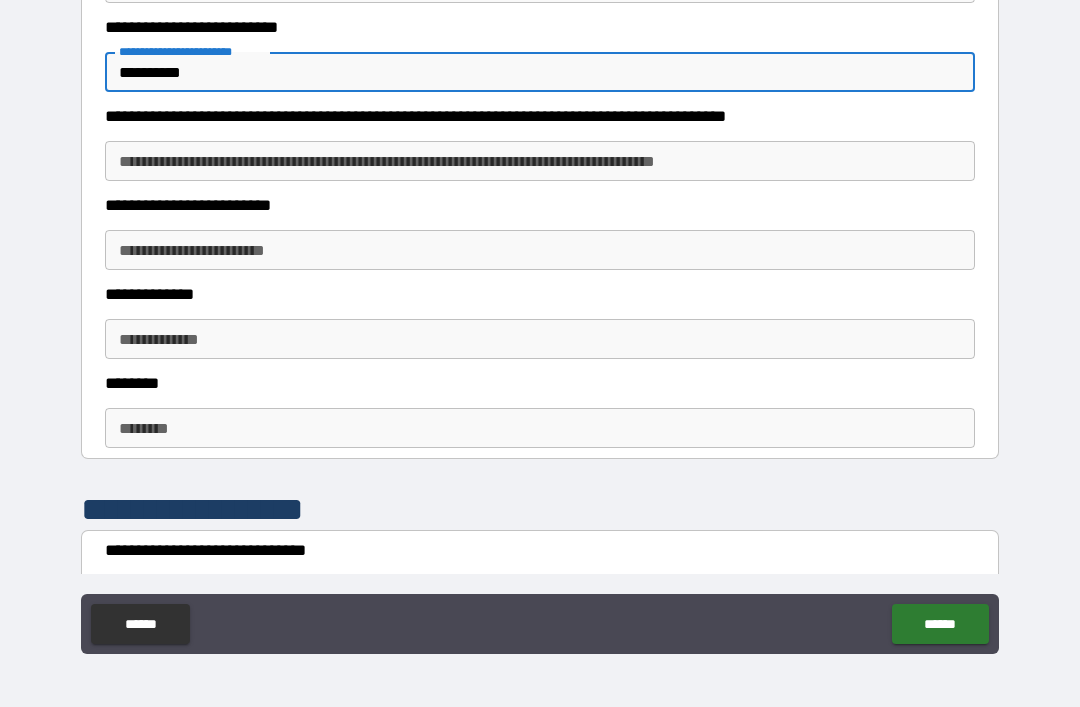 click on "**********" at bounding box center [540, 161] 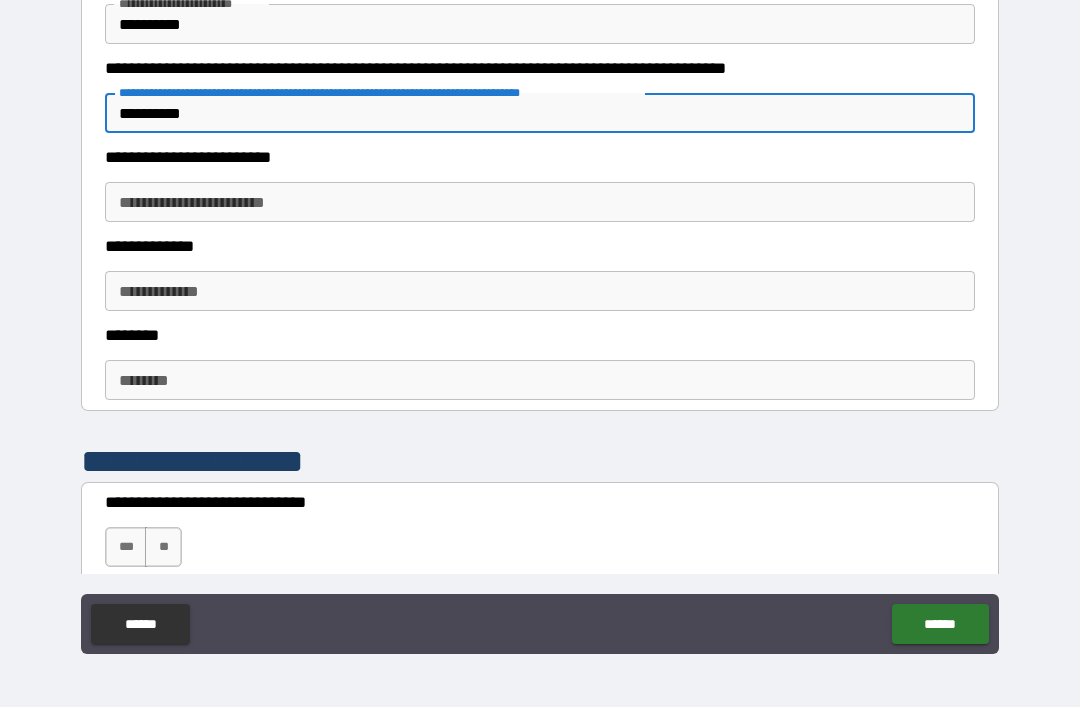 scroll, scrollTop: 2389, scrollLeft: 0, axis: vertical 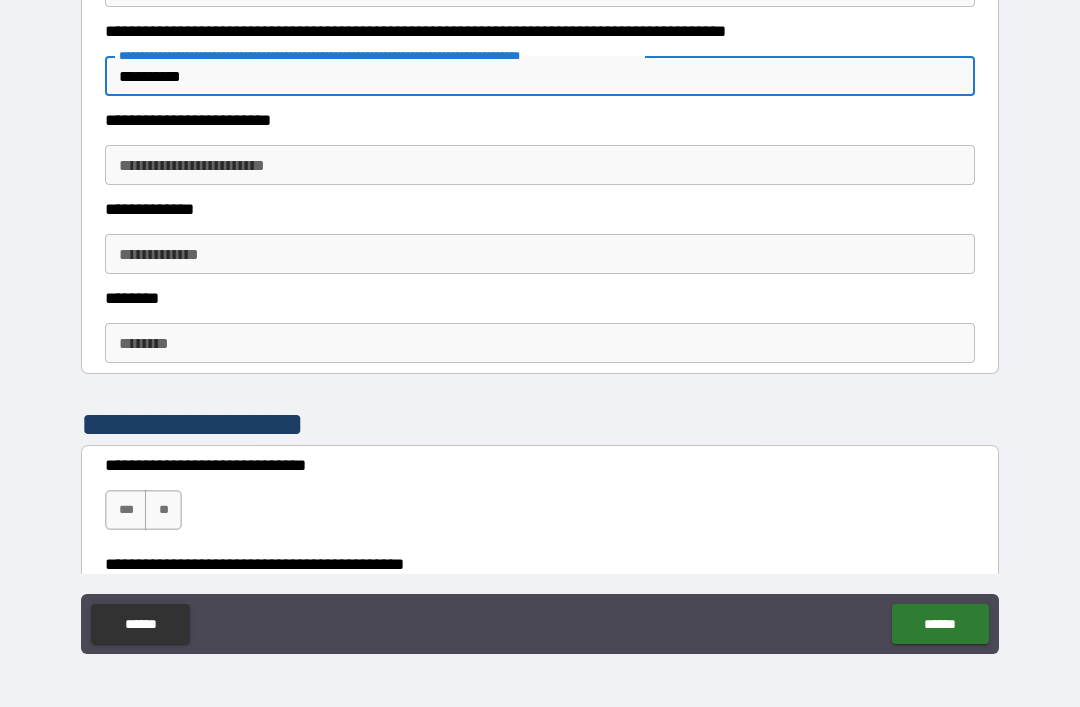 click on "**********" at bounding box center [540, 165] 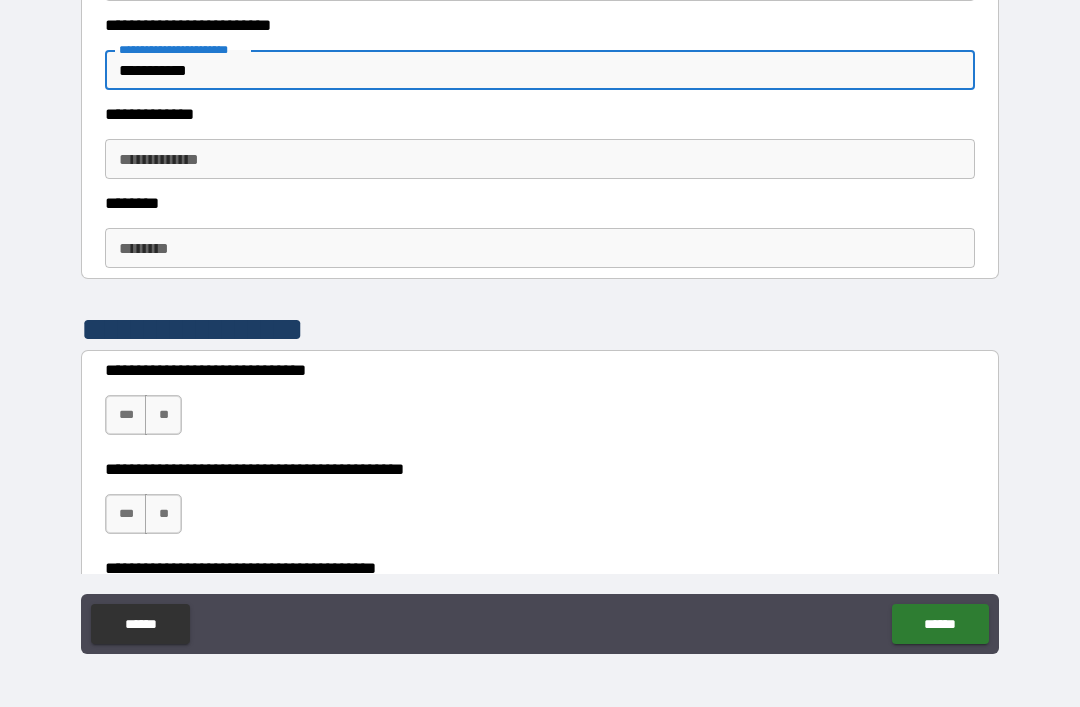 scroll, scrollTop: 2487, scrollLeft: 0, axis: vertical 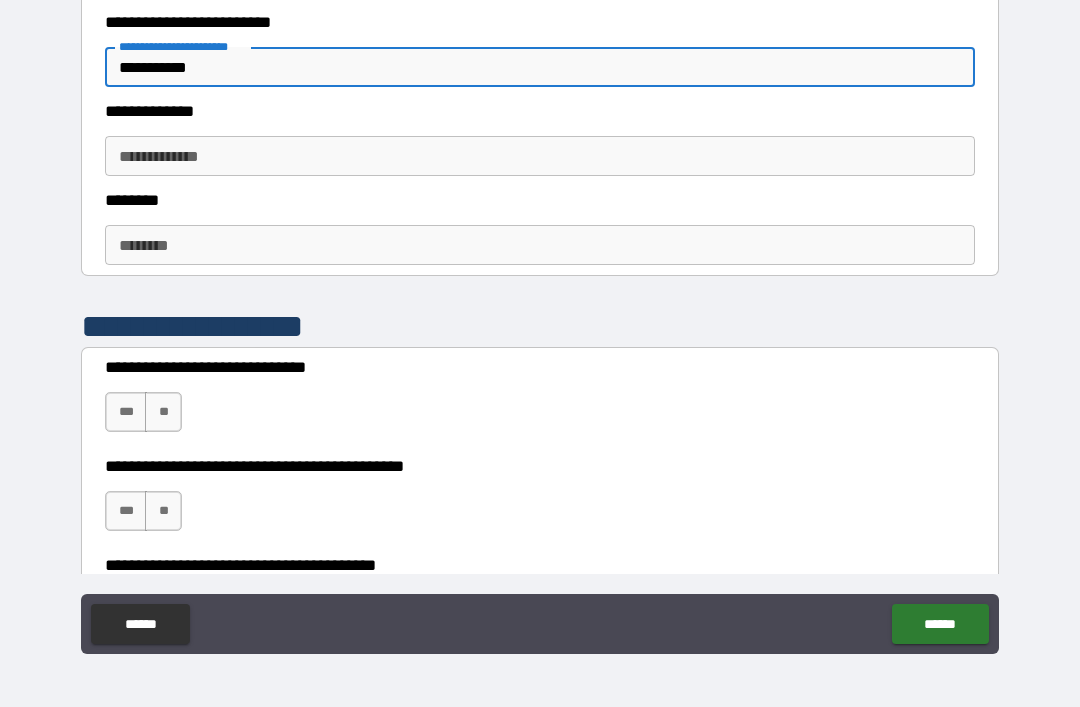 click on "**********" at bounding box center (540, 156) 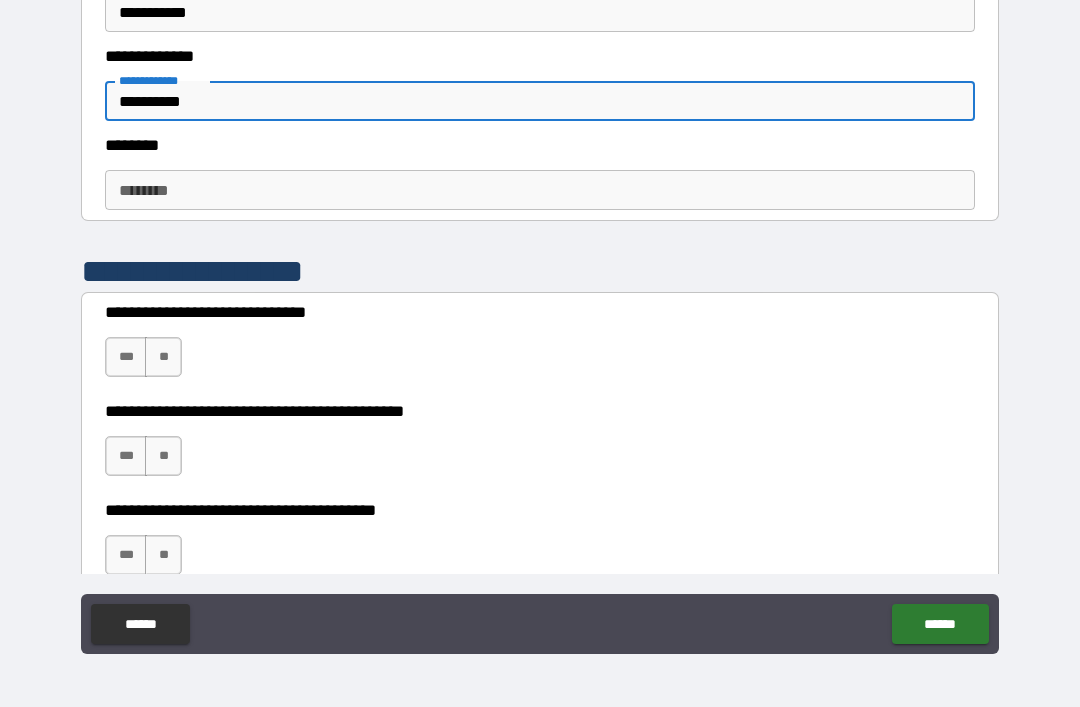 scroll, scrollTop: 2567, scrollLeft: 0, axis: vertical 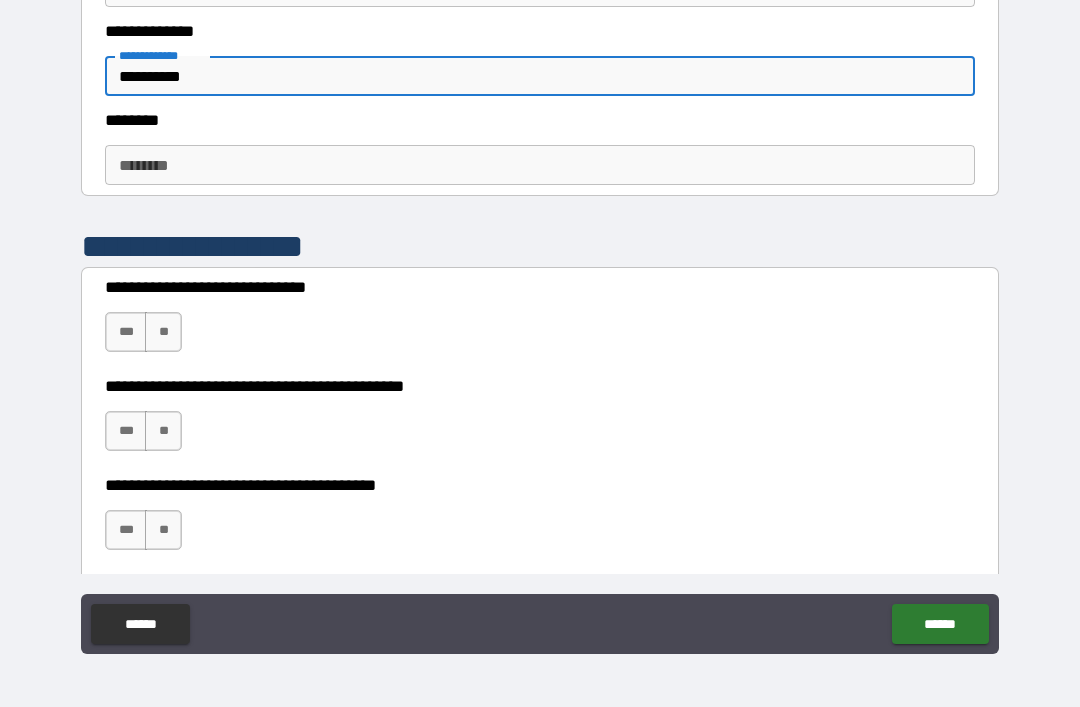 click on "********" at bounding box center [540, 165] 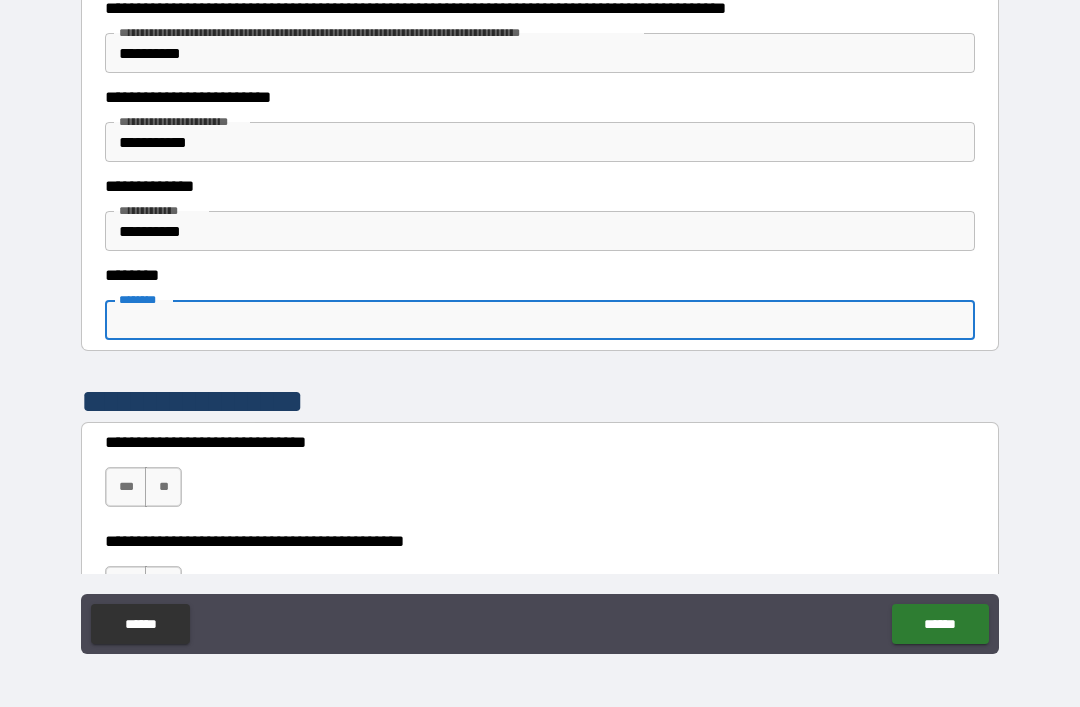 scroll, scrollTop: 2405, scrollLeft: 0, axis: vertical 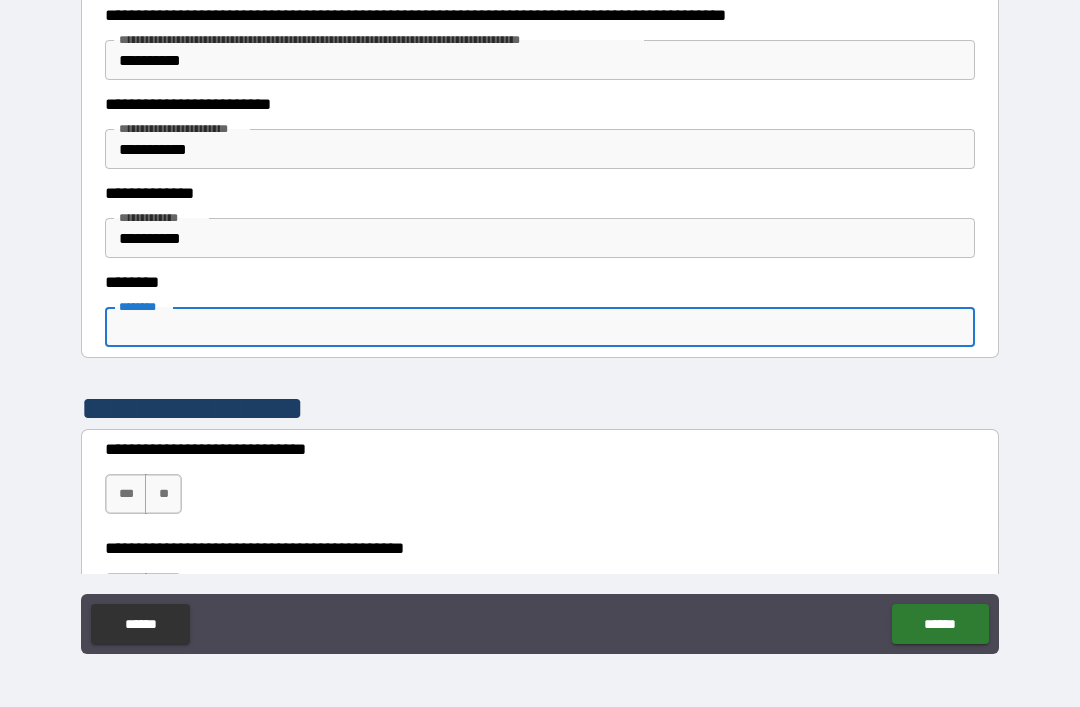 click on "**********" at bounding box center (540, 60) 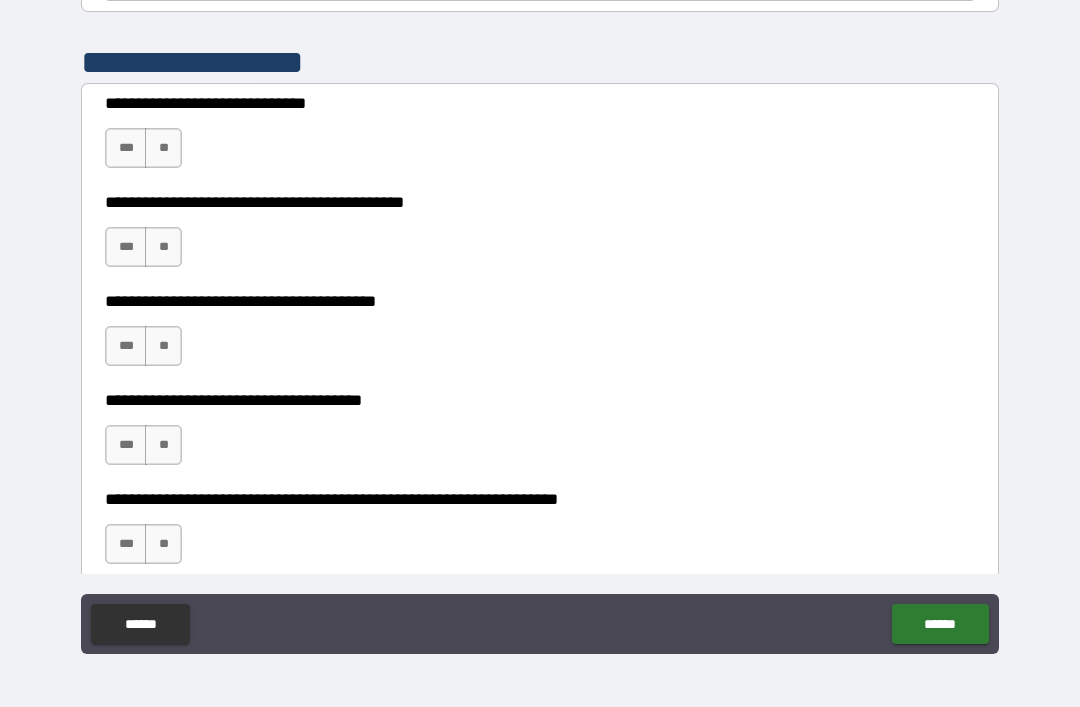 scroll, scrollTop: 2759, scrollLeft: 0, axis: vertical 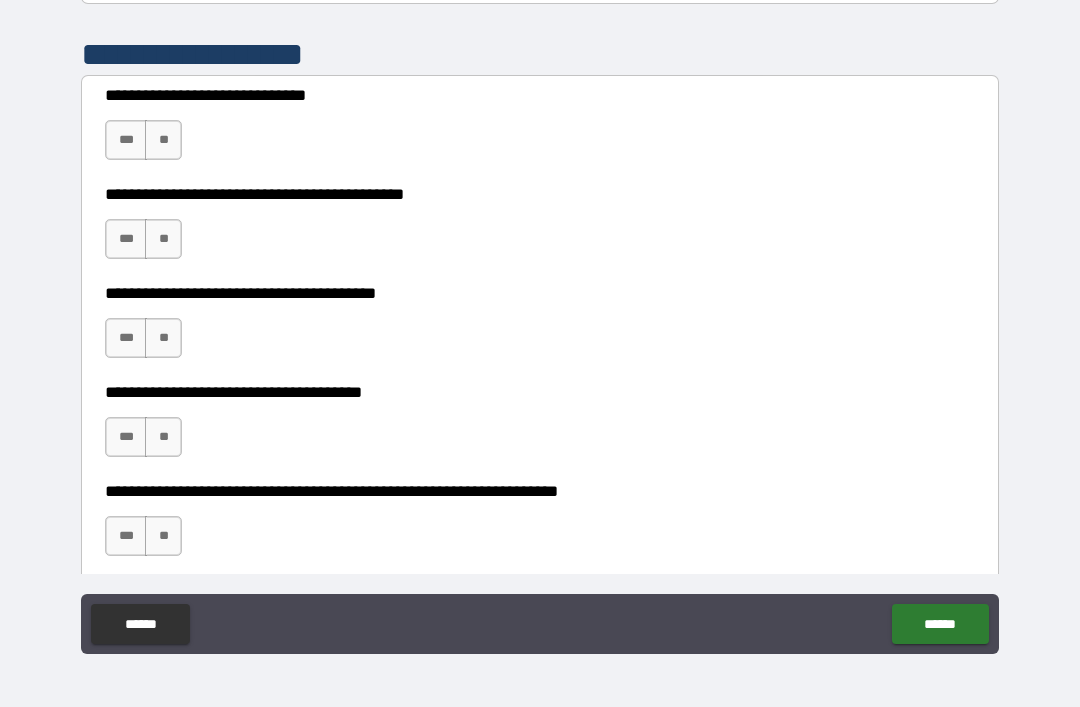 click on "***" at bounding box center [126, 140] 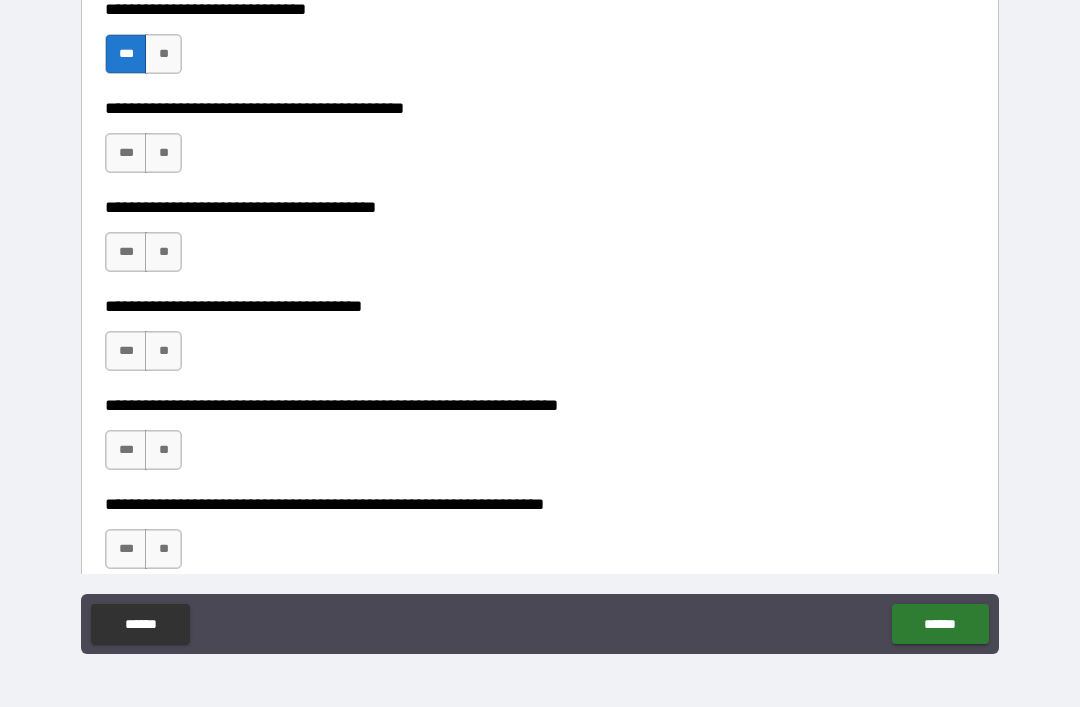 scroll, scrollTop: 2848, scrollLeft: 0, axis: vertical 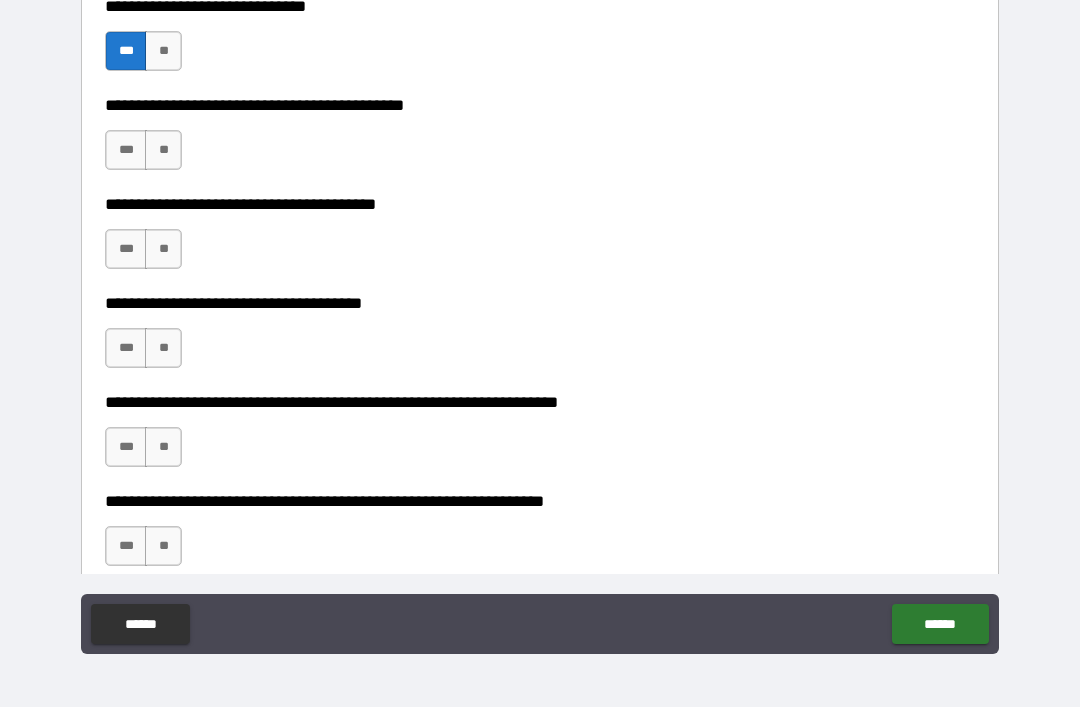 click on "***" at bounding box center (126, 150) 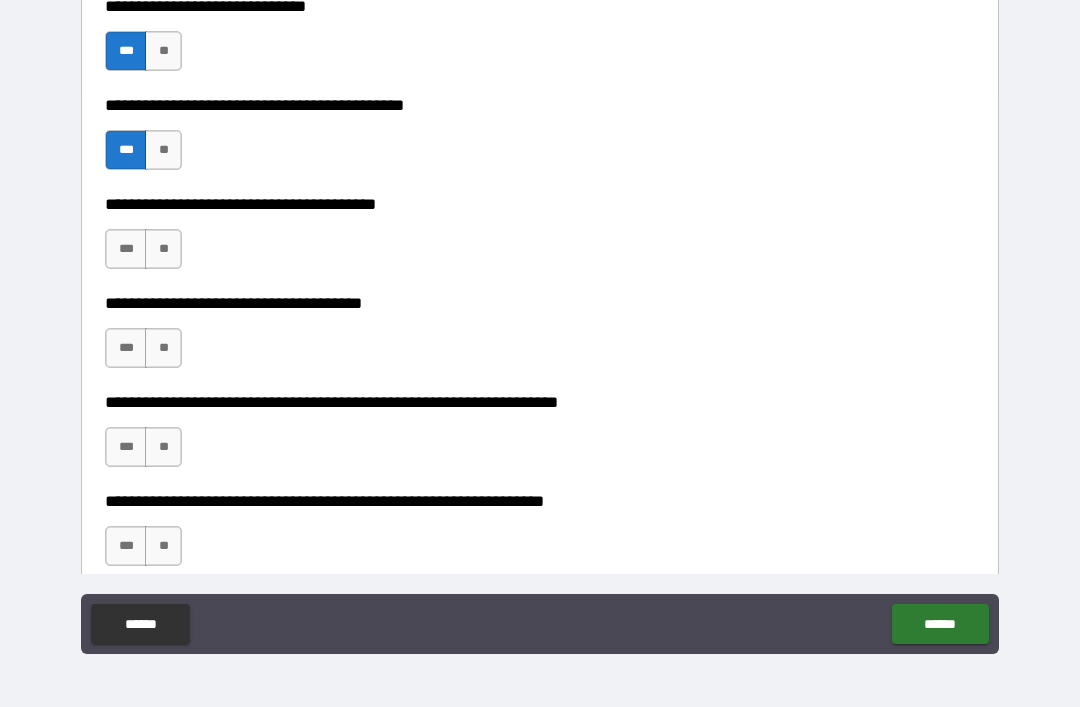 click on "***" at bounding box center [126, 249] 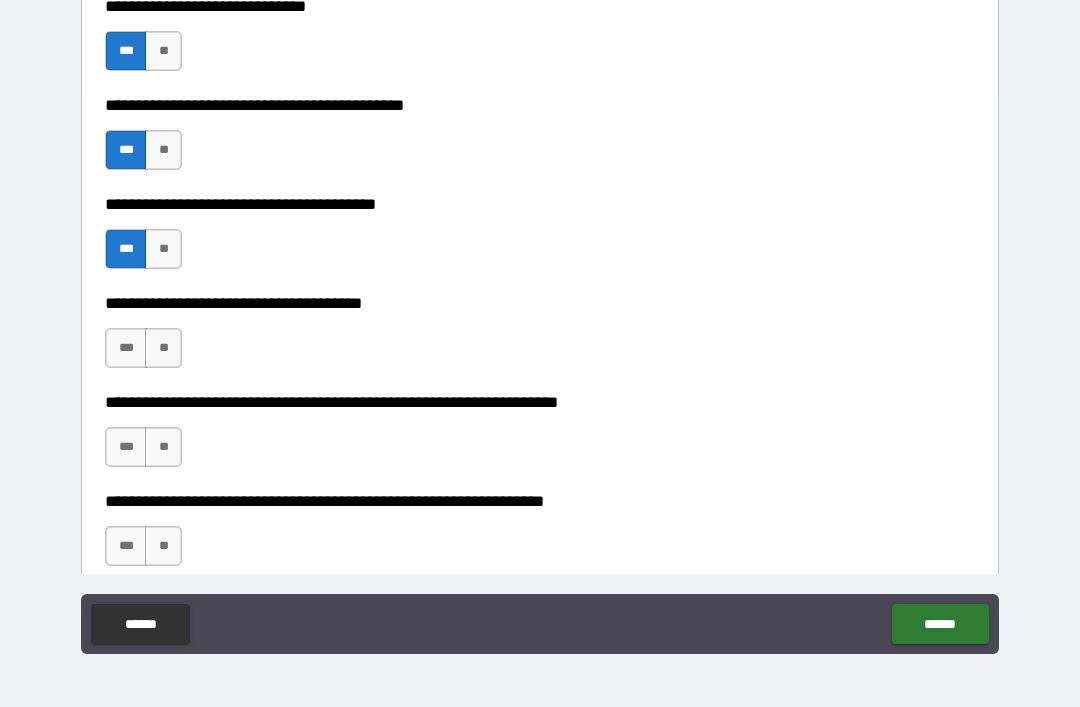 click on "**" at bounding box center (163, 348) 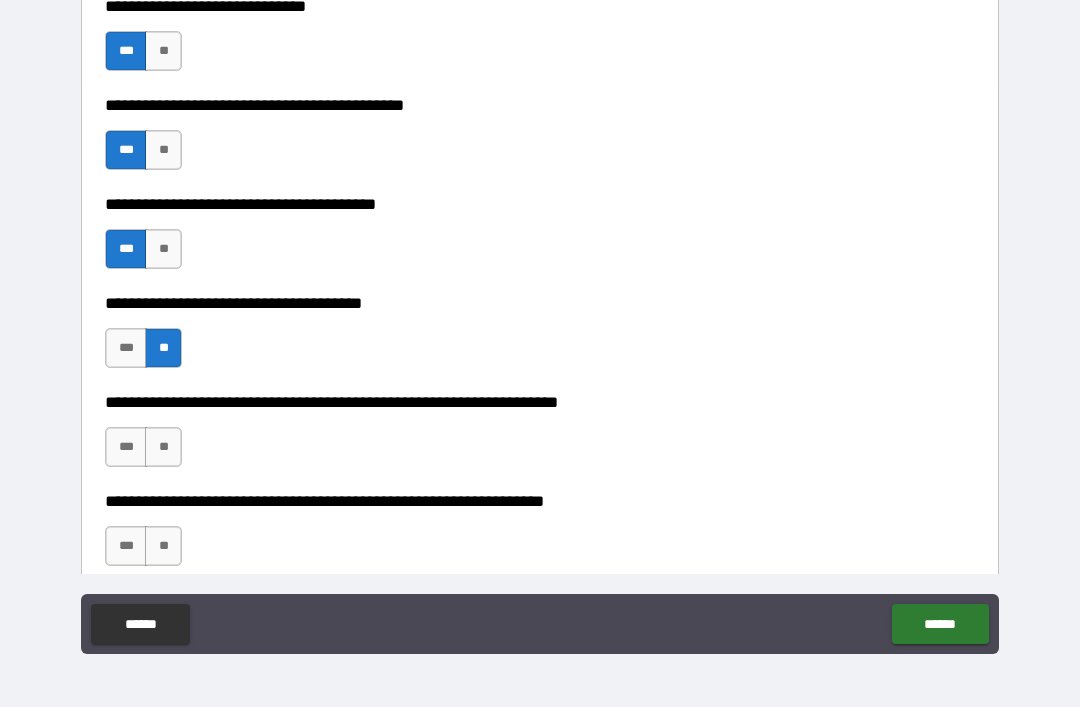 click on "**" at bounding box center (163, 447) 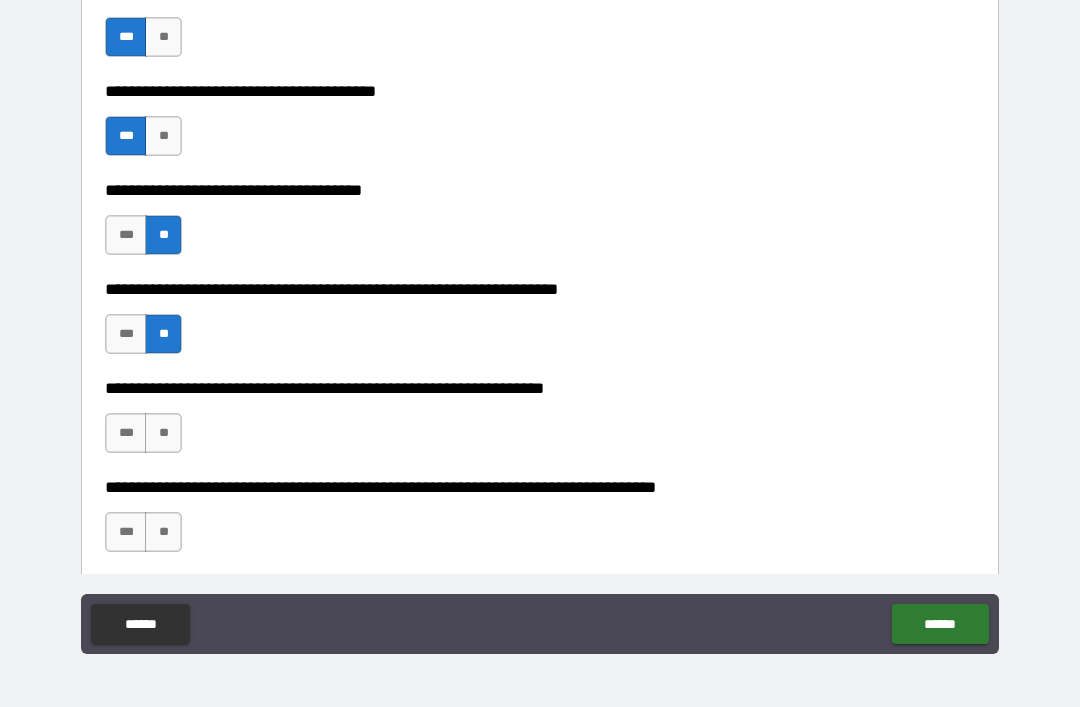 scroll, scrollTop: 3011, scrollLeft: 0, axis: vertical 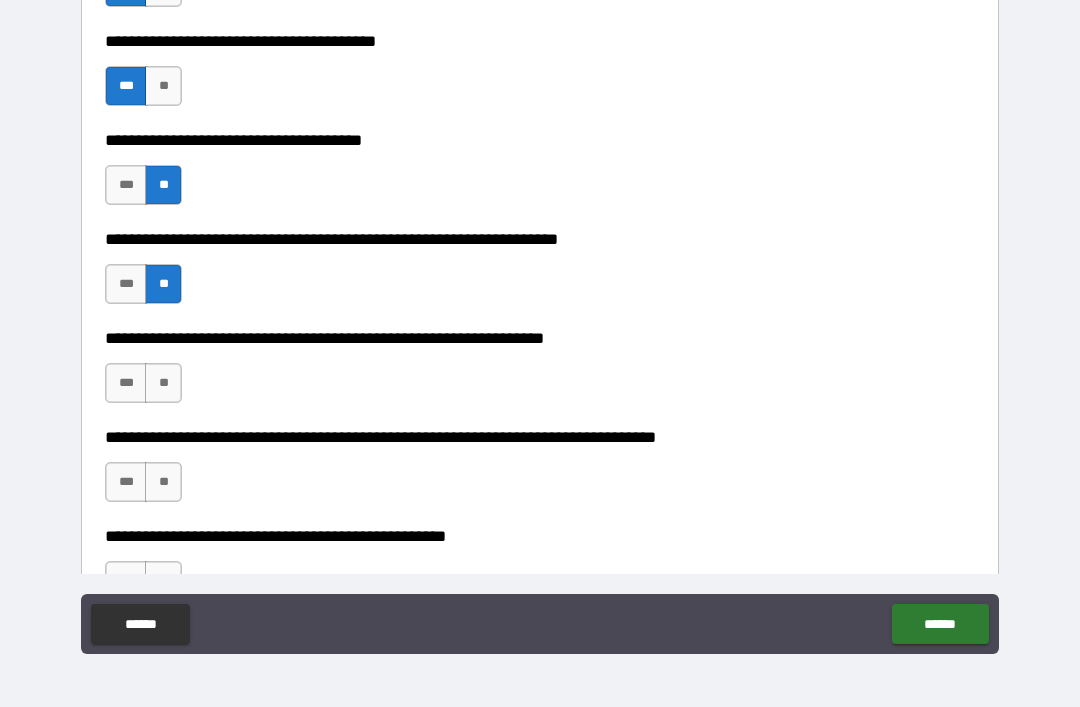click on "**" at bounding box center [163, 383] 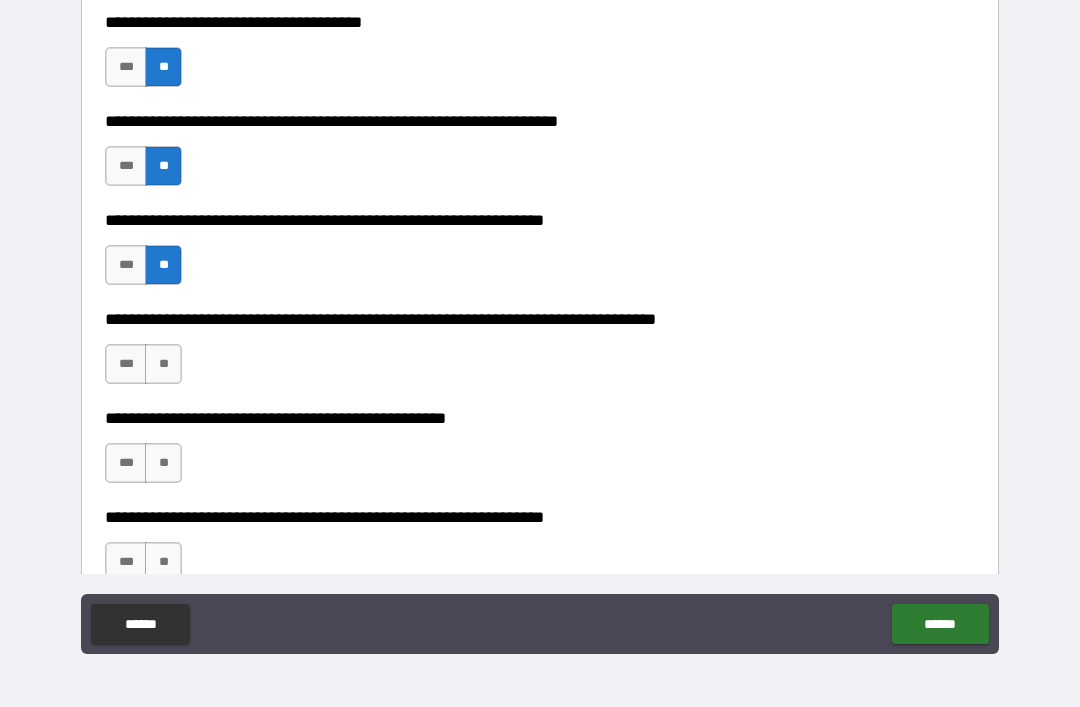 scroll, scrollTop: 3131, scrollLeft: 0, axis: vertical 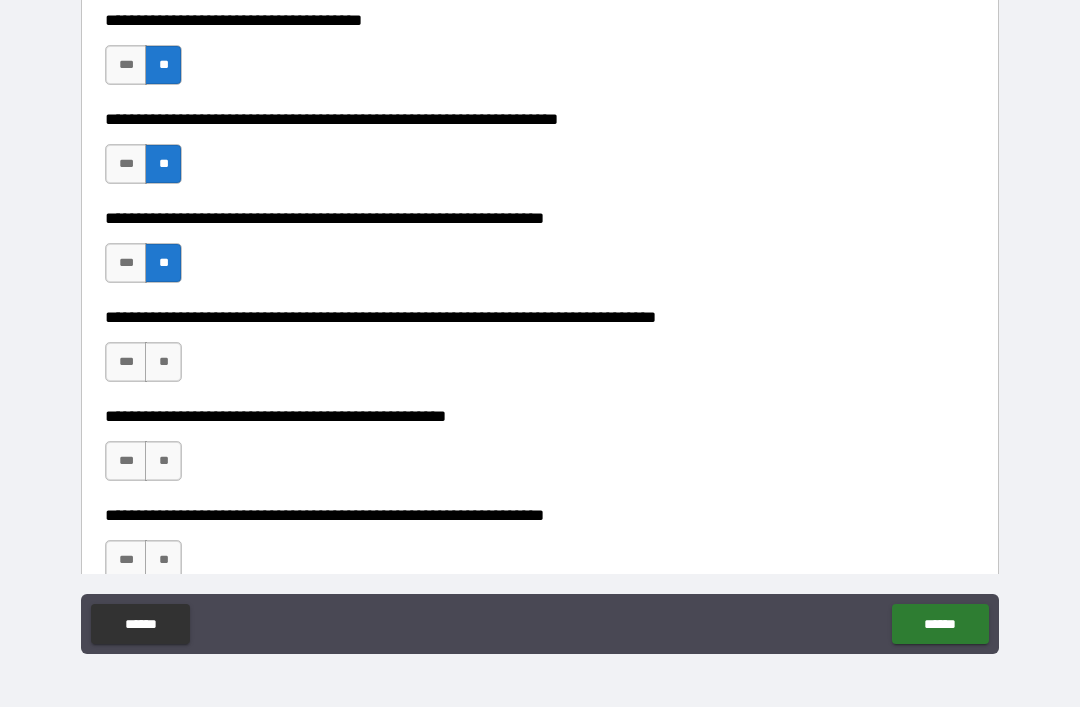 click on "**" at bounding box center (163, 362) 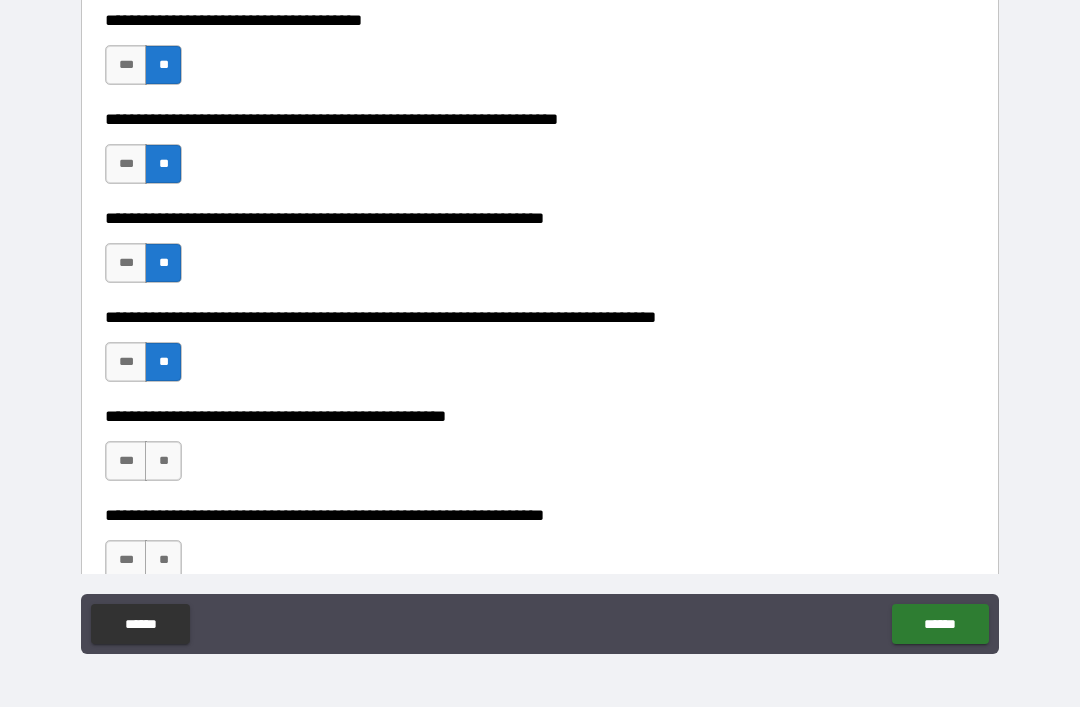 scroll, scrollTop: 3231, scrollLeft: 0, axis: vertical 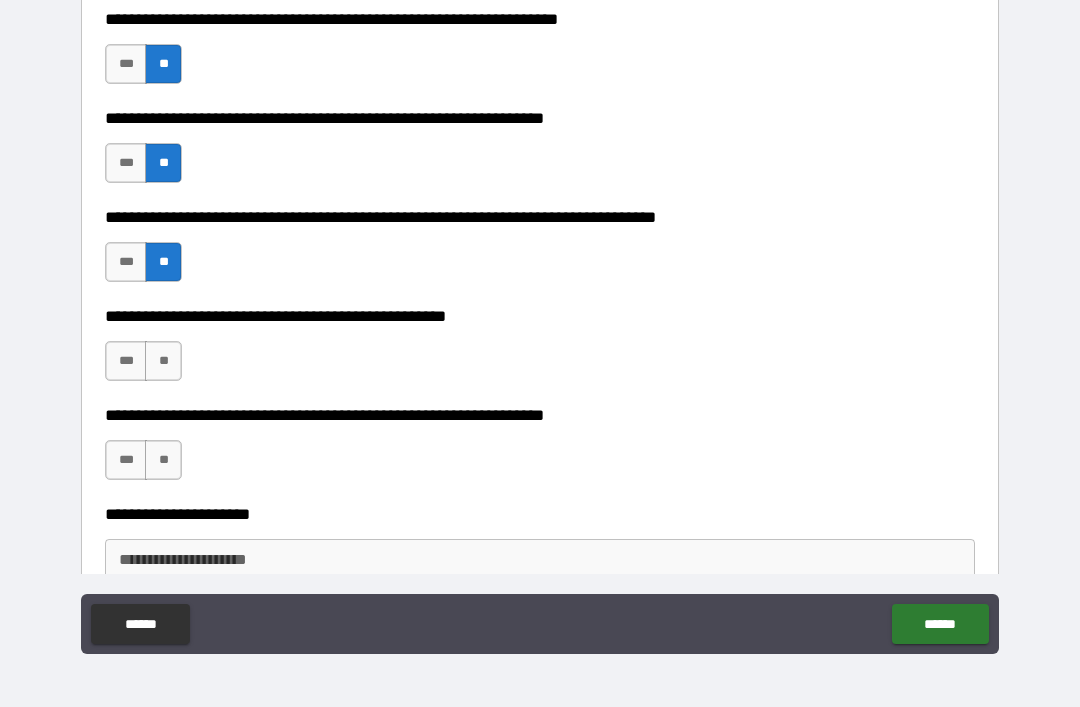 click on "**" at bounding box center (163, 361) 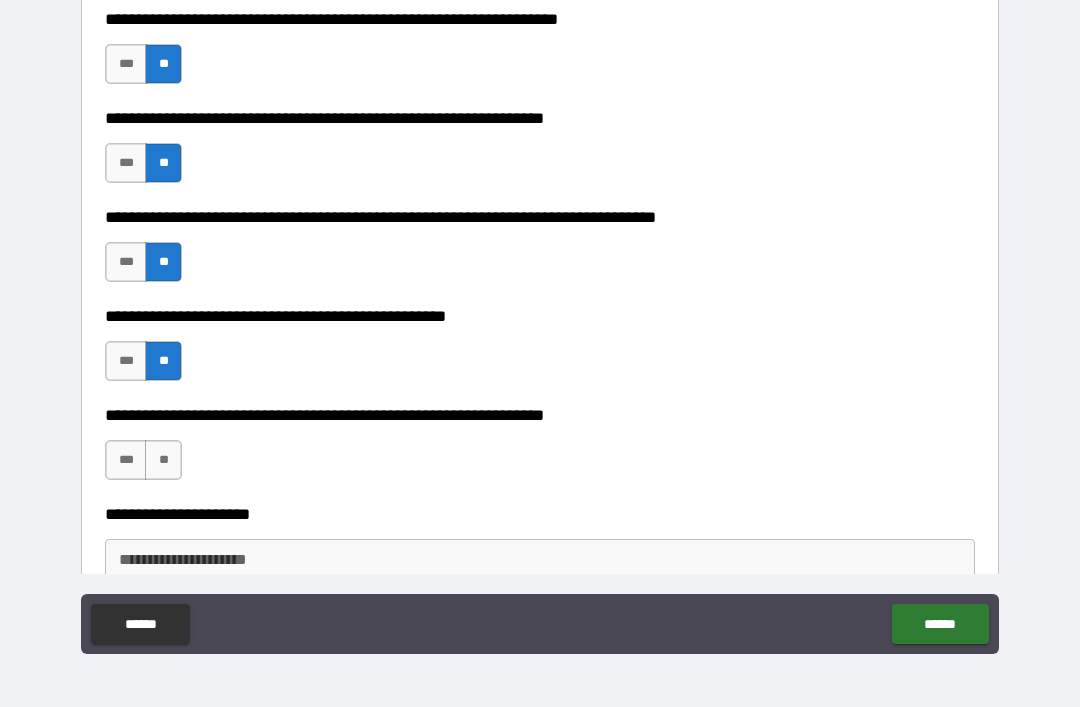 scroll, scrollTop: 3332, scrollLeft: 0, axis: vertical 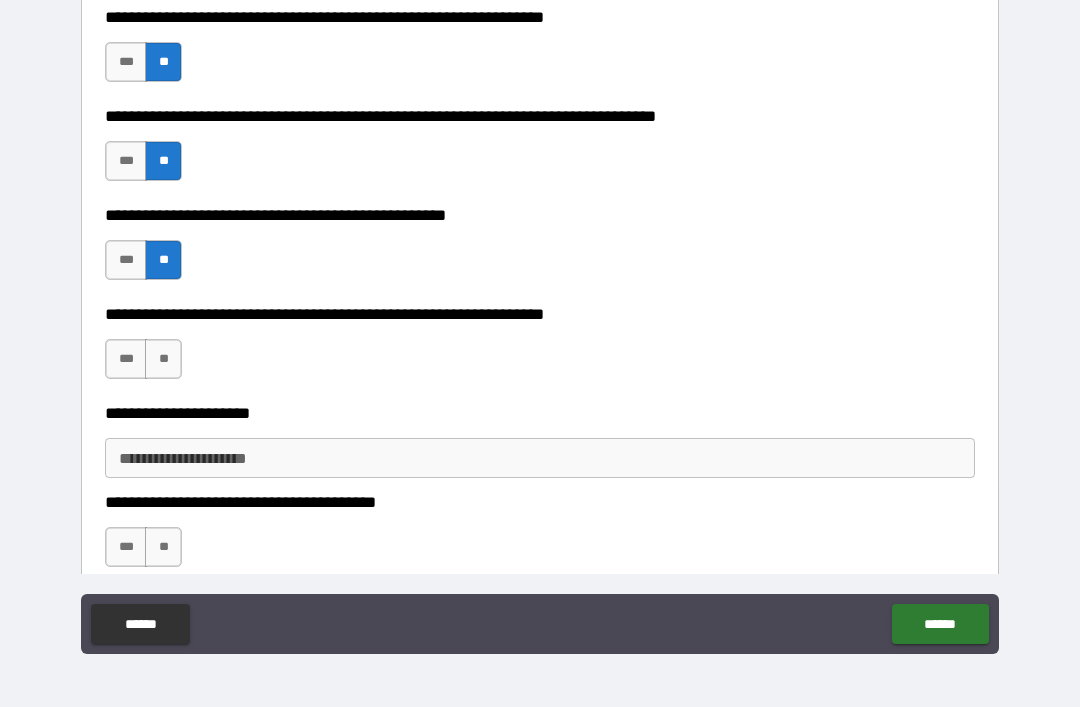 click on "**" at bounding box center [163, 359] 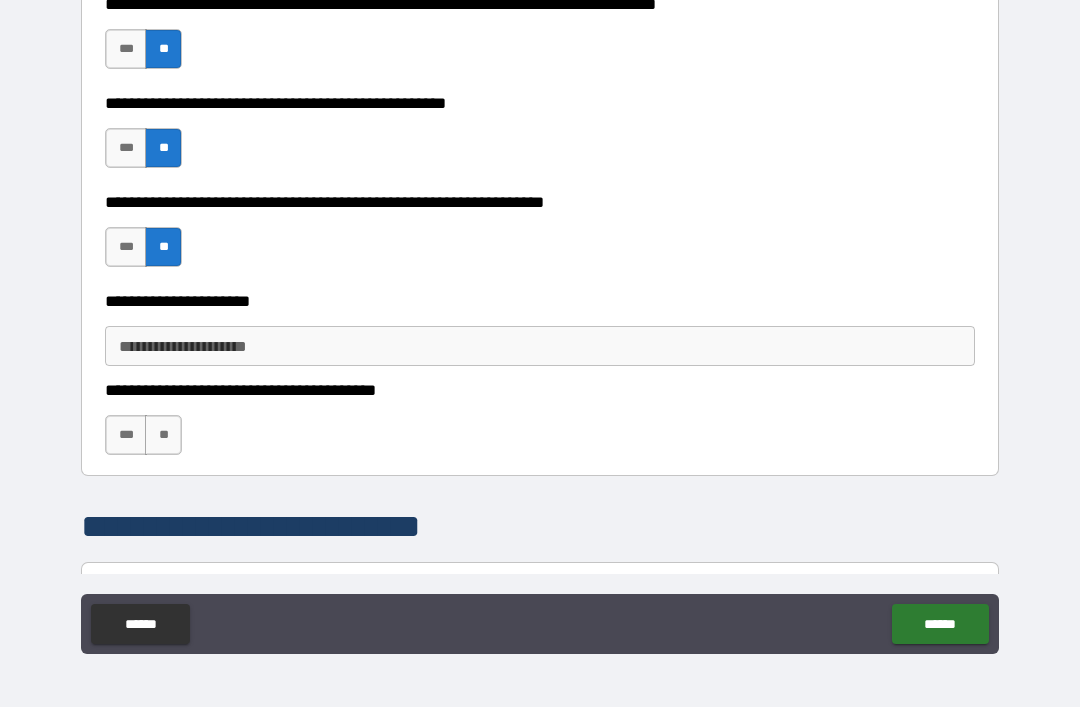 scroll, scrollTop: 3450, scrollLeft: 0, axis: vertical 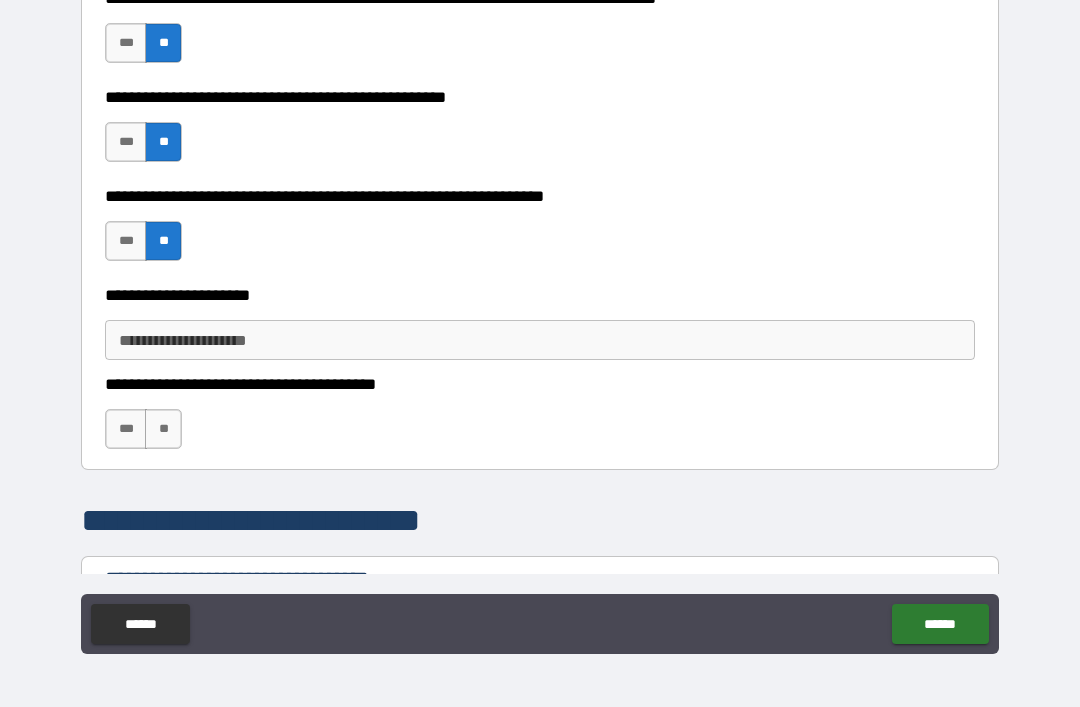 click on "**" at bounding box center (163, 429) 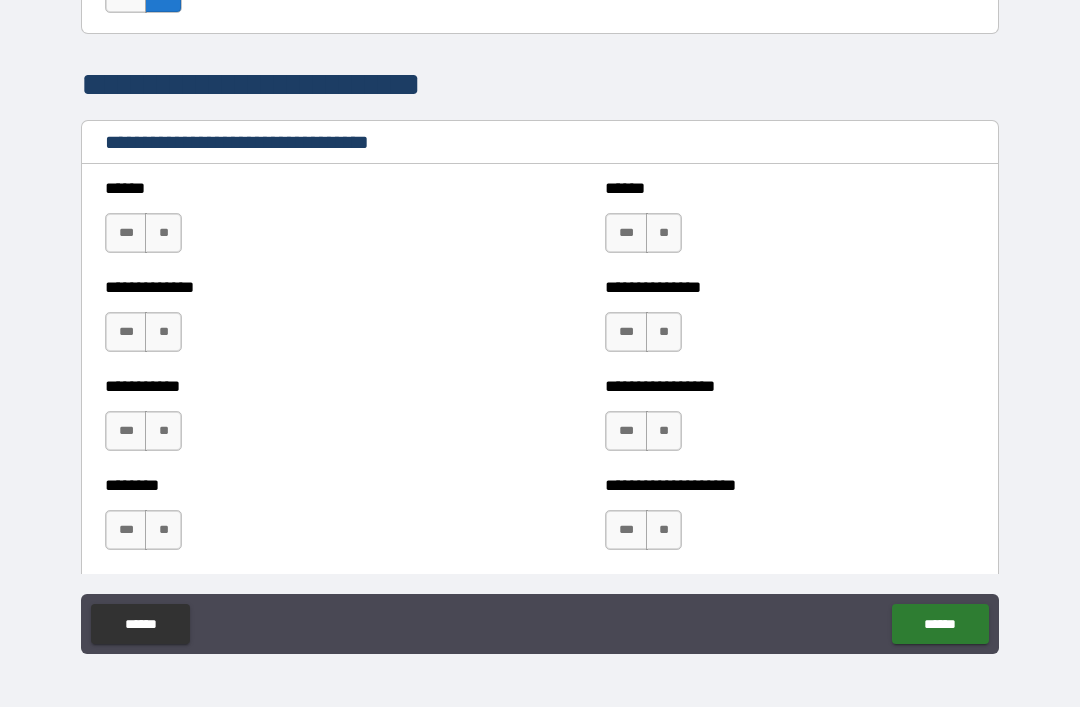 scroll, scrollTop: 3890, scrollLeft: 0, axis: vertical 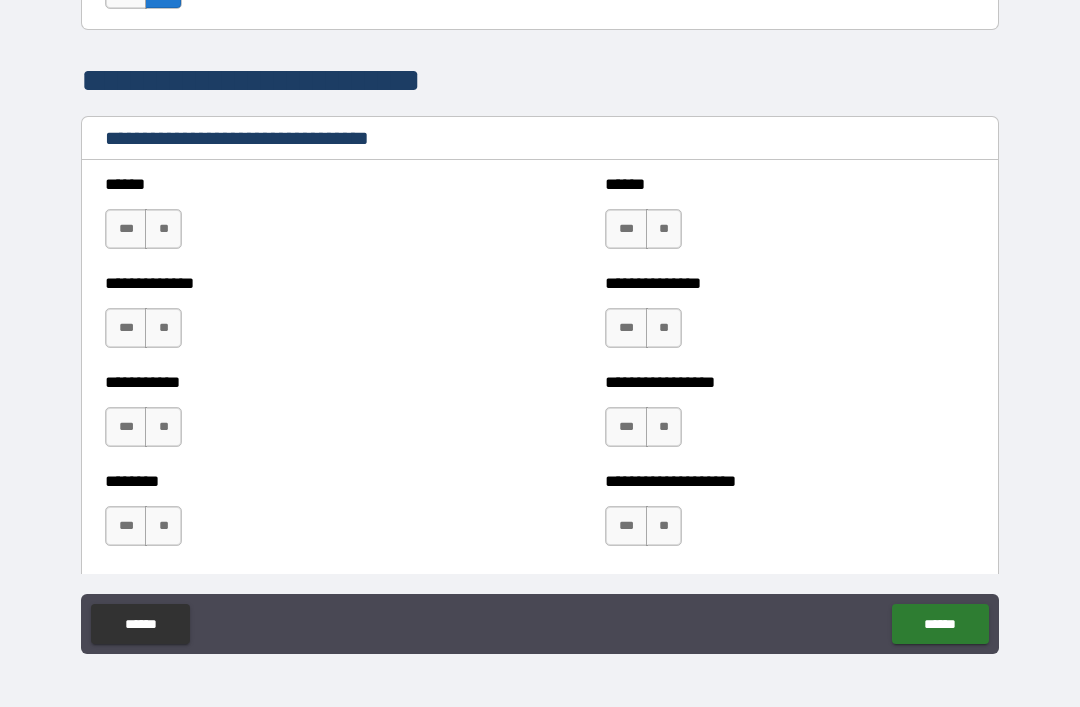 click on "**" at bounding box center (163, 229) 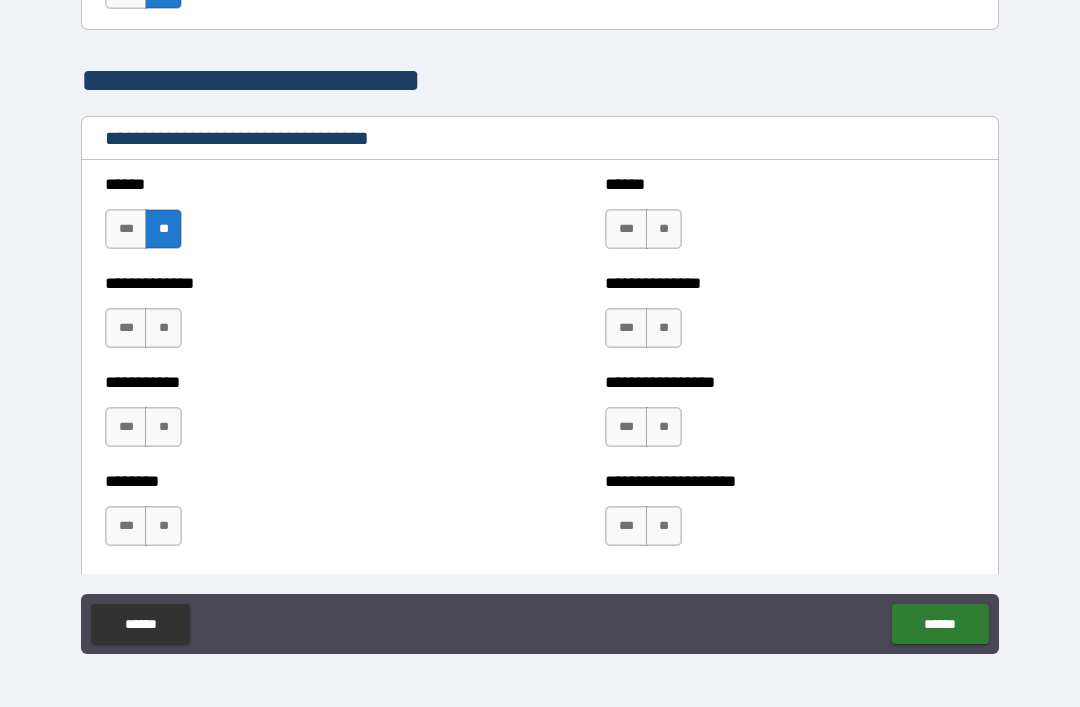 click on "**" at bounding box center [163, 328] 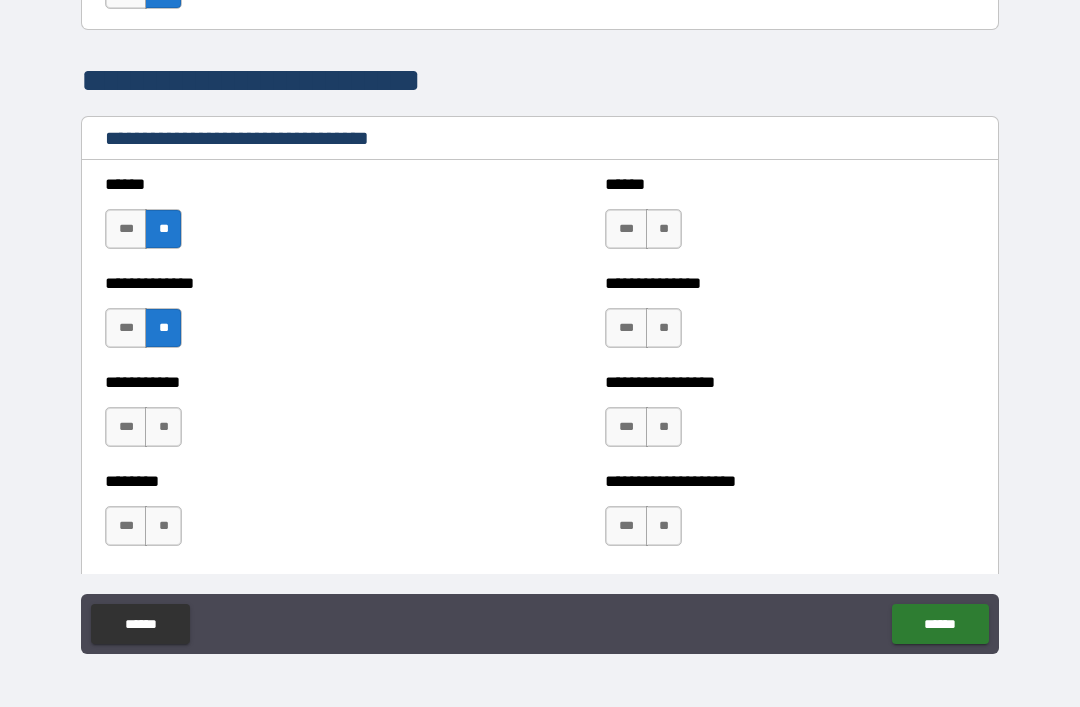 click on "**" at bounding box center (163, 427) 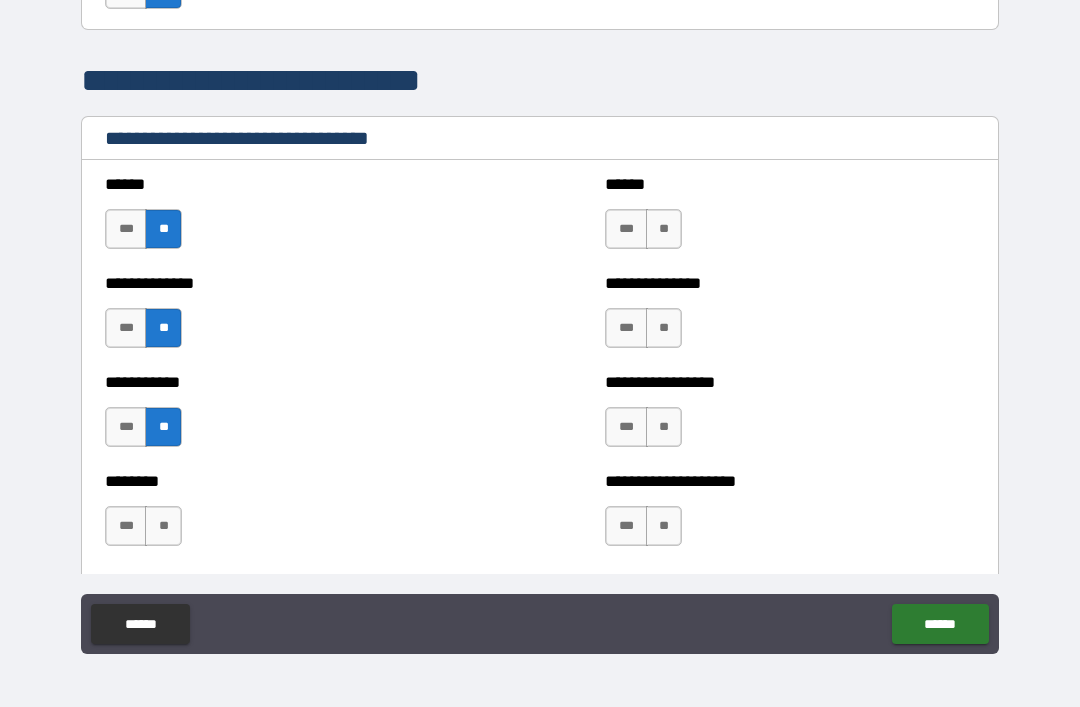 click on "**" at bounding box center [163, 526] 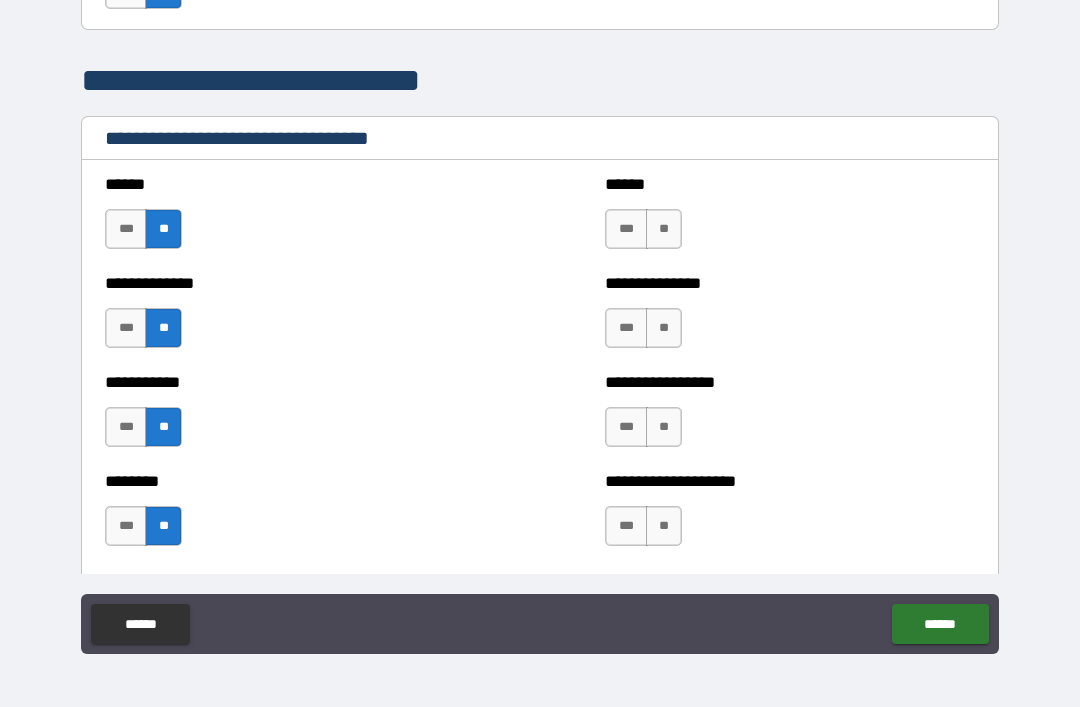 click on "**" at bounding box center [664, 229] 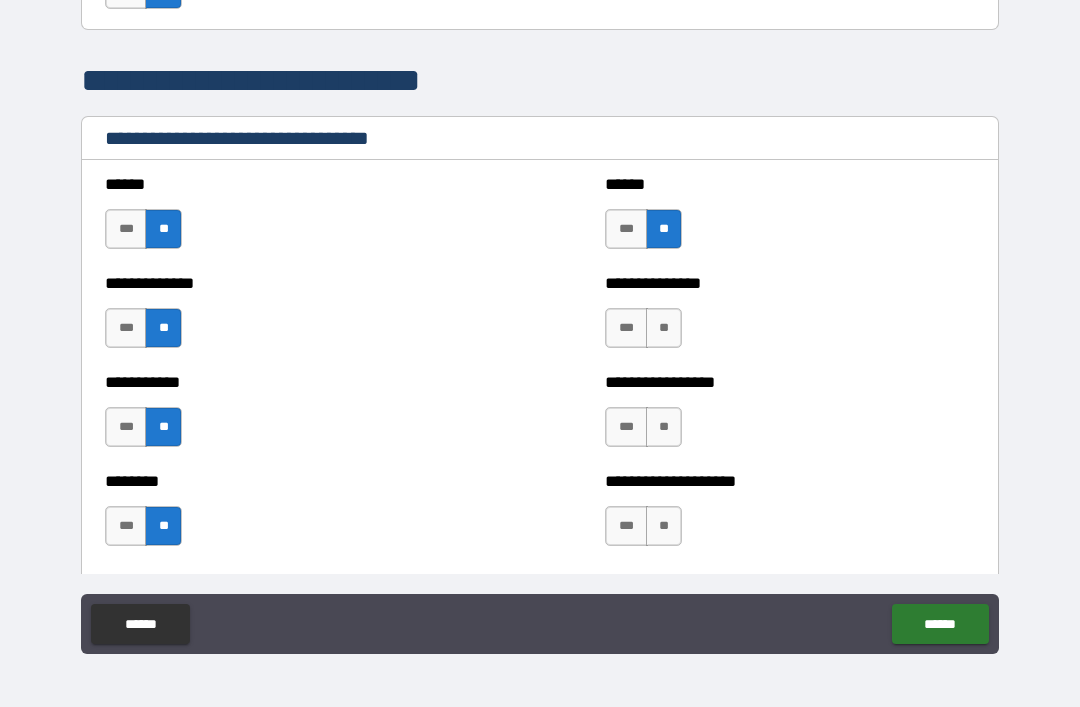 click on "**" at bounding box center [664, 328] 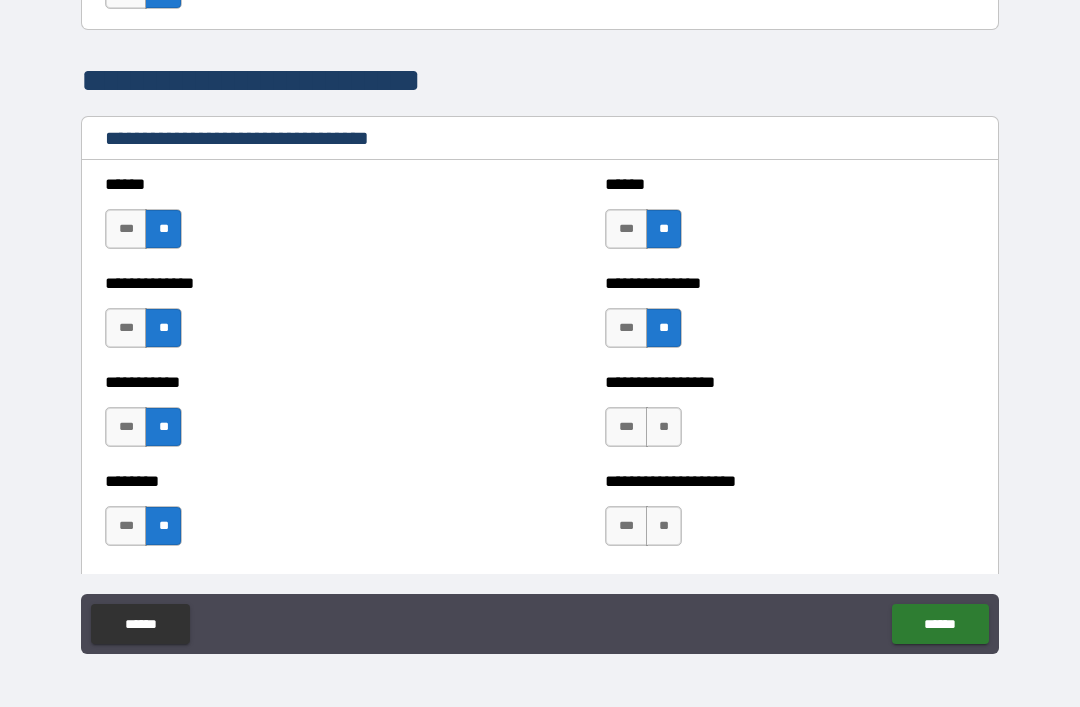 click on "**" at bounding box center (664, 427) 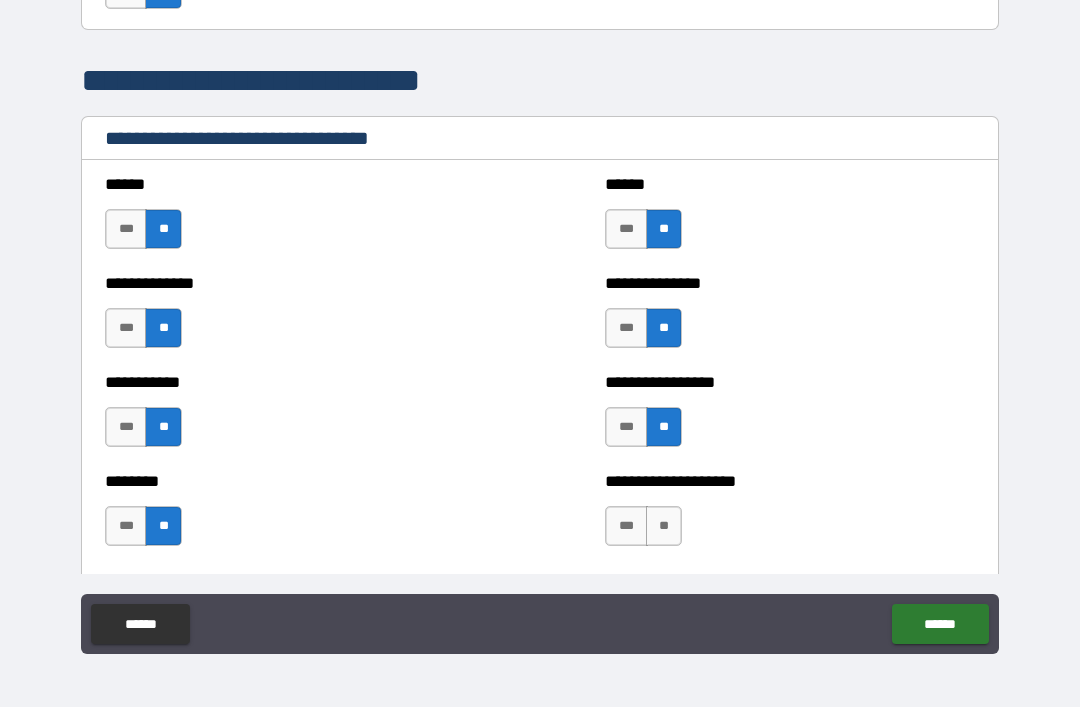 click on "**" at bounding box center [664, 526] 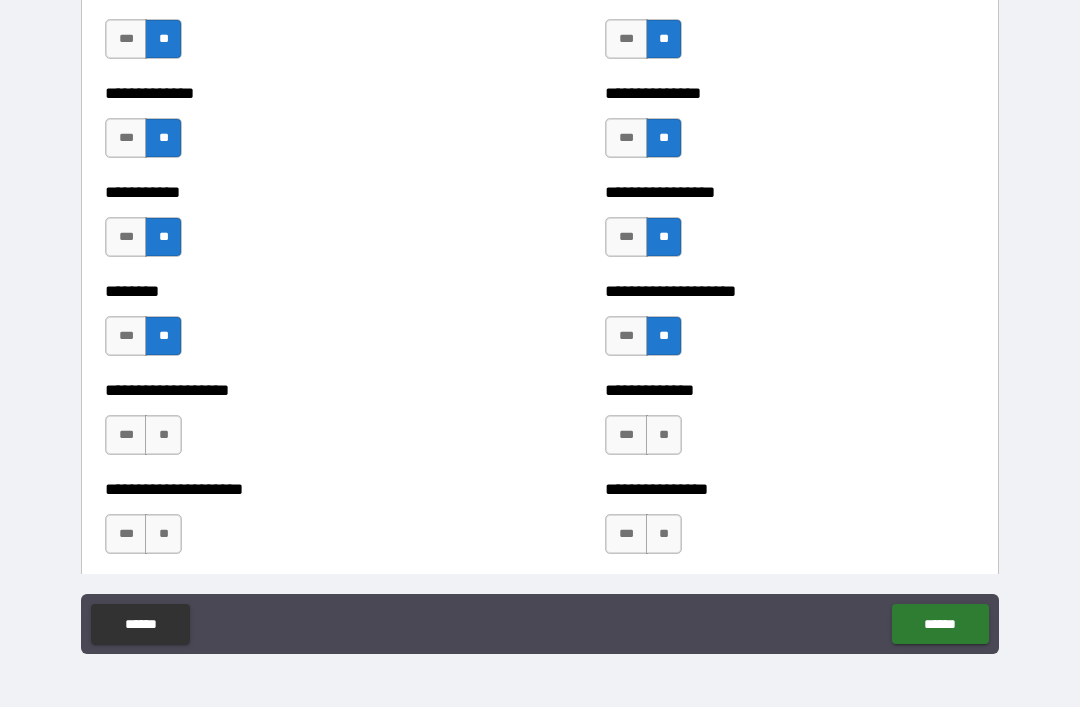 scroll, scrollTop: 4146, scrollLeft: 0, axis: vertical 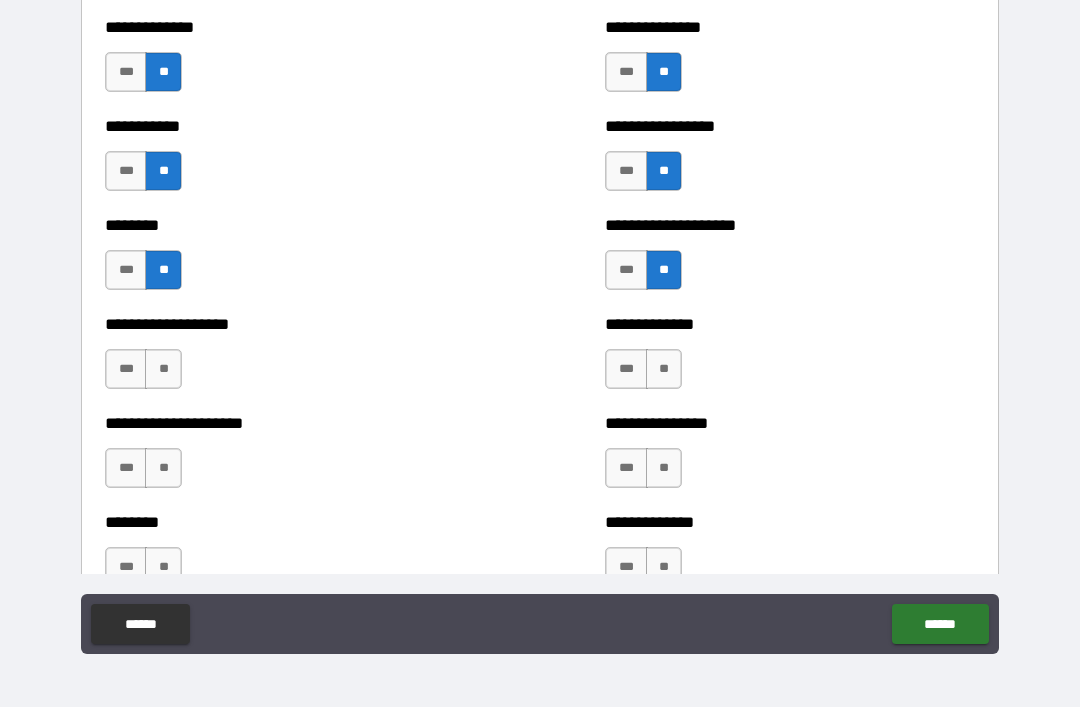 click on "**" at bounding box center (163, 369) 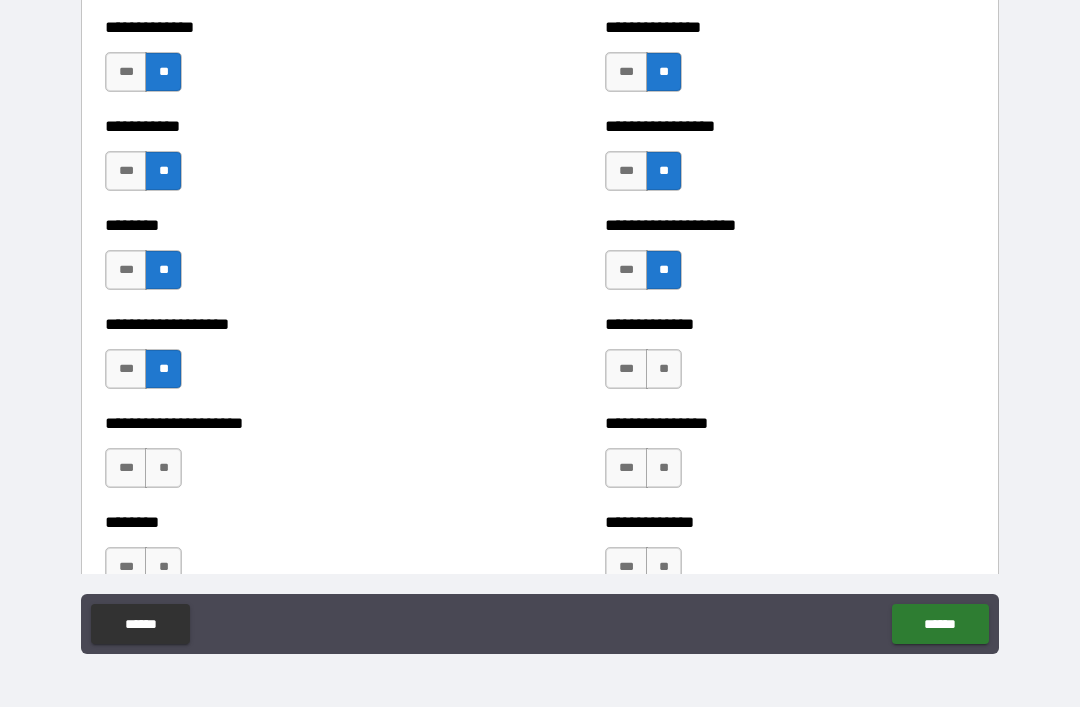 click on "**" at bounding box center (664, 369) 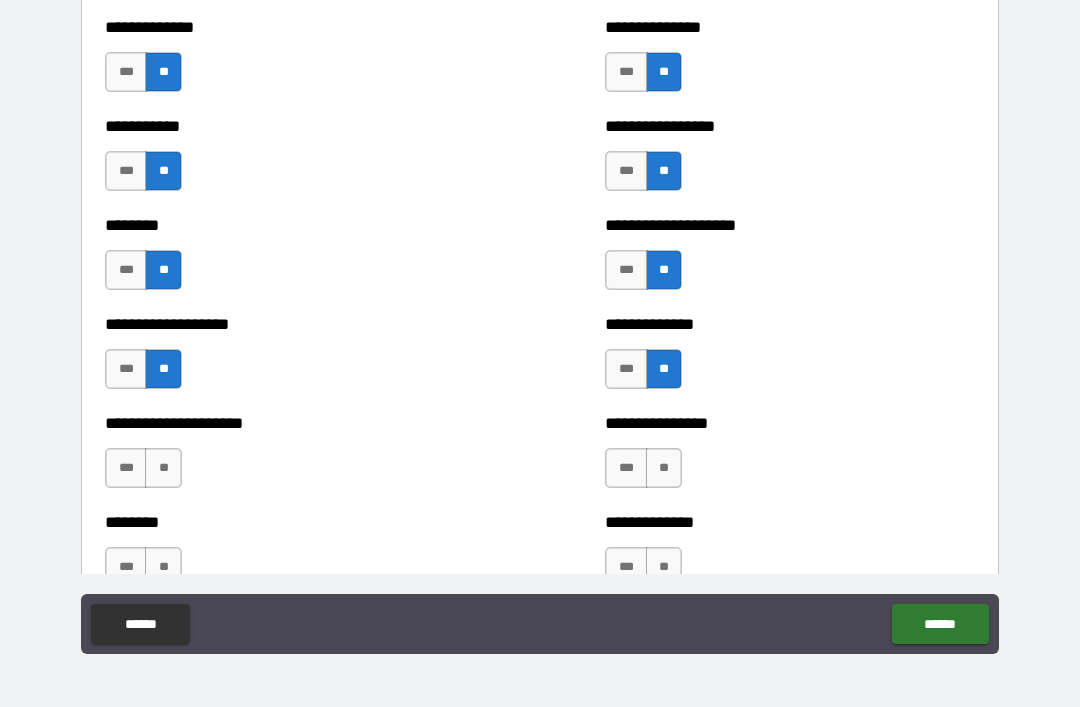 click on "**" at bounding box center (163, 468) 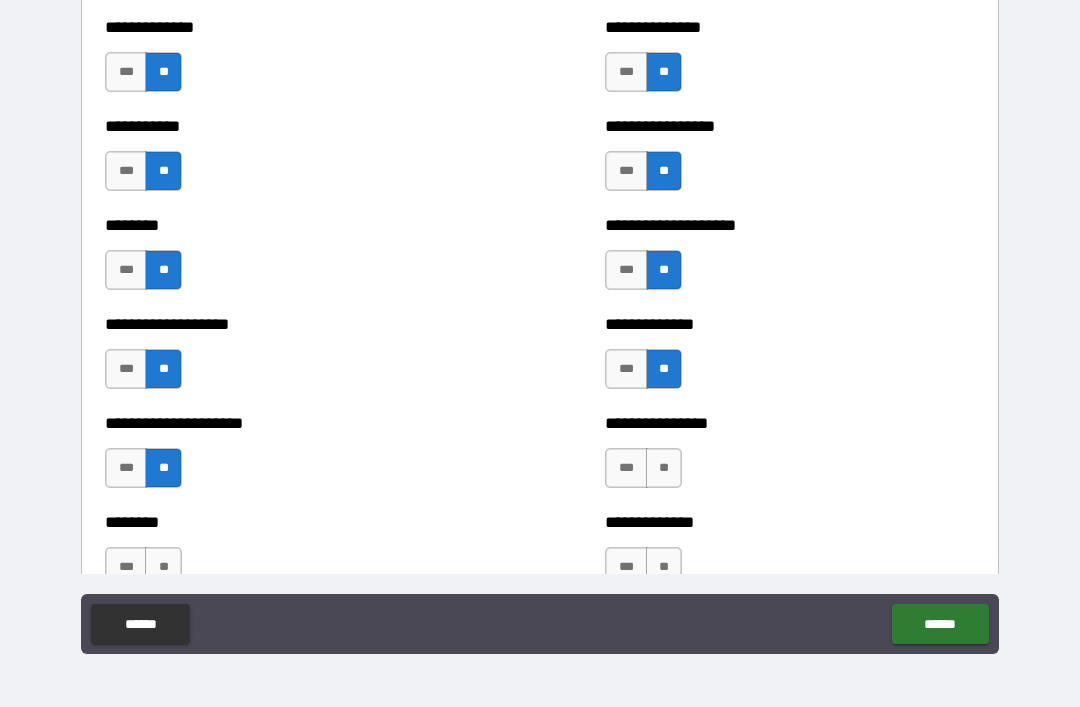 click on "**" at bounding box center [664, 468] 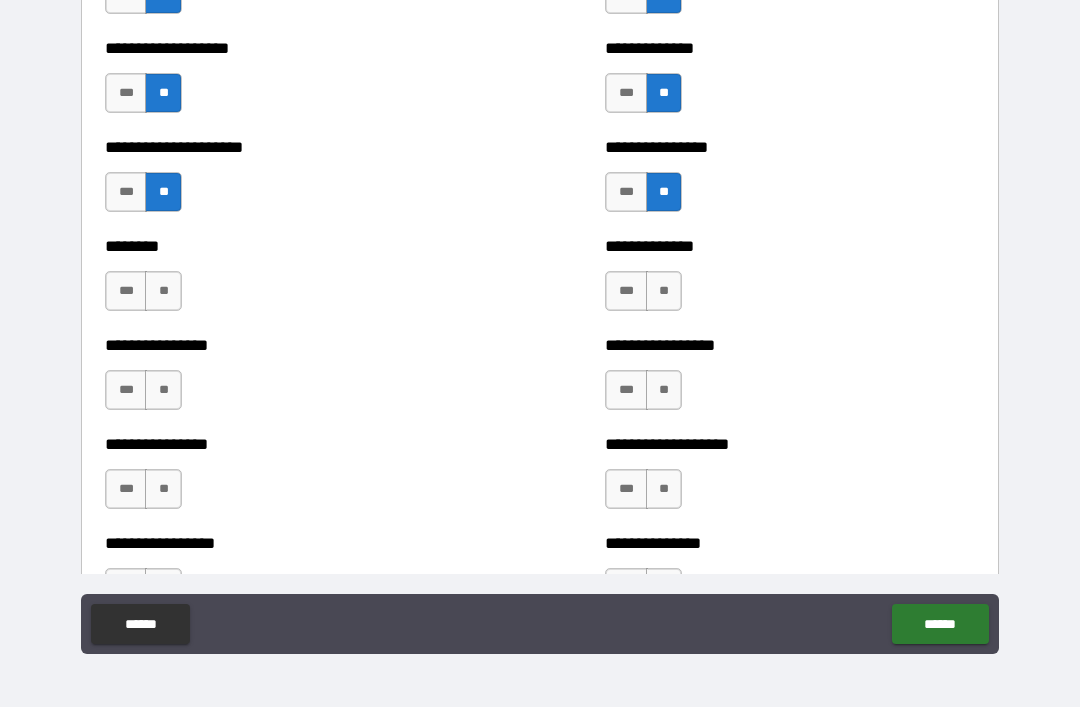scroll, scrollTop: 4429, scrollLeft: 0, axis: vertical 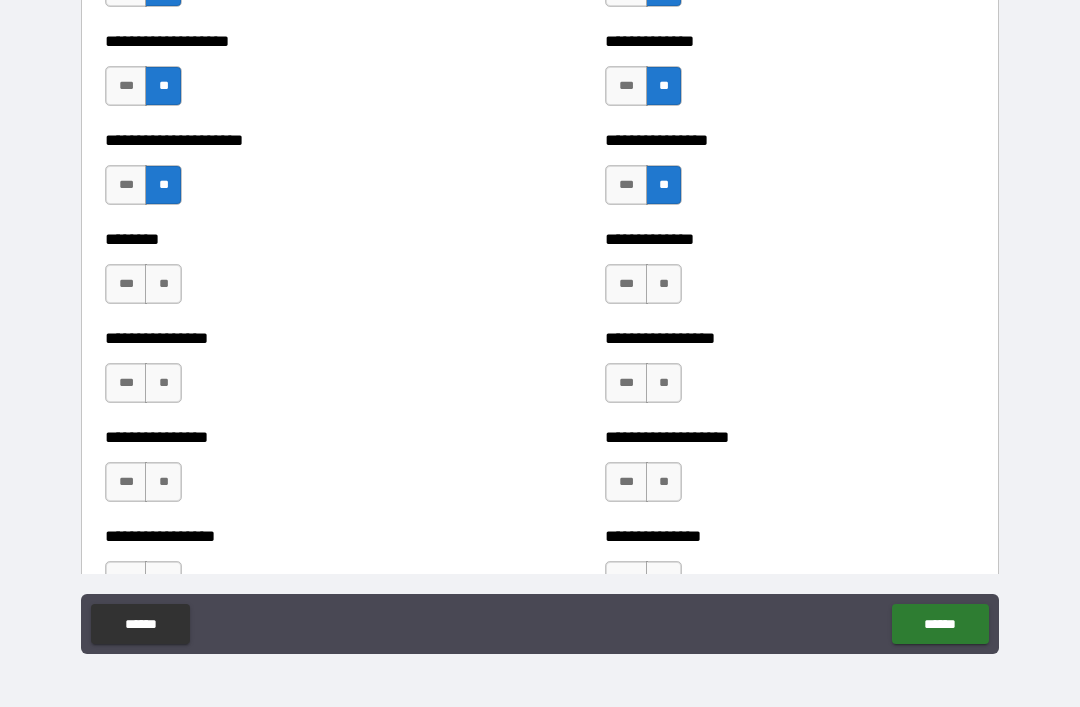 click on "**" at bounding box center [163, 284] 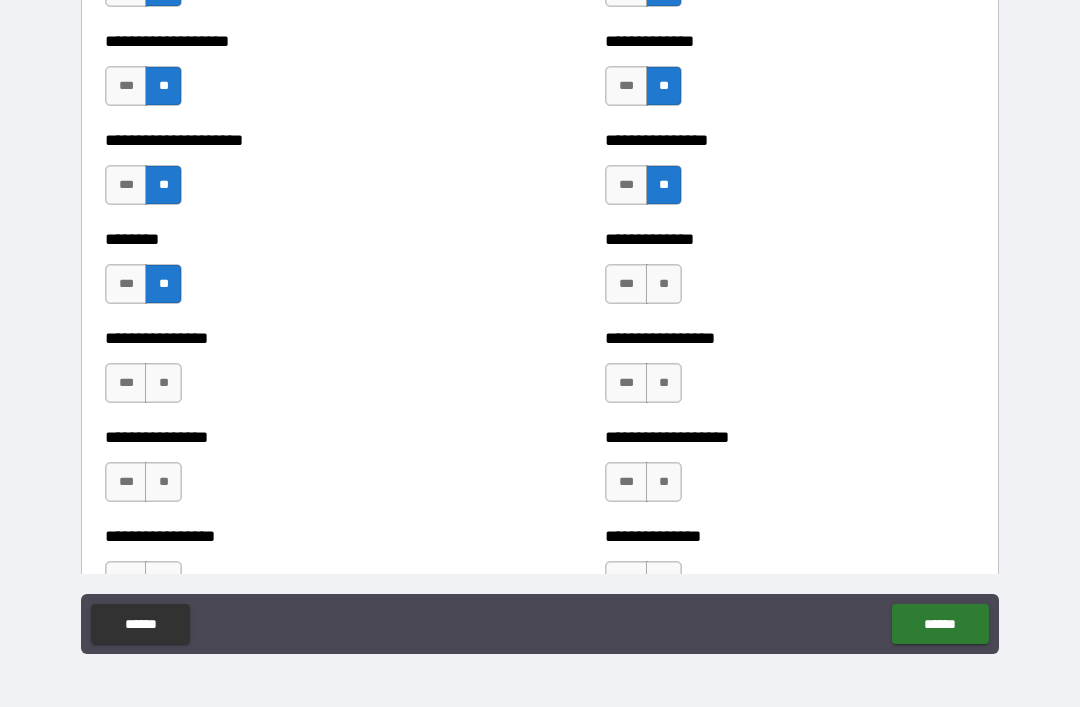 click on "**" at bounding box center (664, 284) 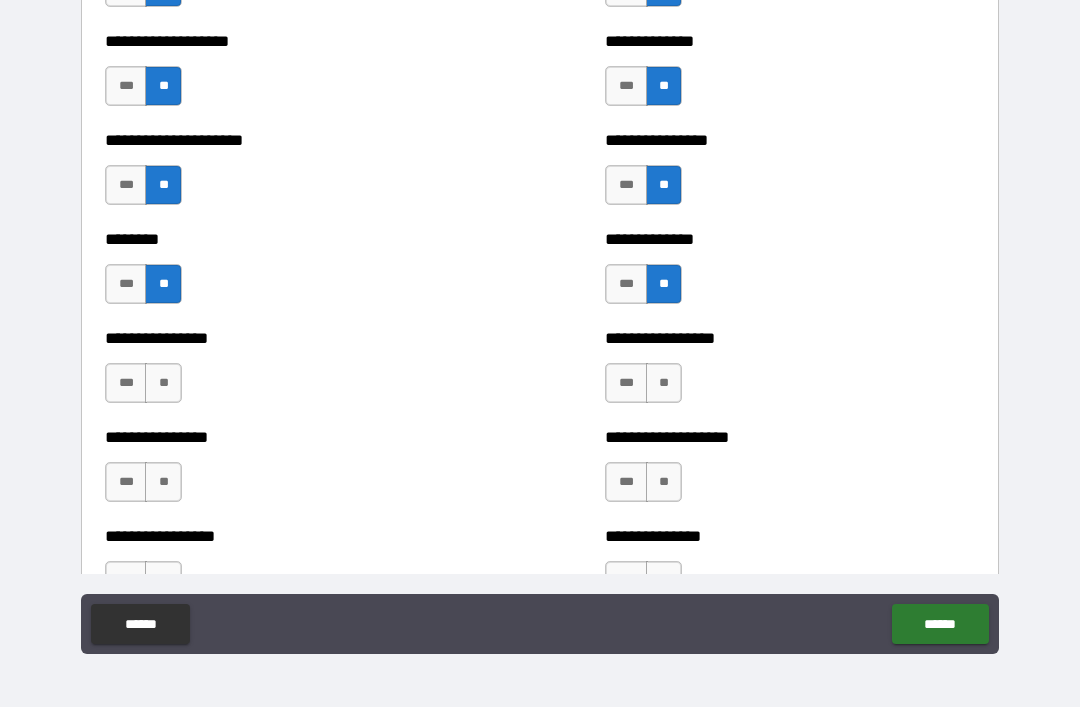 click on "**" at bounding box center (664, 383) 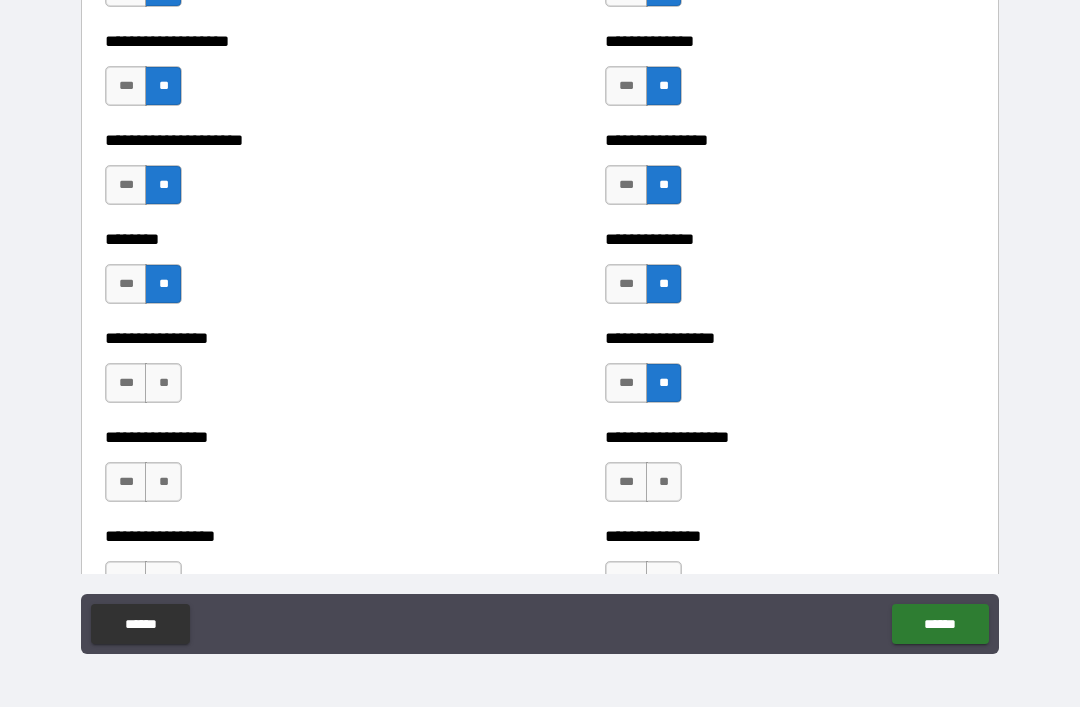 click on "**" at bounding box center [664, 482] 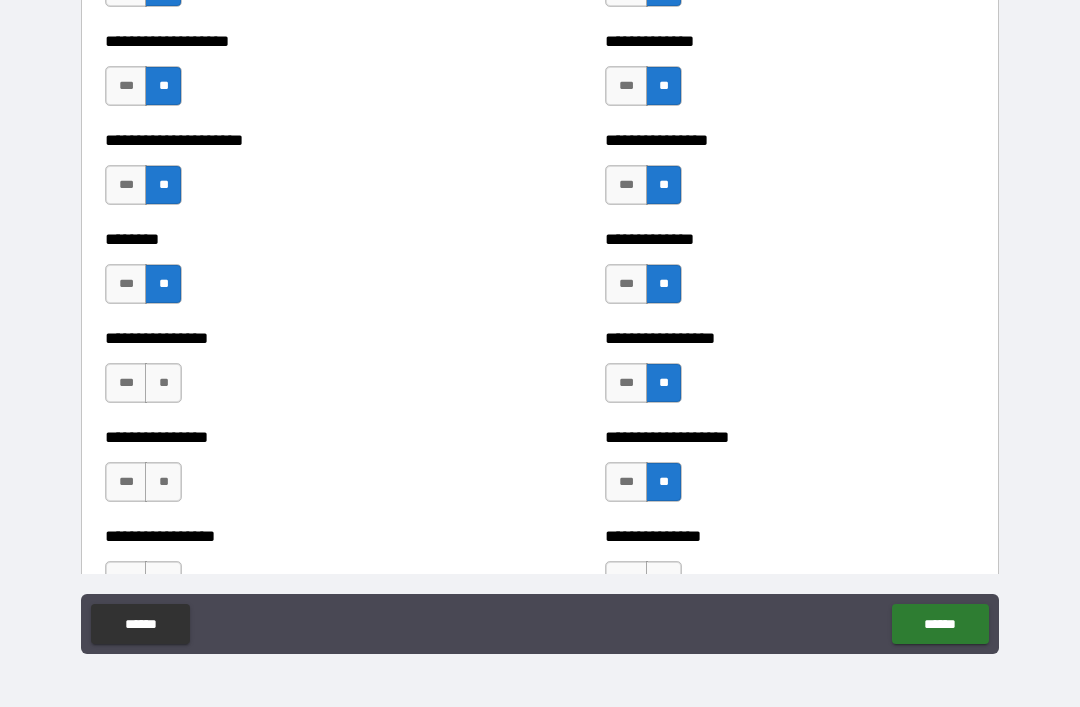 click on "**" at bounding box center (163, 482) 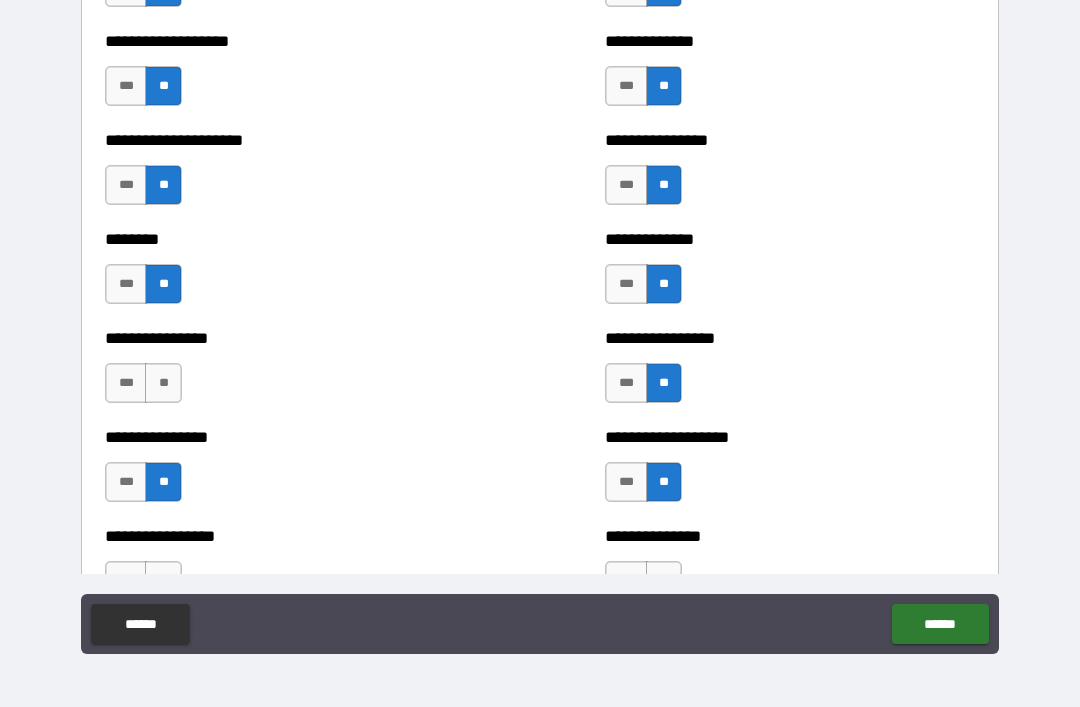 click on "**" at bounding box center [163, 383] 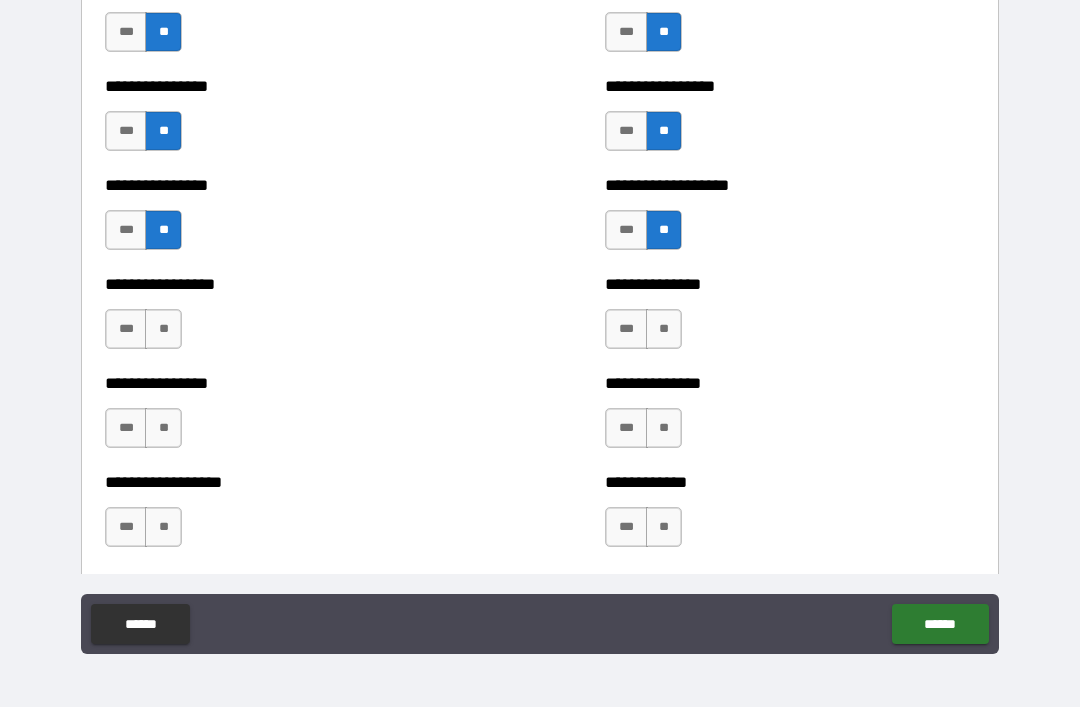 scroll, scrollTop: 4732, scrollLeft: 0, axis: vertical 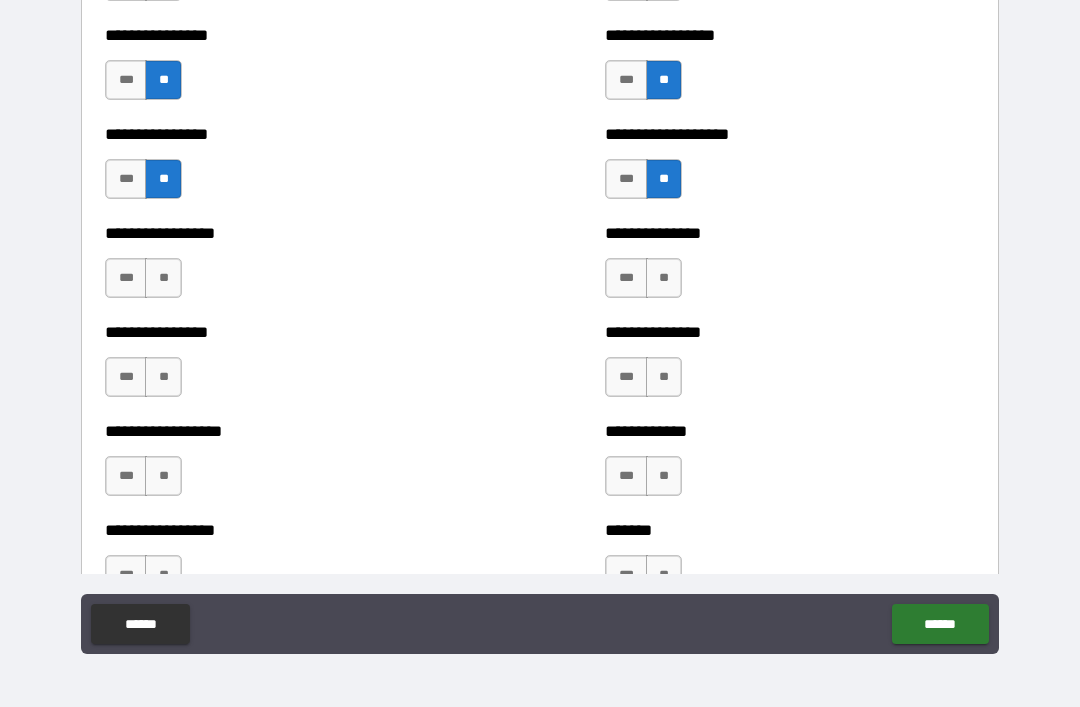 click on "**" at bounding box center (163, 278) 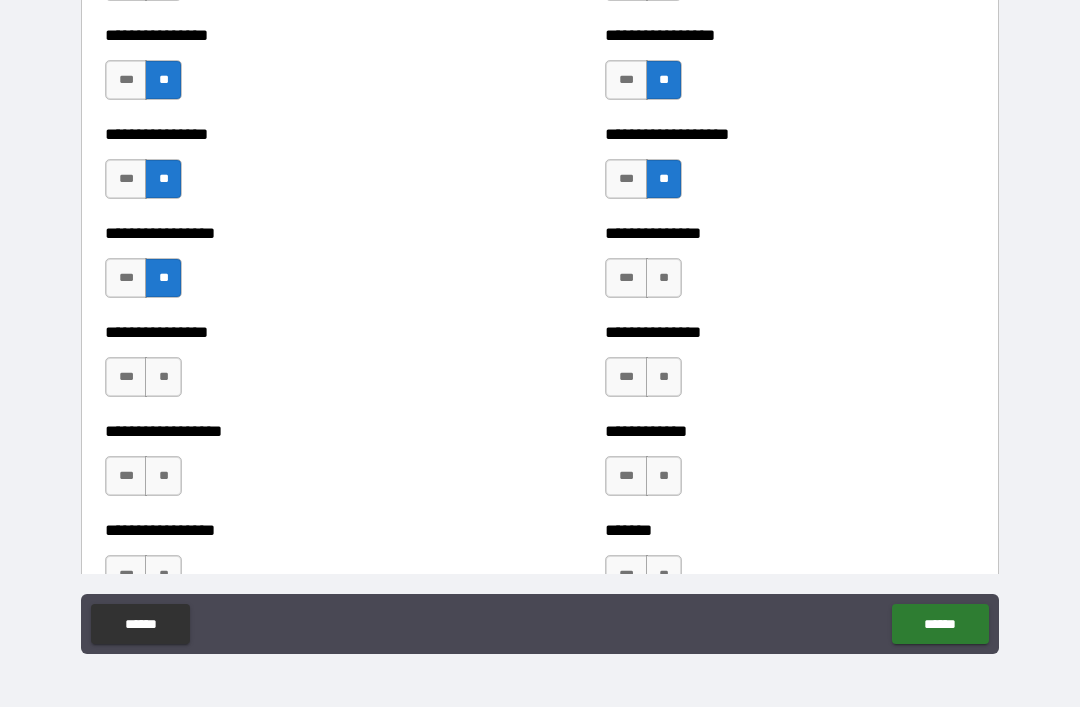 click on "**" at bounding box center [664, 278] 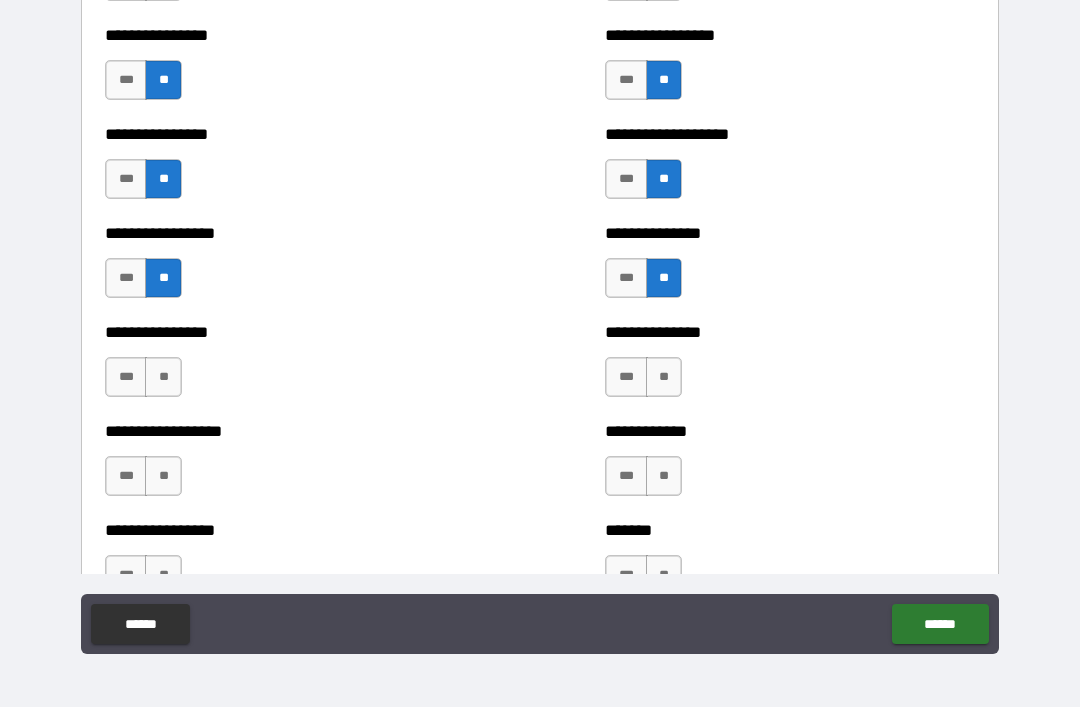 click on "**" at bounding box center (664, 377) 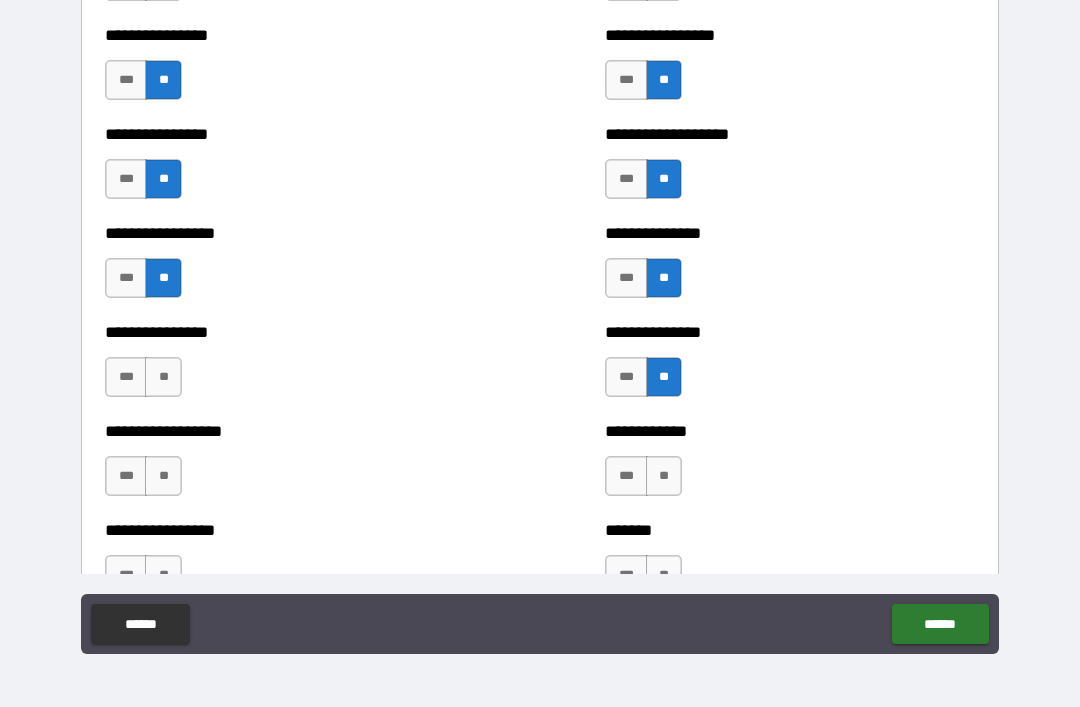 click on "**" at bounding box center (163, 377) 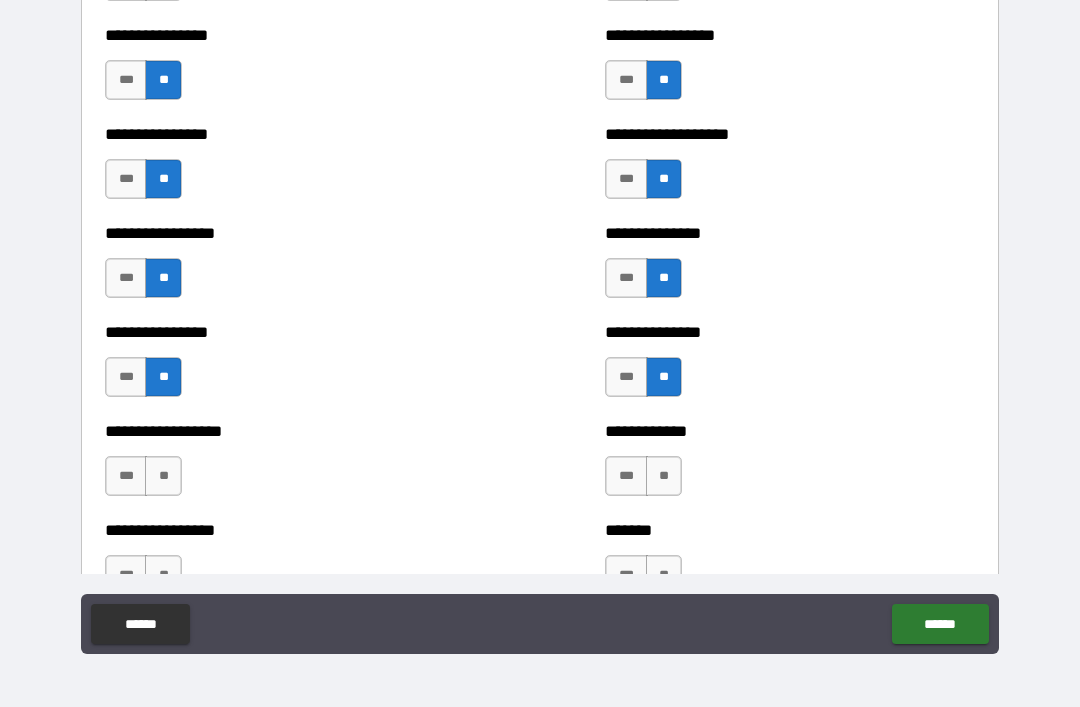 click on "**" at bounding box center (163, 476) 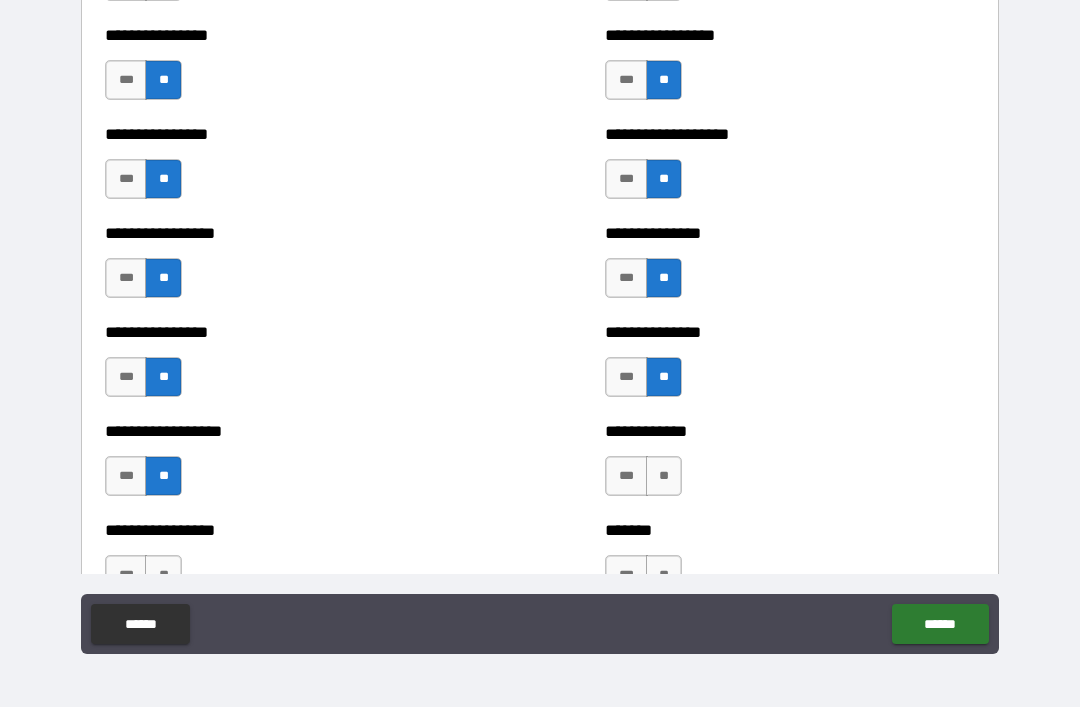 click on "**" at bounding box center [664, 476] 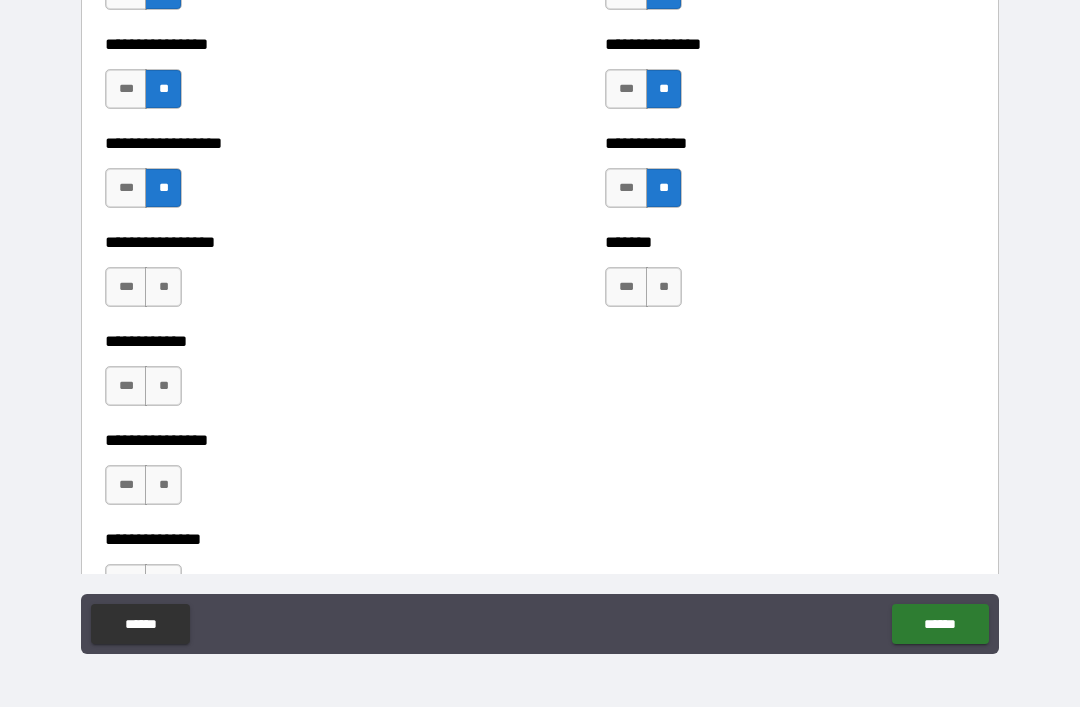 scroll, scrollTop: 5025, scrollLeft: 0, axis: vertical 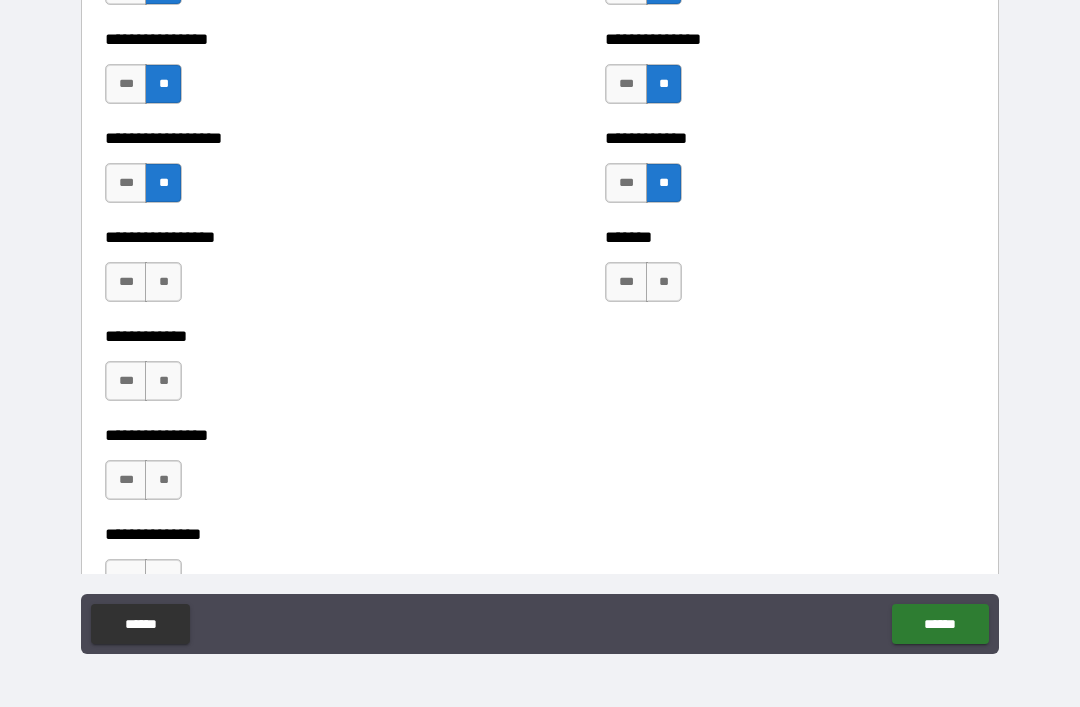 click on "**" at bounding box center [664, 282] 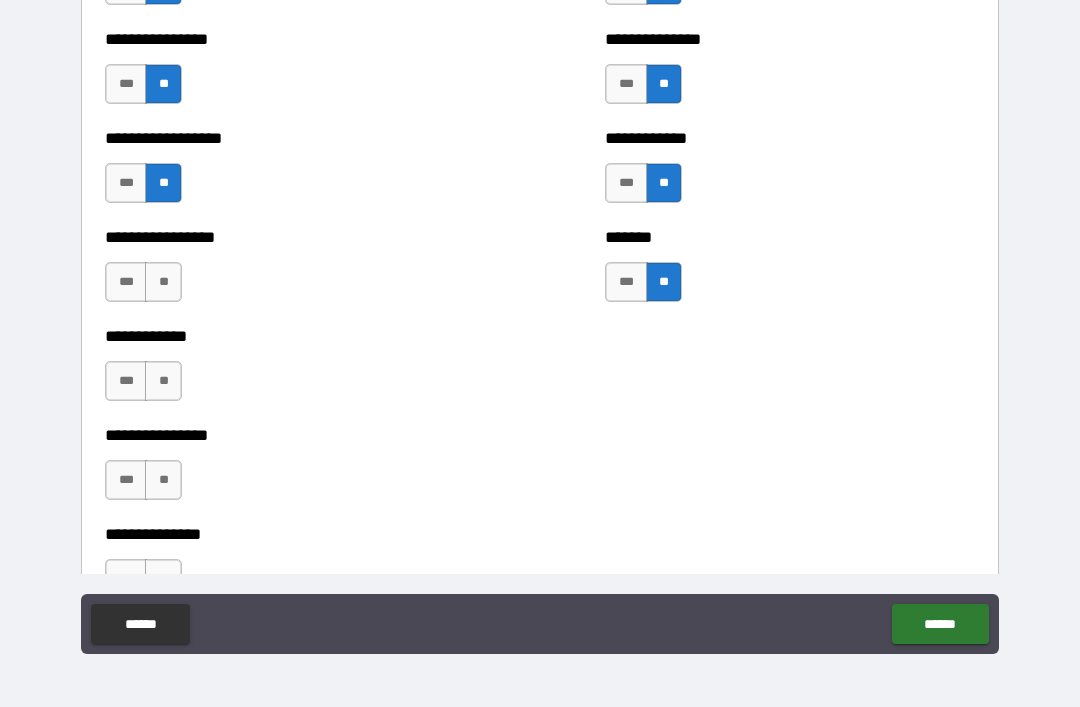 click on "**" at bounding box center (163, 282) 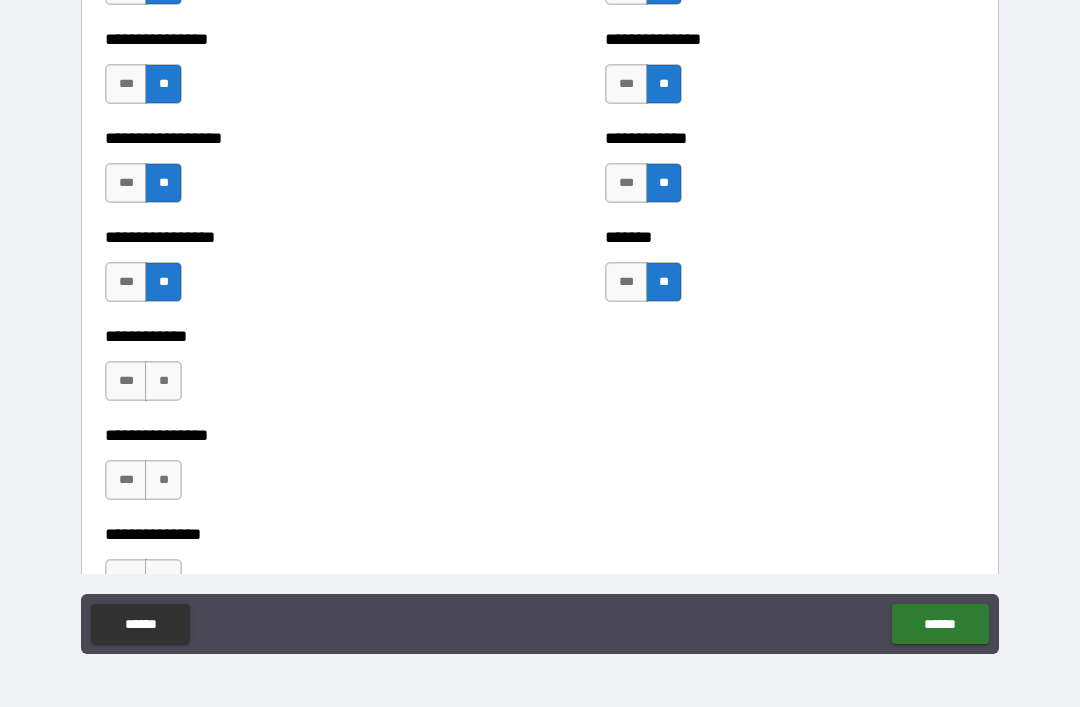 click on "**" at bounding box center (163, 381) 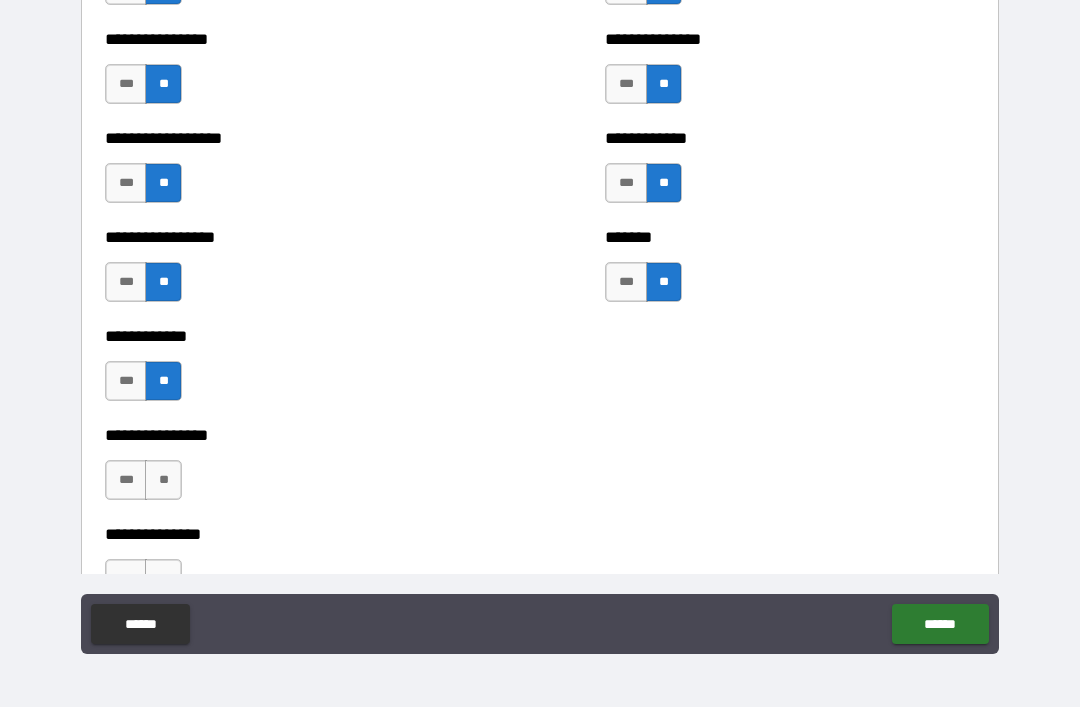 click on "**" at bounding box center [163, 480] 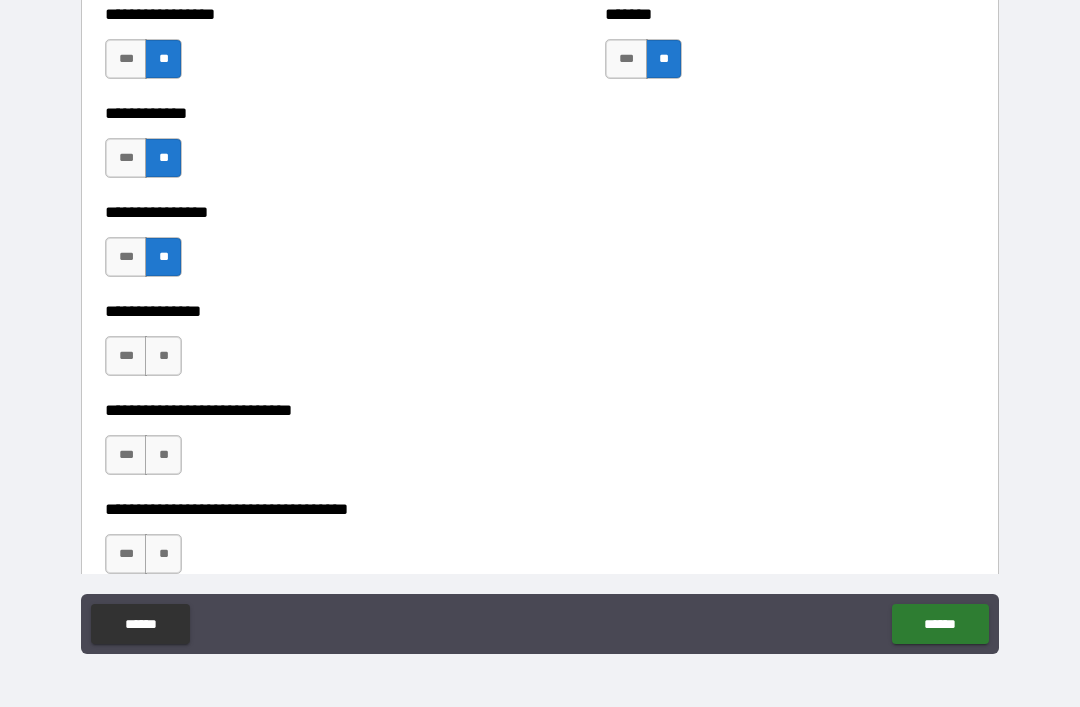 click on "**" at bounding box center [163, 356] 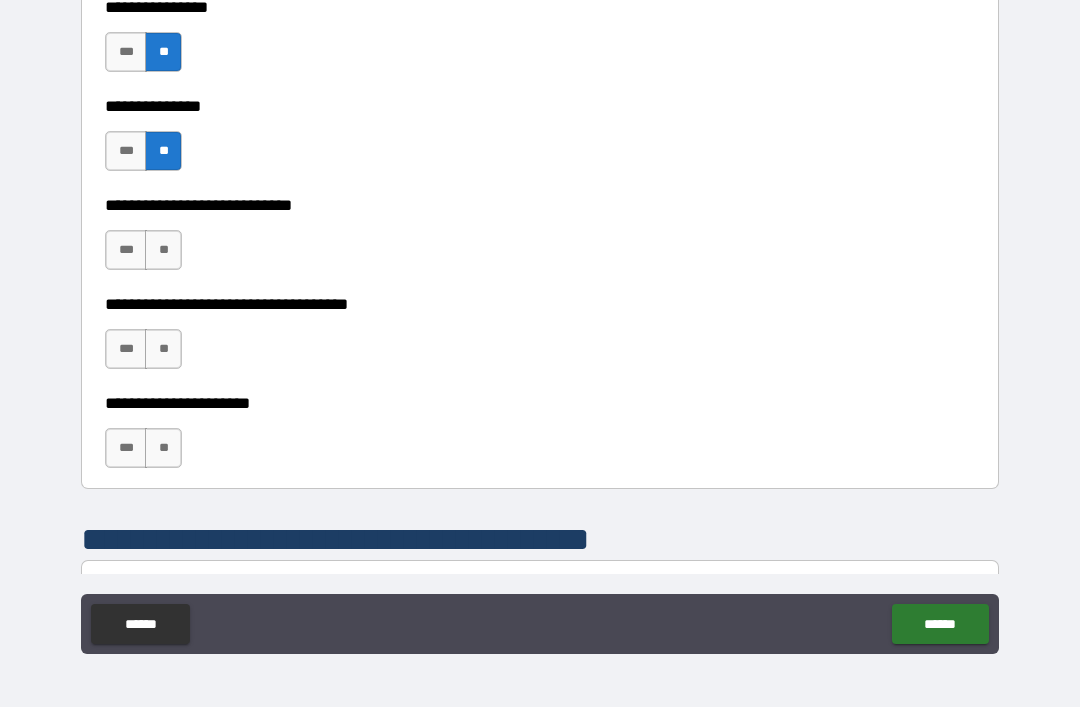 scroll, scrollTop: 5462, scrollLeft: 0, axis: vertical 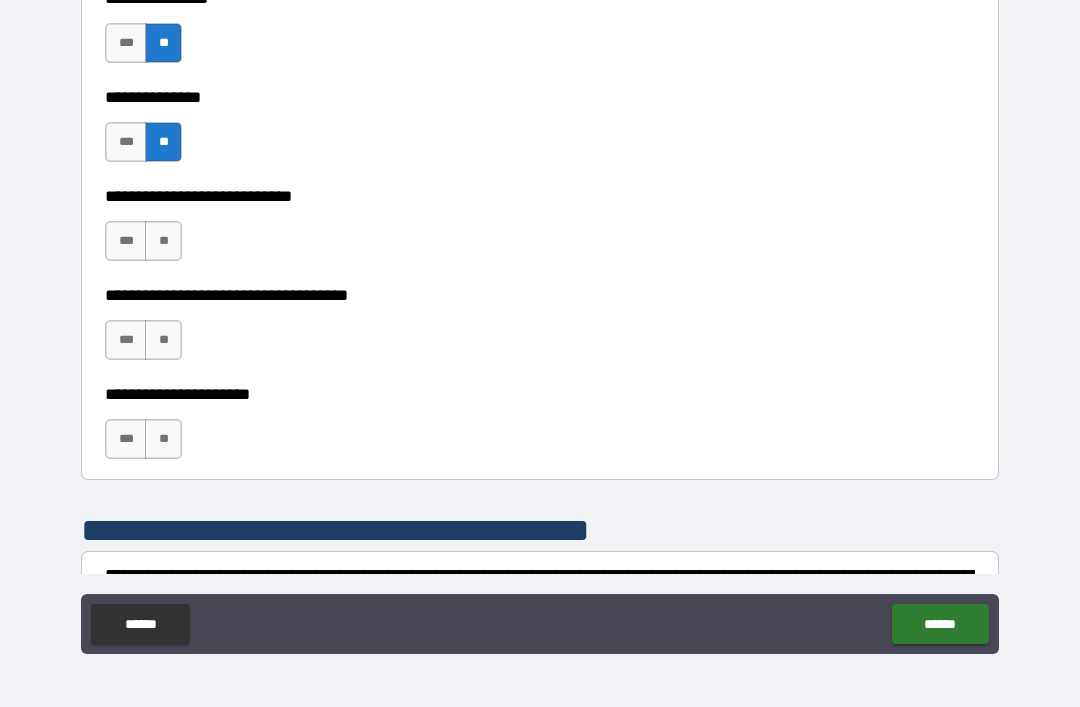 click on "**" at bounding box center (163, 241) 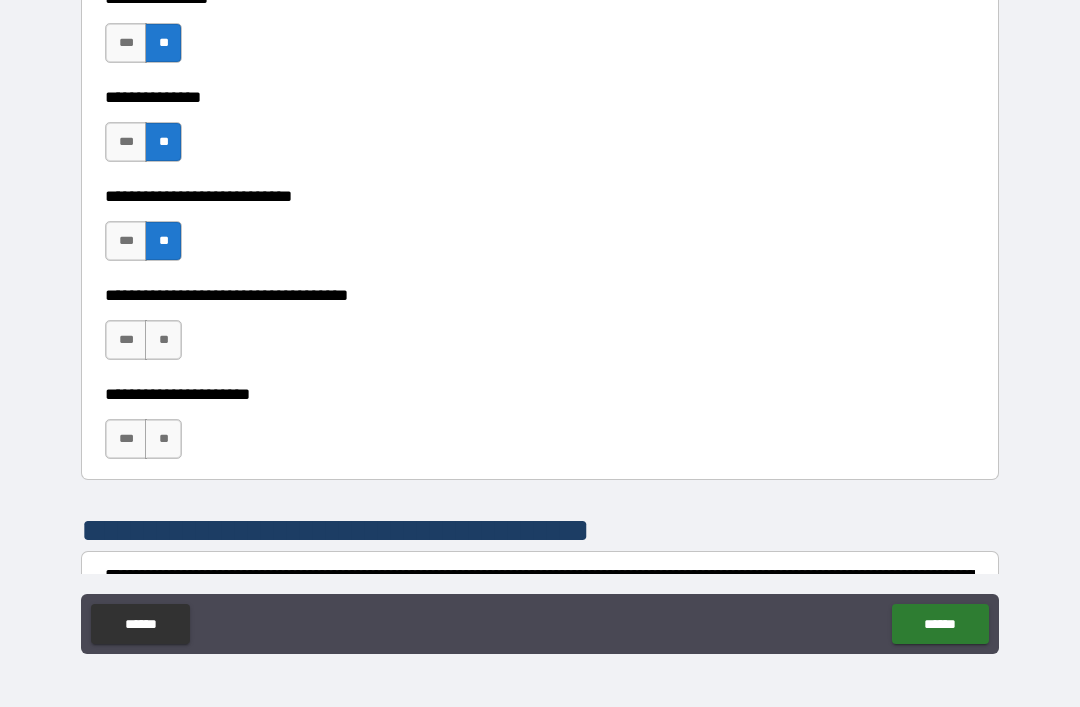 click on "**" at bounding box center (163, 340) 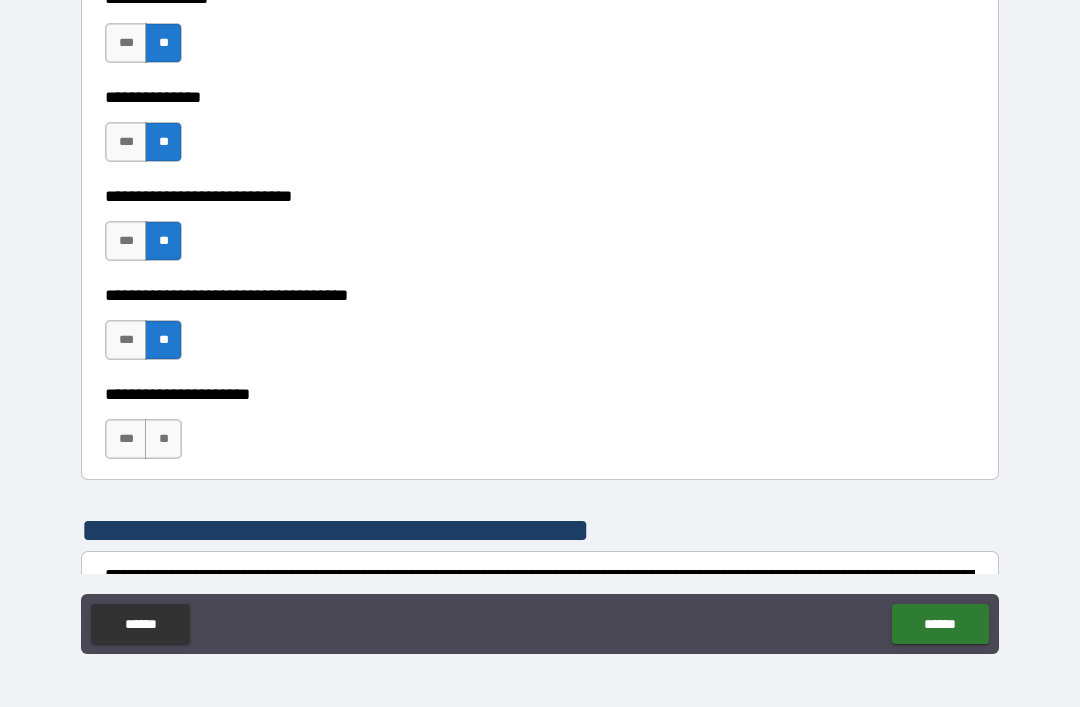 click on "**" at bounding box center [163, 439] 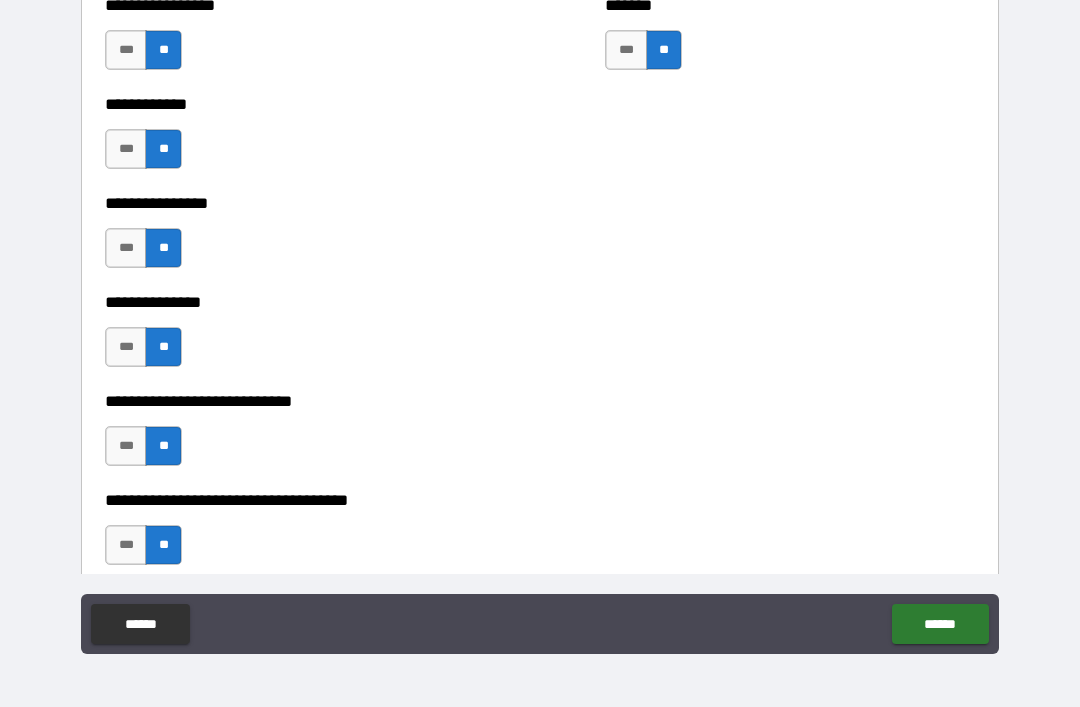 scroll, scrollTop: 5259, scrollLeft: 0, axis: vertical 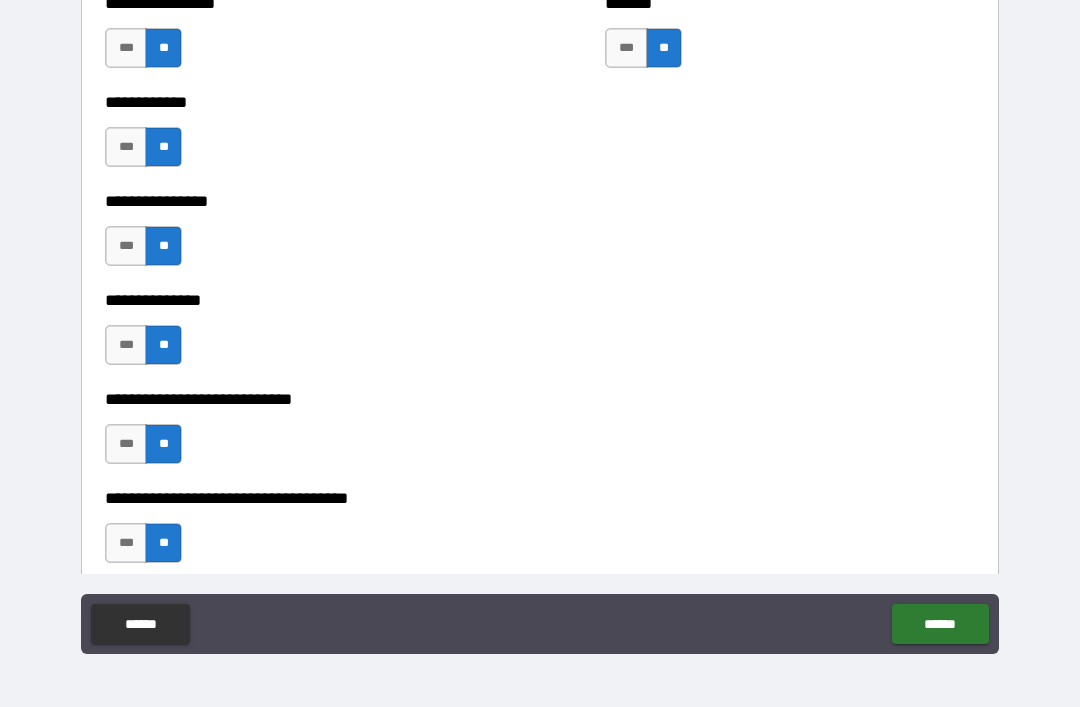 click on "***" at bounding box center [126, 246] 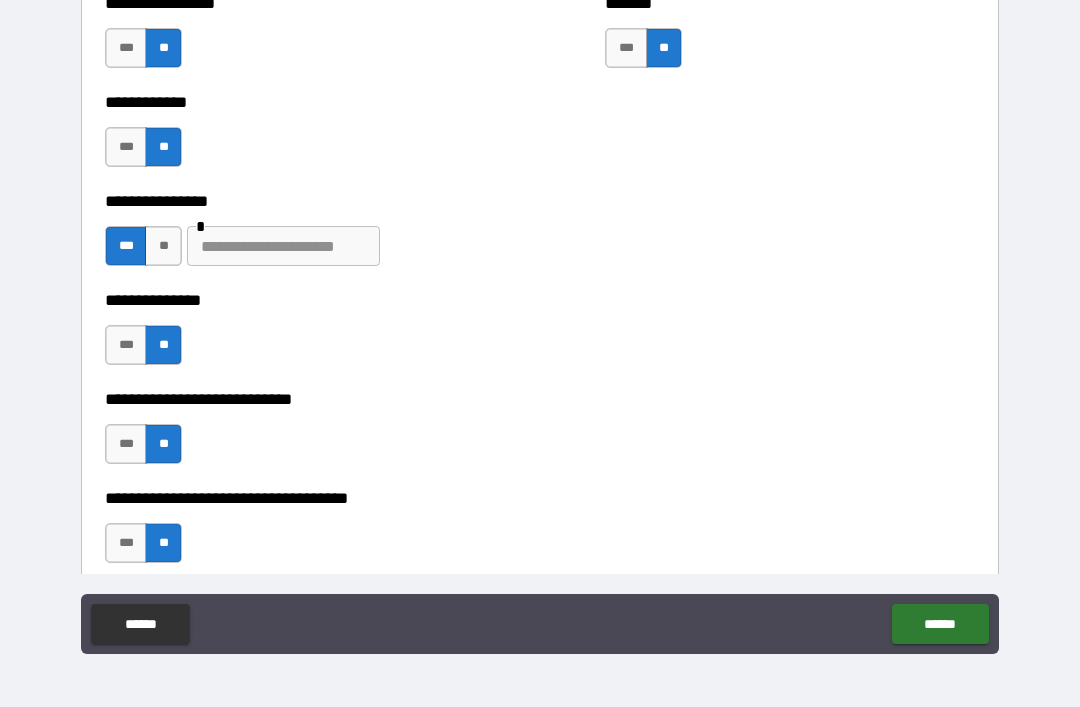 click at bounding box center [283, 246] 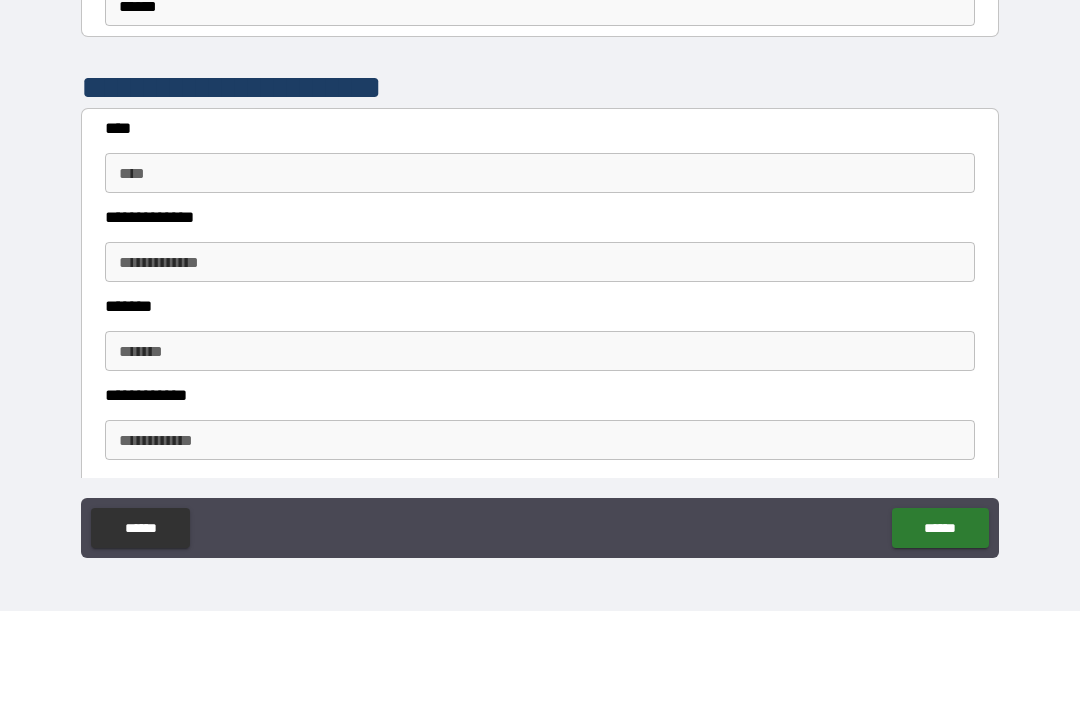 scroll, scrollTop: 943, scrollLeft: 0, axis: vertical 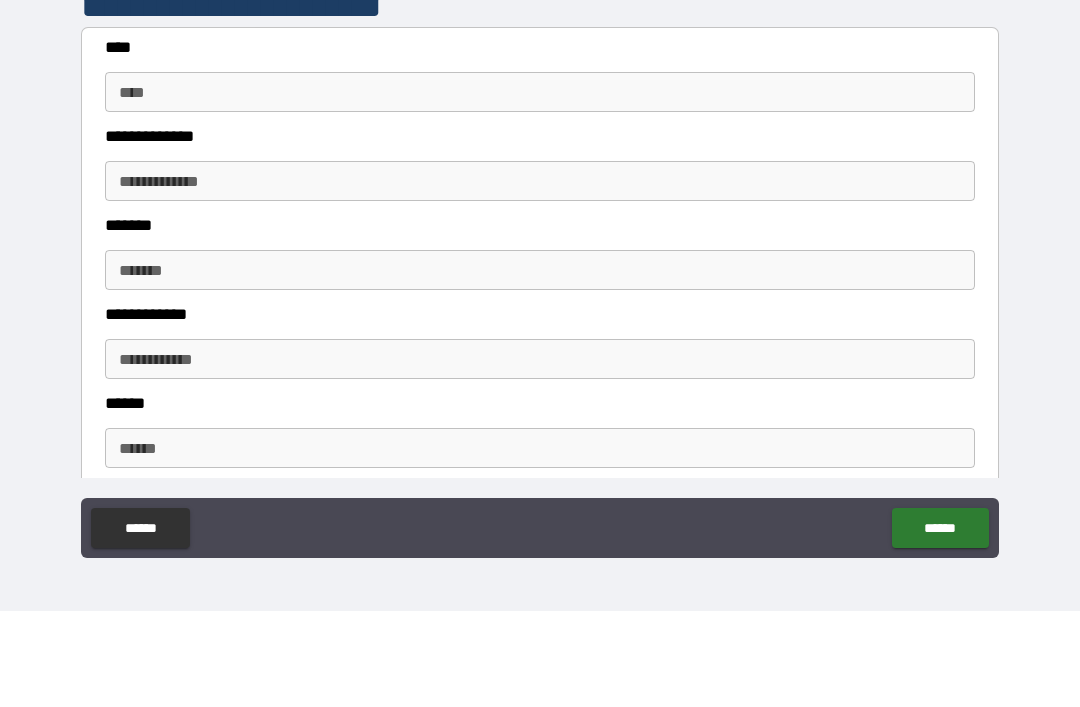 click on "****" at bounding box center [540, 188] 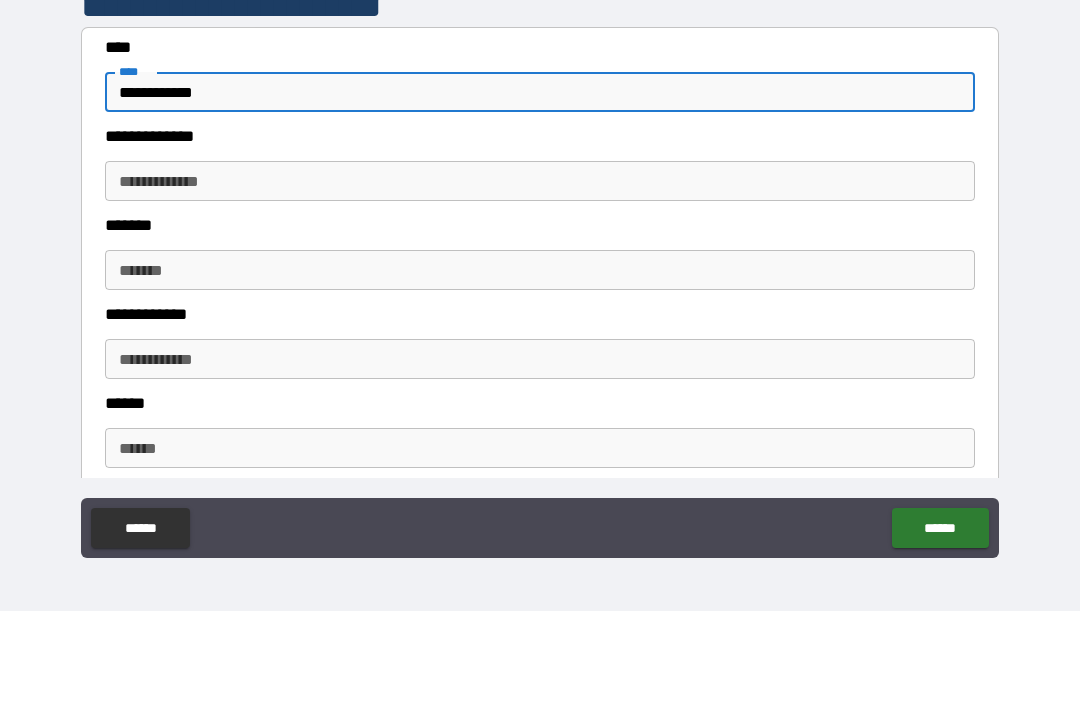 click on "**********" at bounding box center (540, 277) 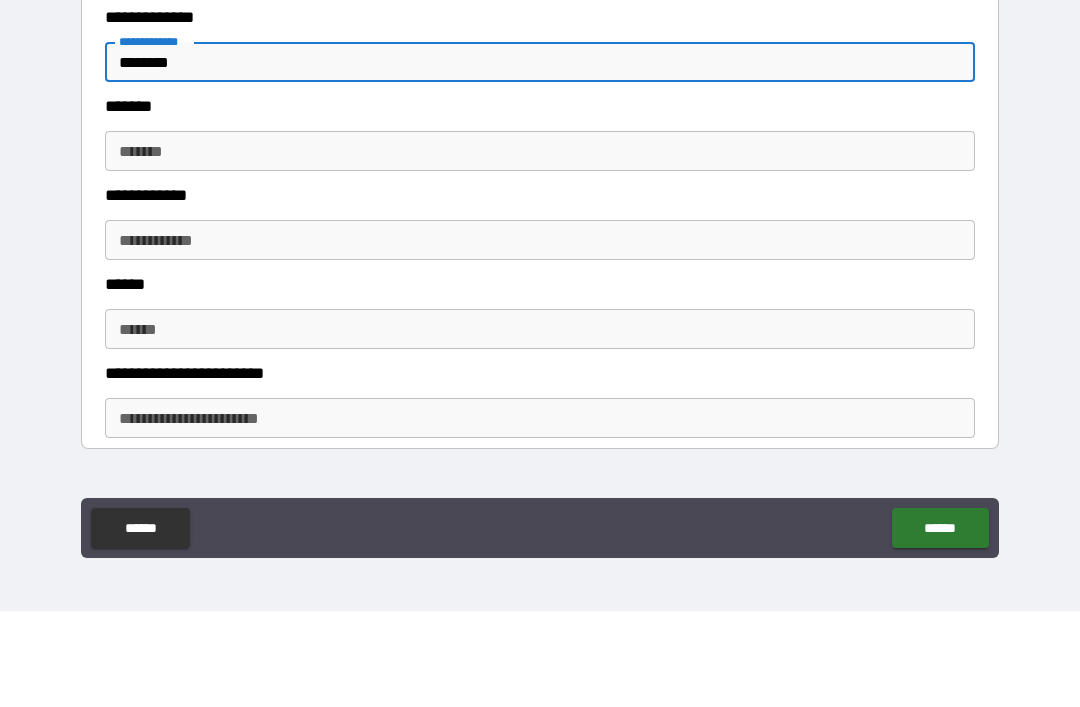 scroll, scrollTop: 1079, scrollLeft: 0, axis: vertical 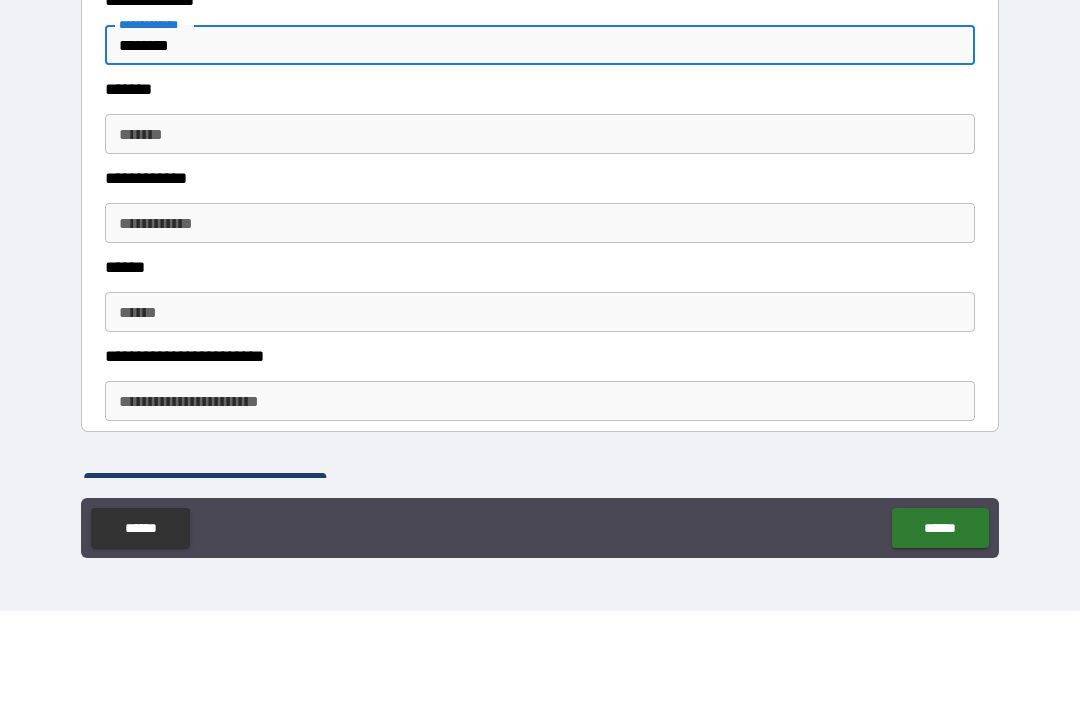click on "*******" at bounding box center [540, 230] 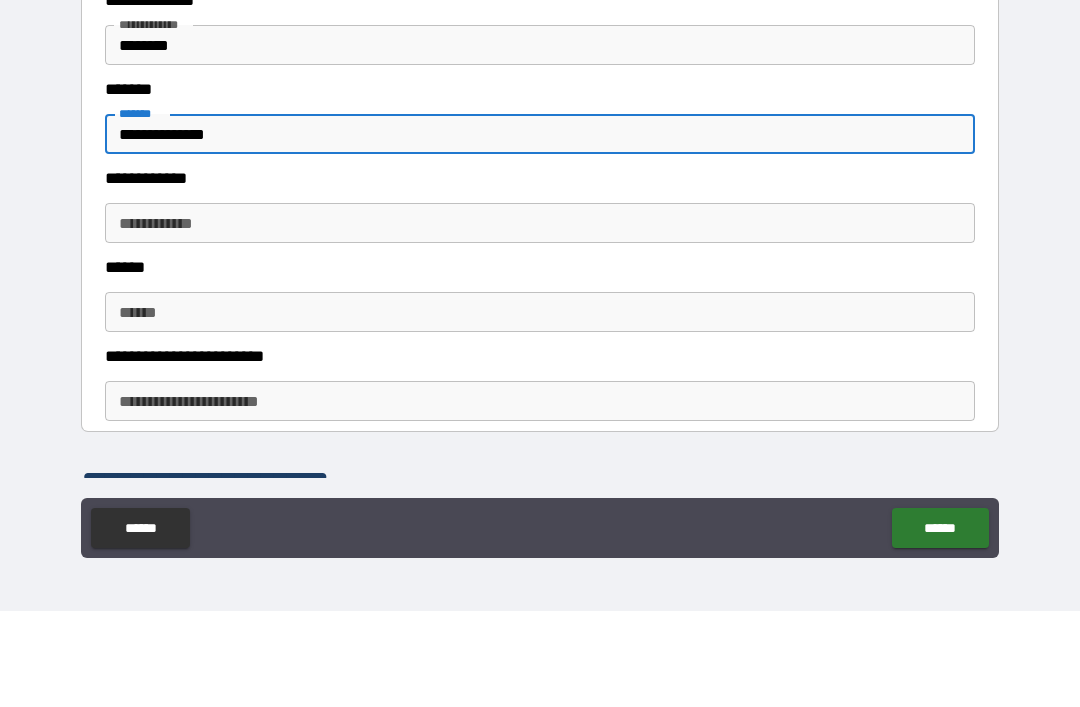 scroll, scrollTop: 1191, scrollLeft: 0, axis: vertical 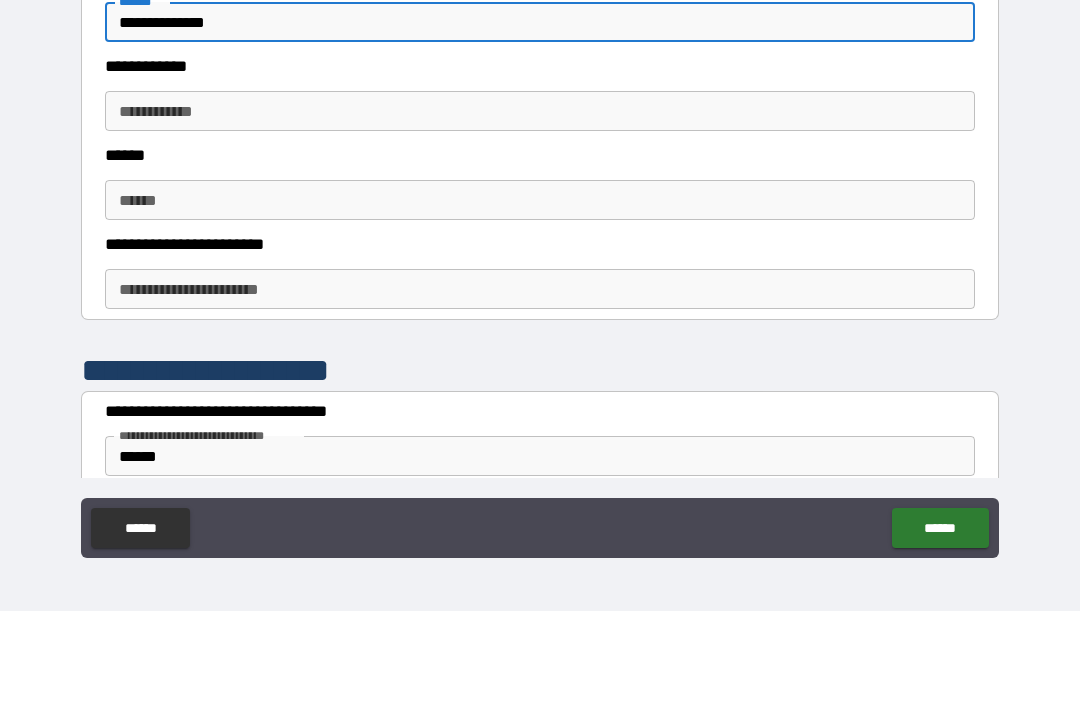 click on "**********" at bounding box center [540, 207] 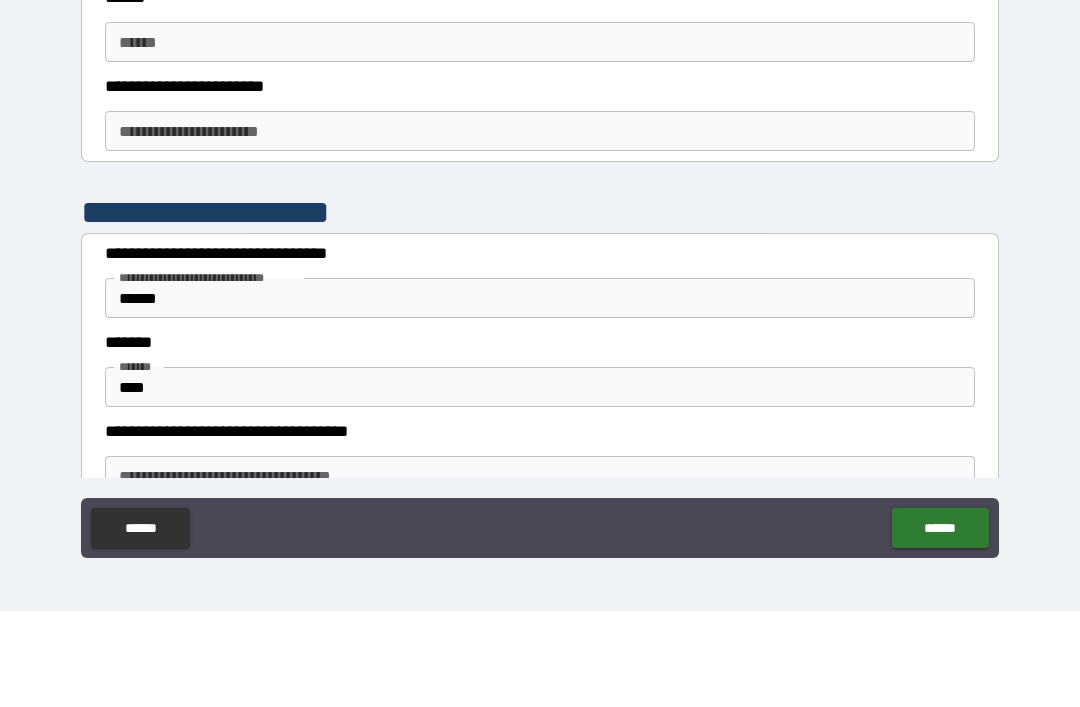 scroll, scrollTop: 1350, scrollLeft: 0, axis: vertical 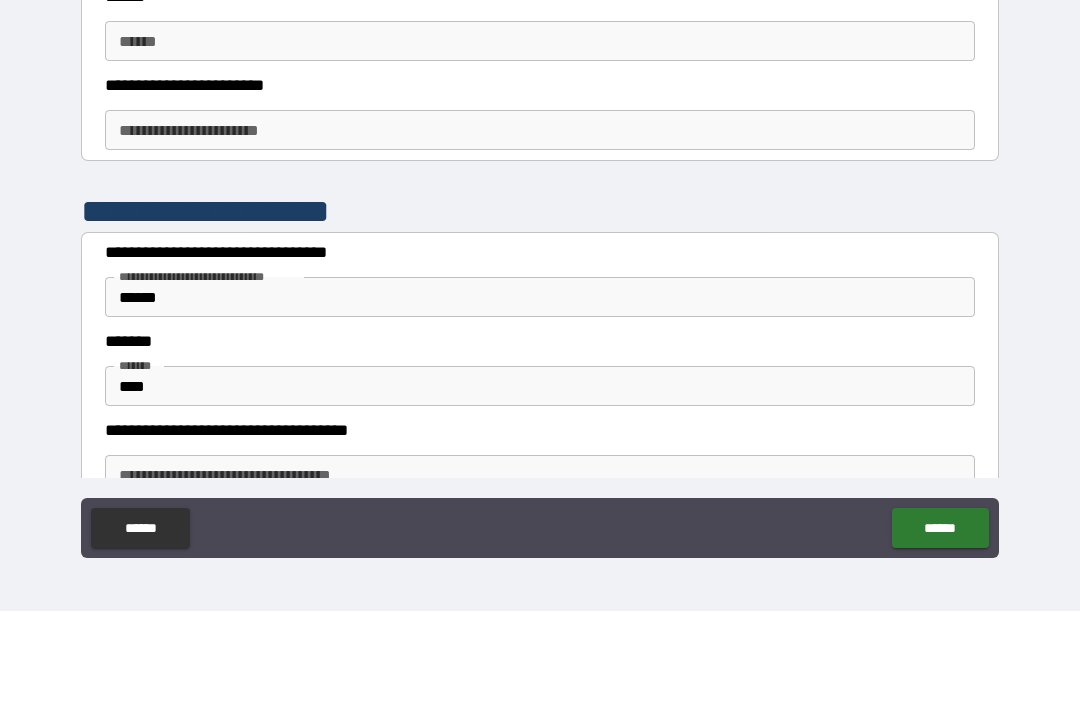 click on "**********" at bounding box center [540, 226] 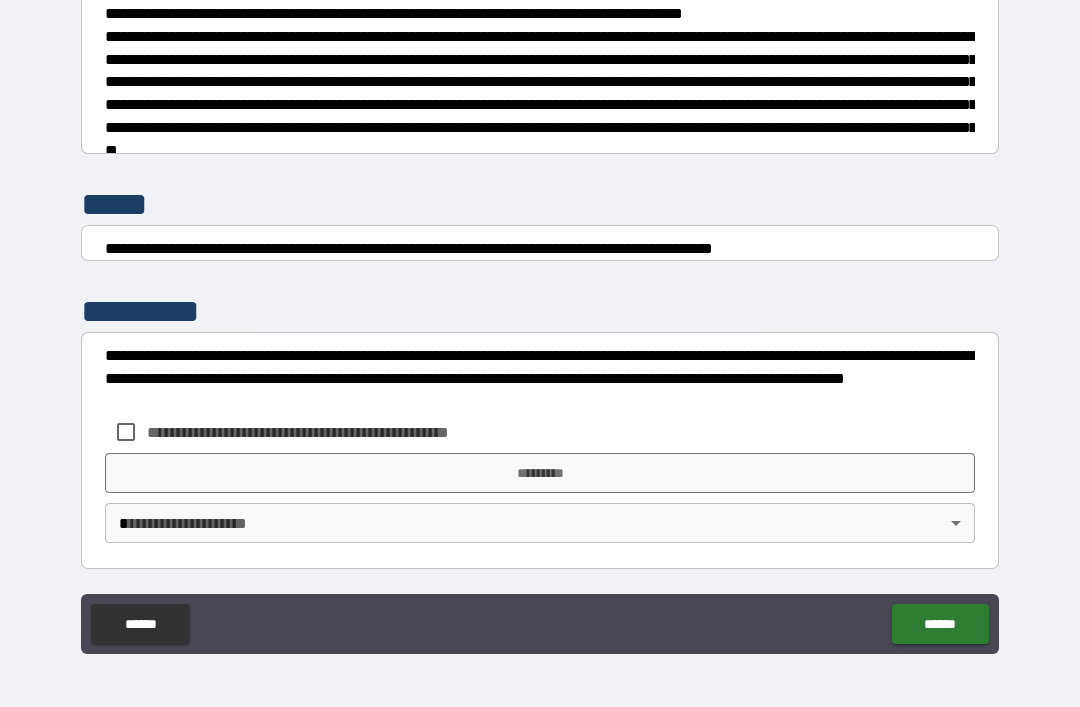 scroll, scrollTop: 7470, scrollLeft: 0, axis: vertical 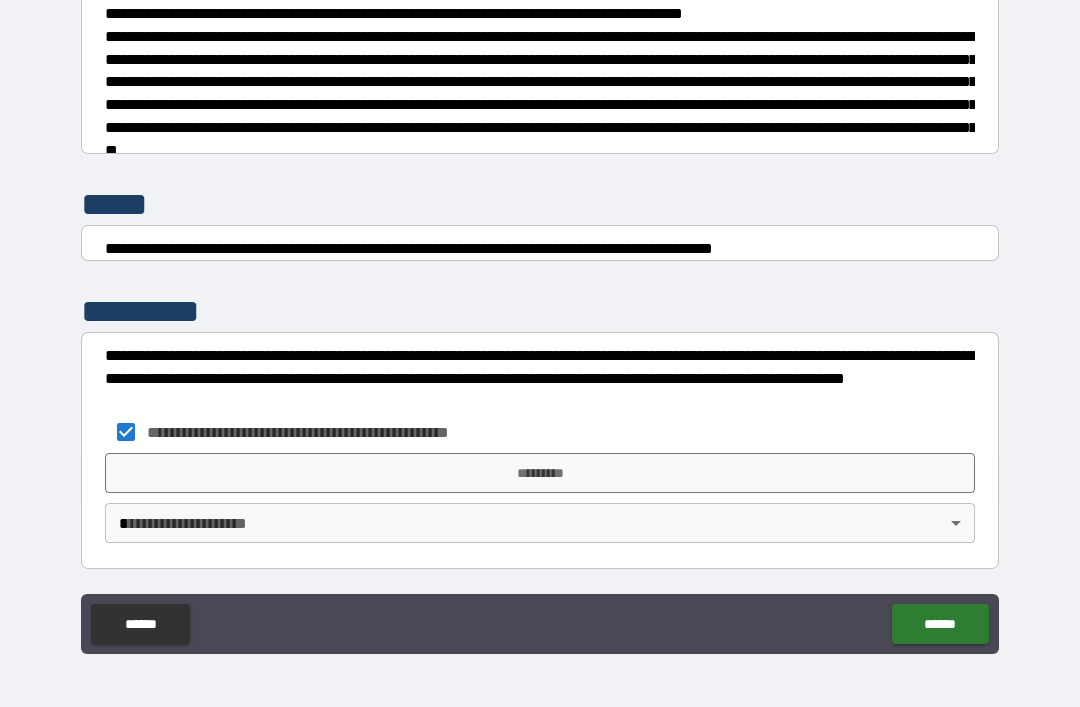 click on "*********" at bounding box center [540, 473] 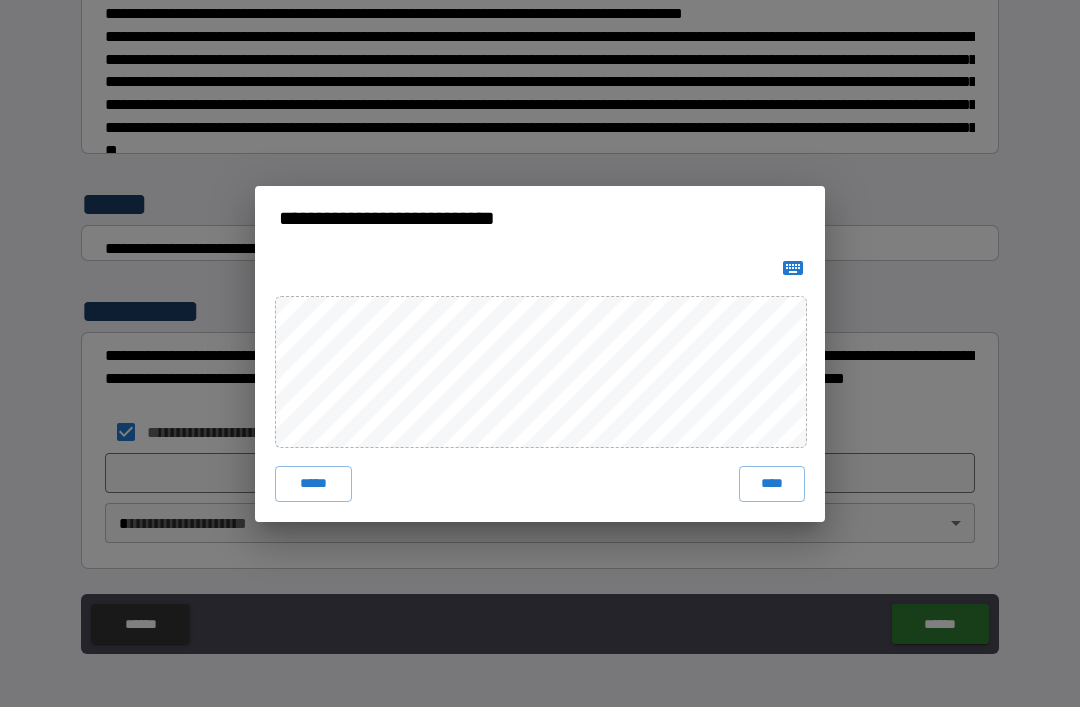 click on "****" at bounding box center [772, 484] 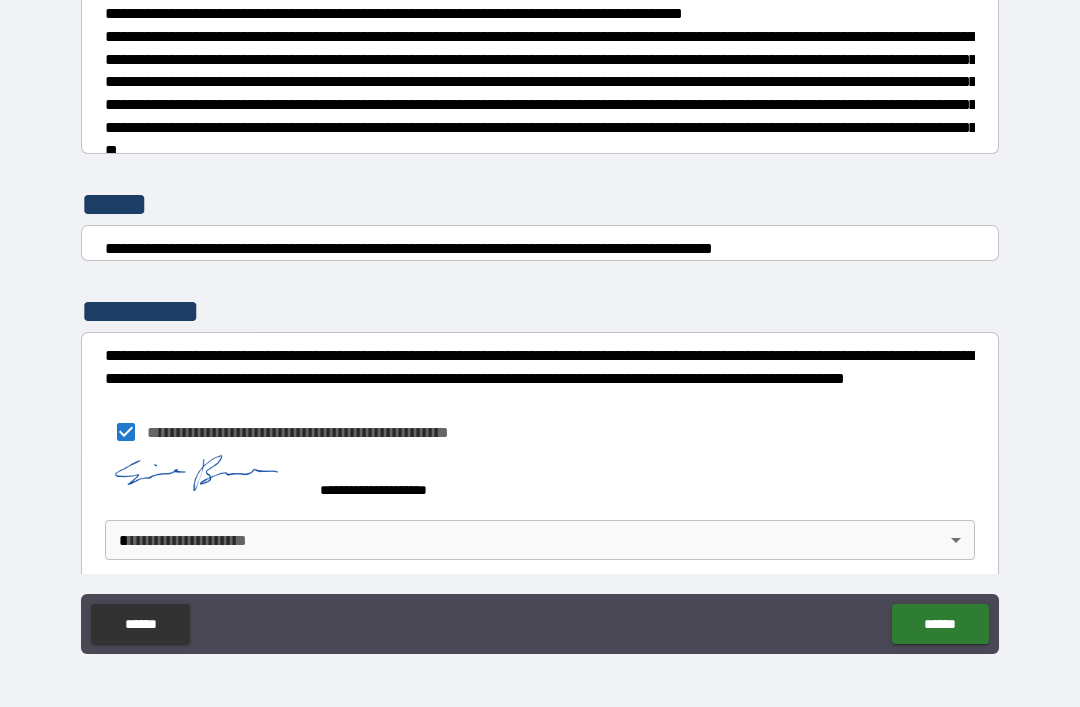 click on "**********" at bounding box center [540, 321] 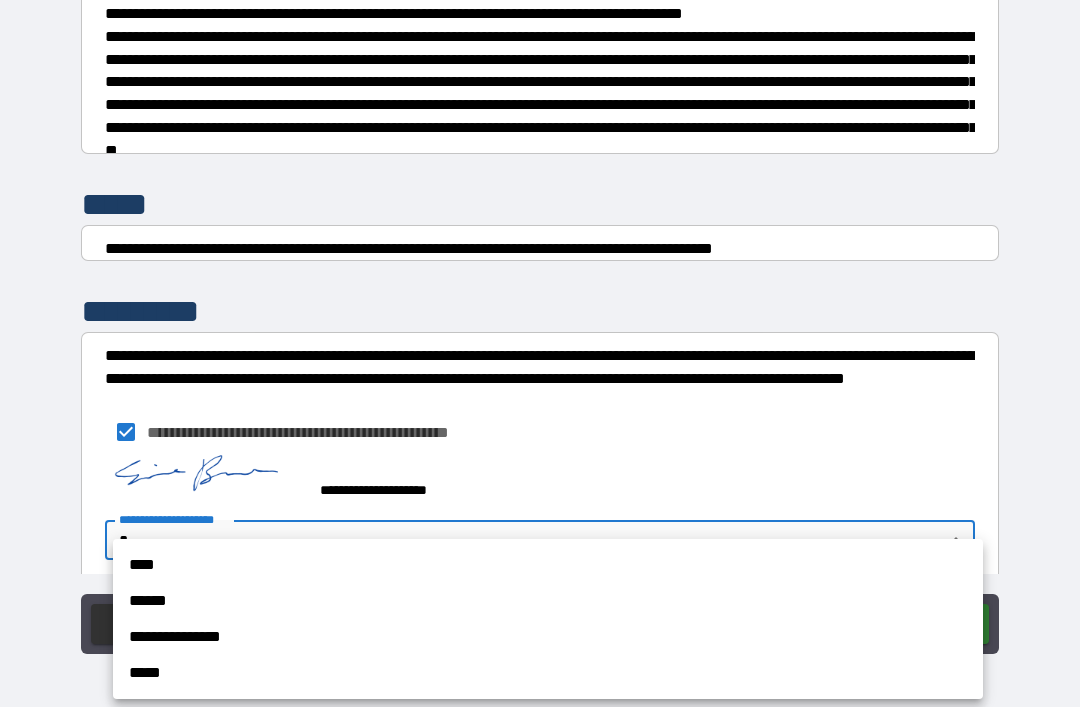 click on "******" at bounding box center [548, 601] 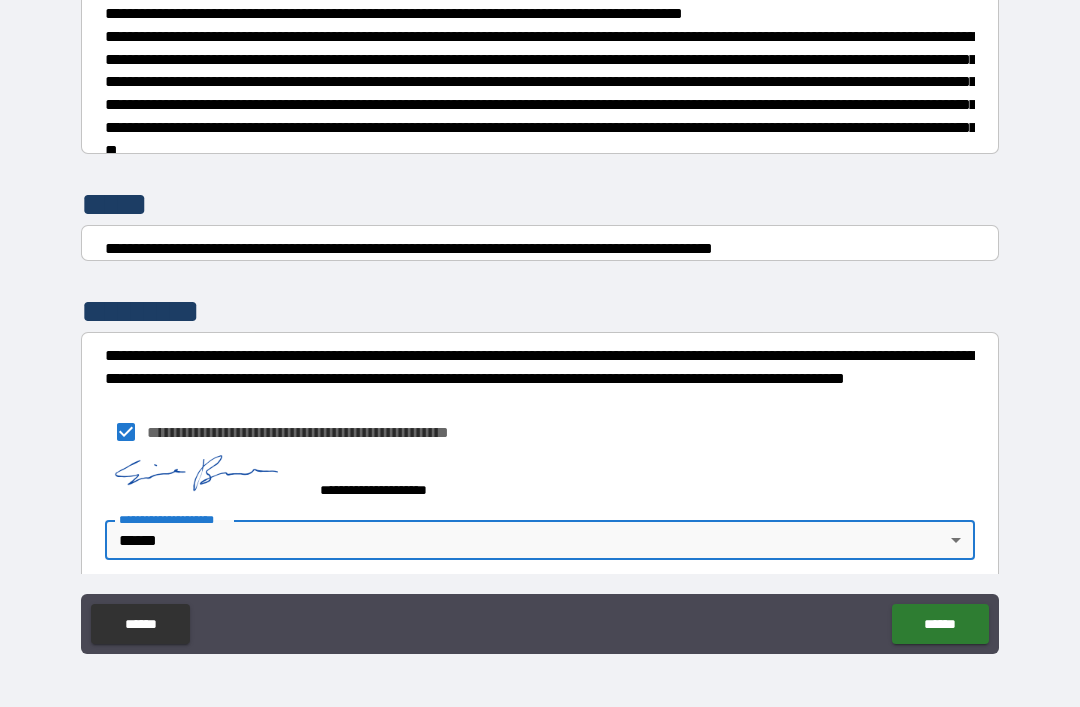 click on "**********" at bounding box center (540, 321) 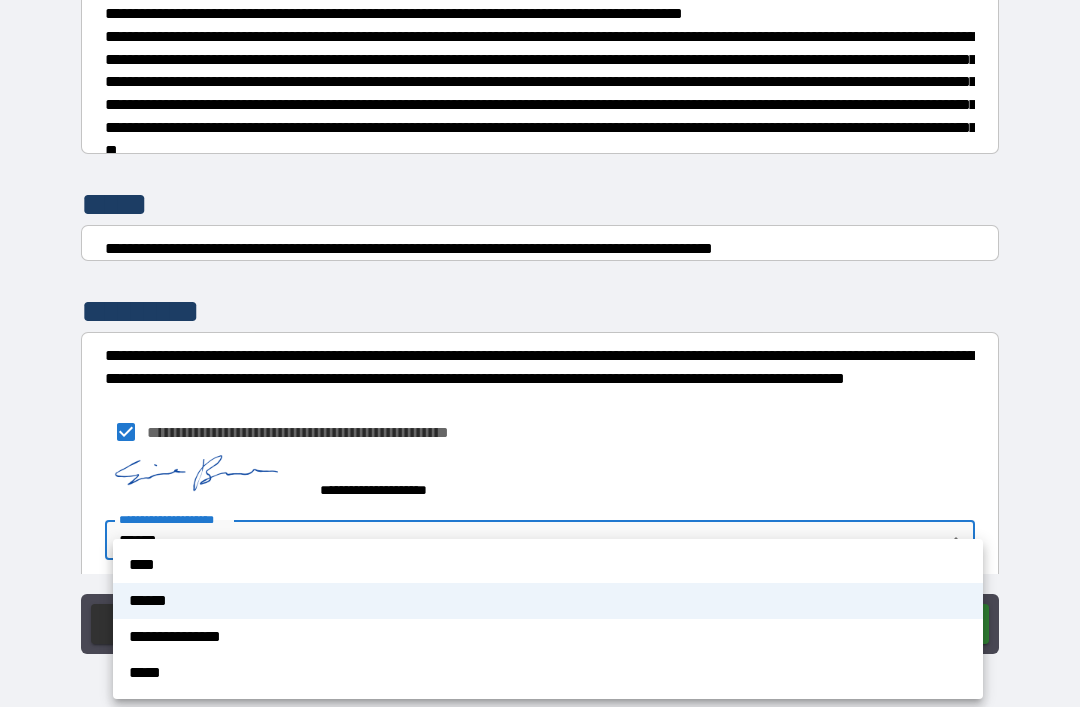 click on "**********" at bounding box center [548, 637] 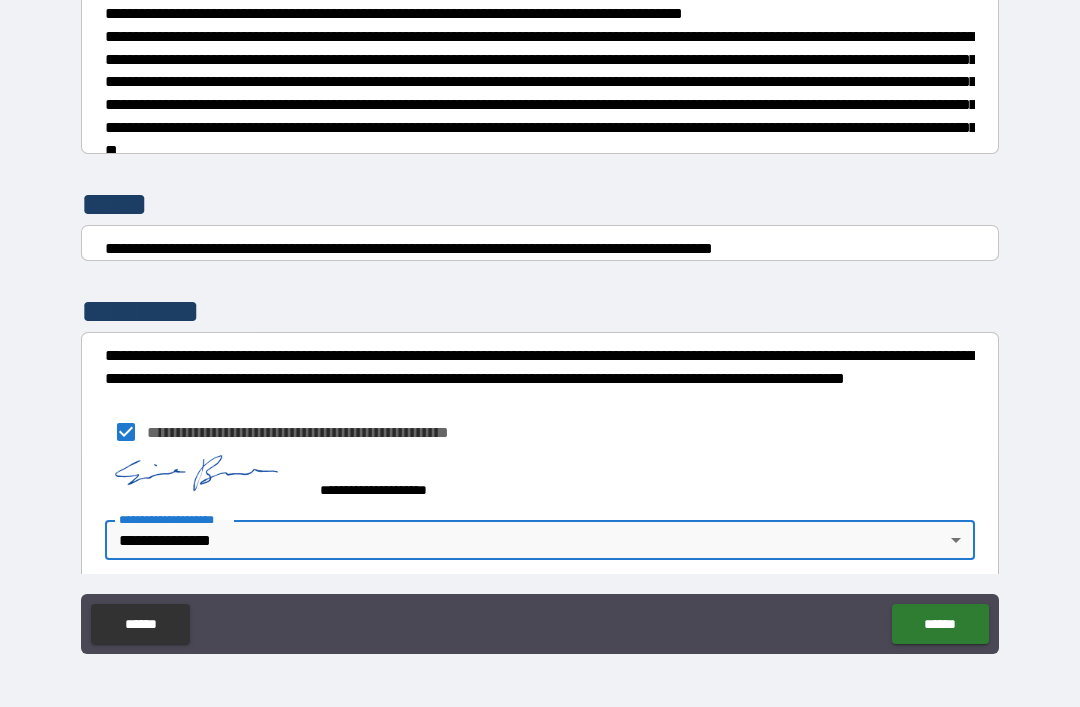 click on "******" at bounding box center (940, 624) 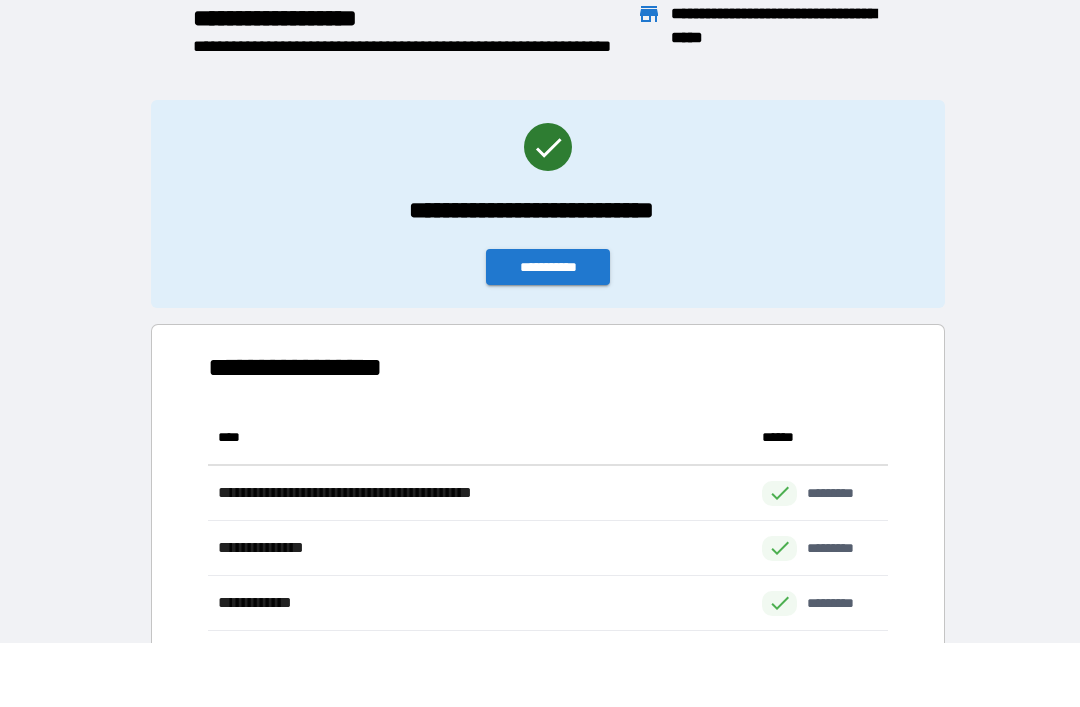 scroll, scrollTop: 276, scrollLeft: 680, axis: both 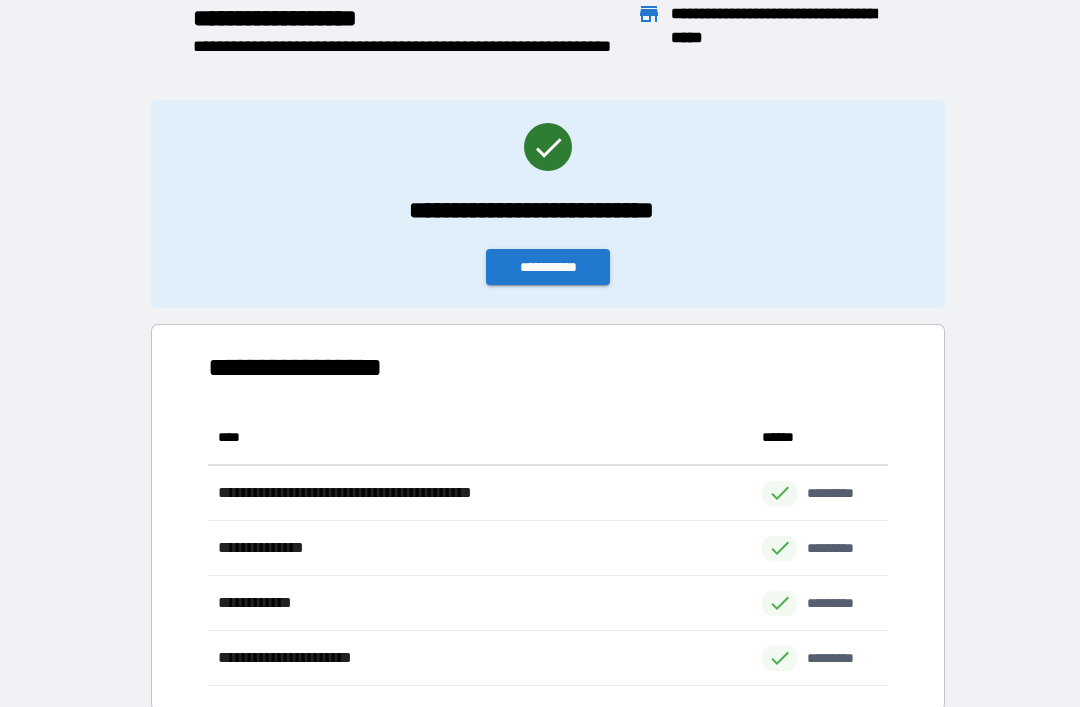 click on "**********" at bounding box center (548, 204) 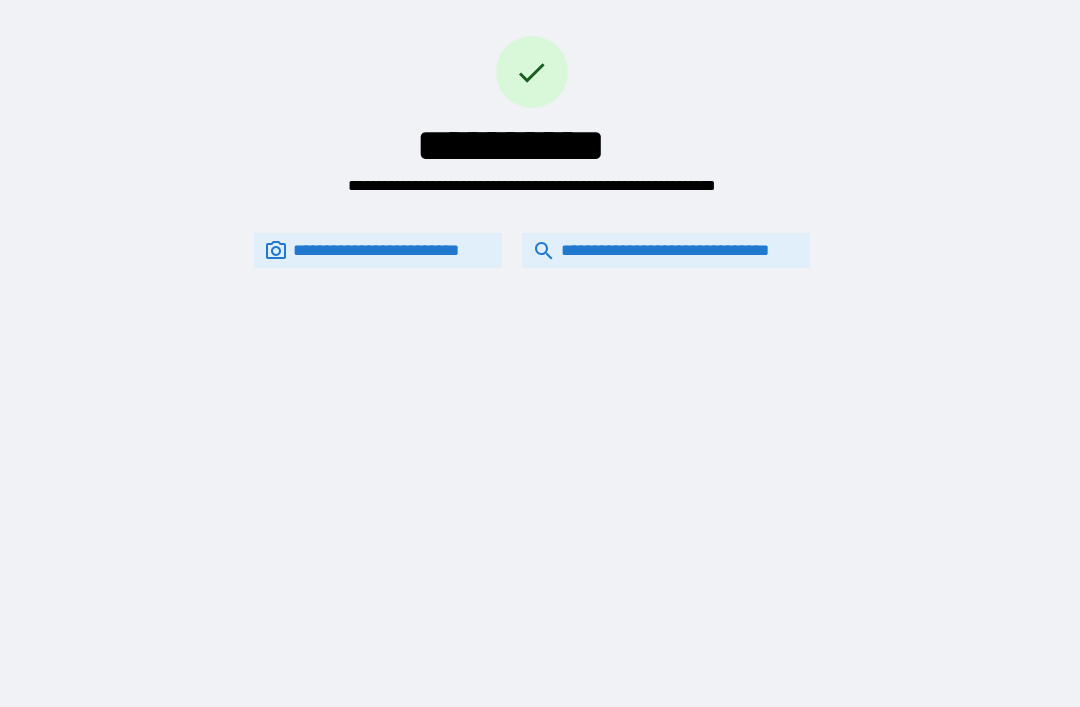 click on "**********" at bounding box center [666, 250] 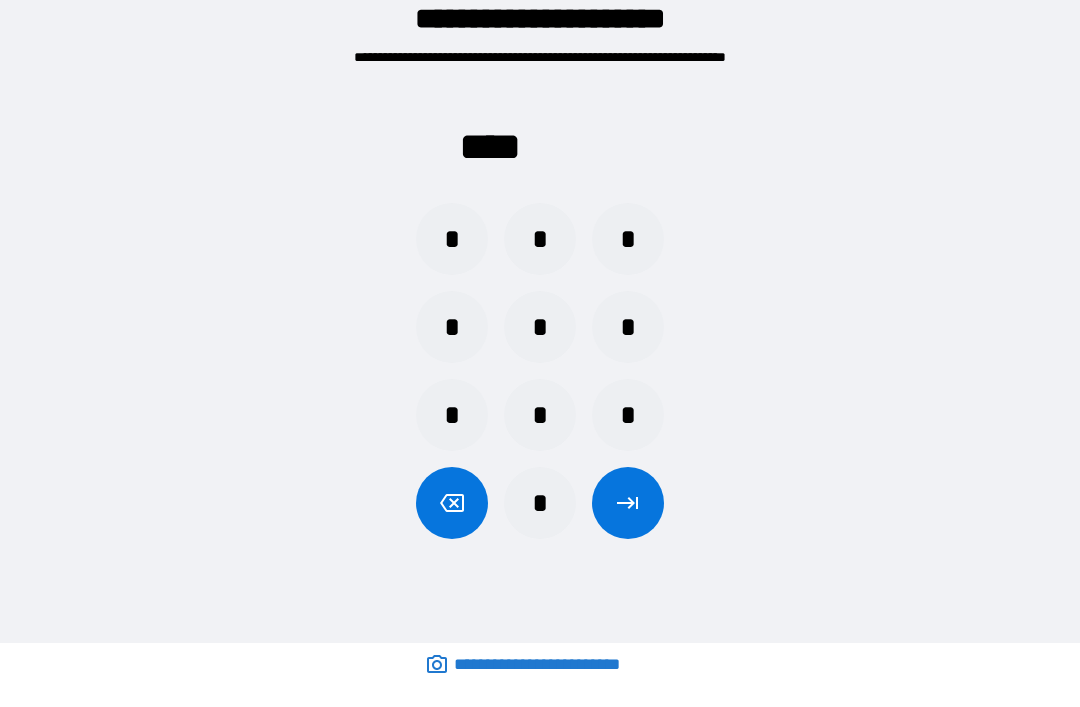 click on "*" at bounding box center (540, 503) 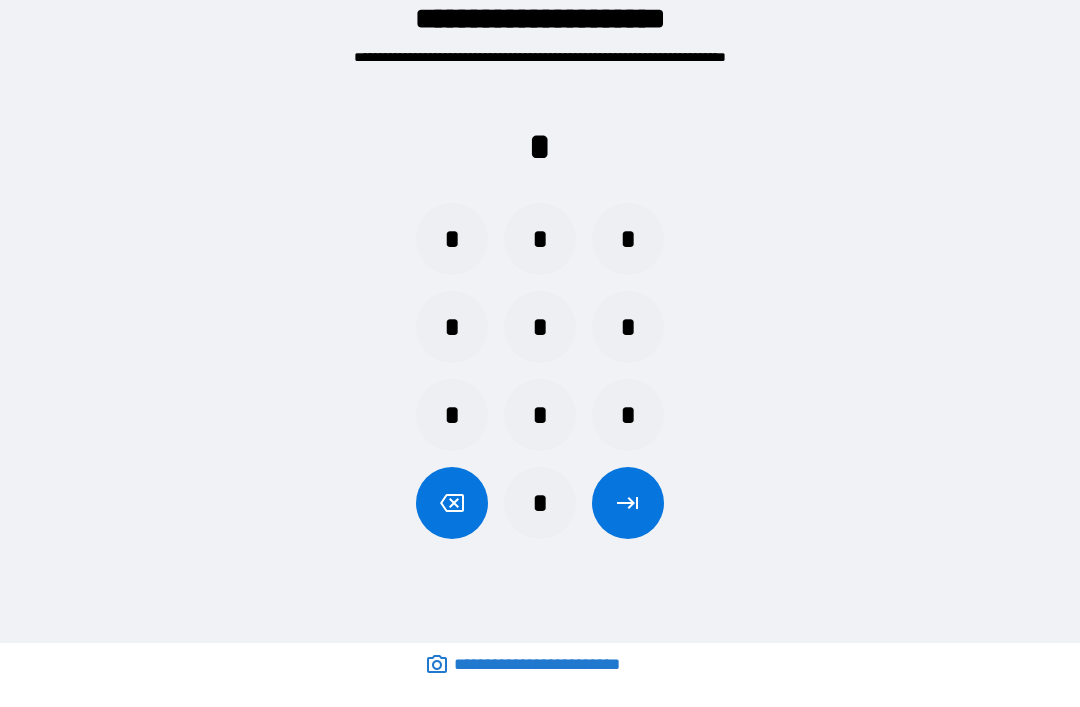 click on "*" at bounding box center (540, 415) 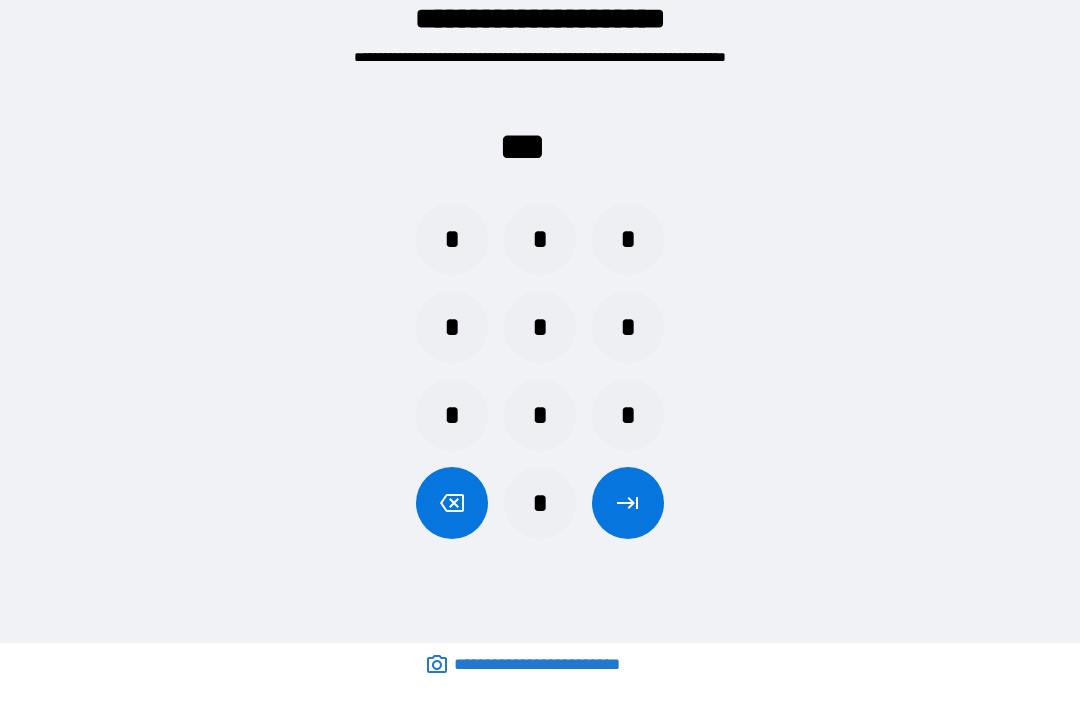 click on "*" at bounding box center [628, 239] 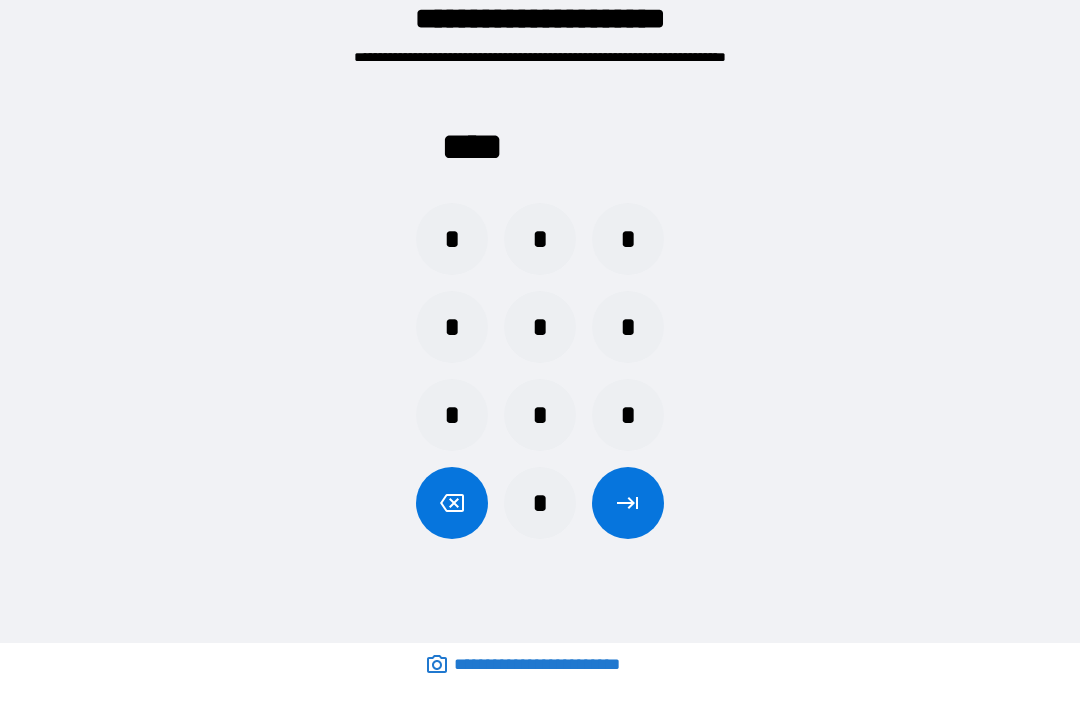 click at bounding box center (628, 503) 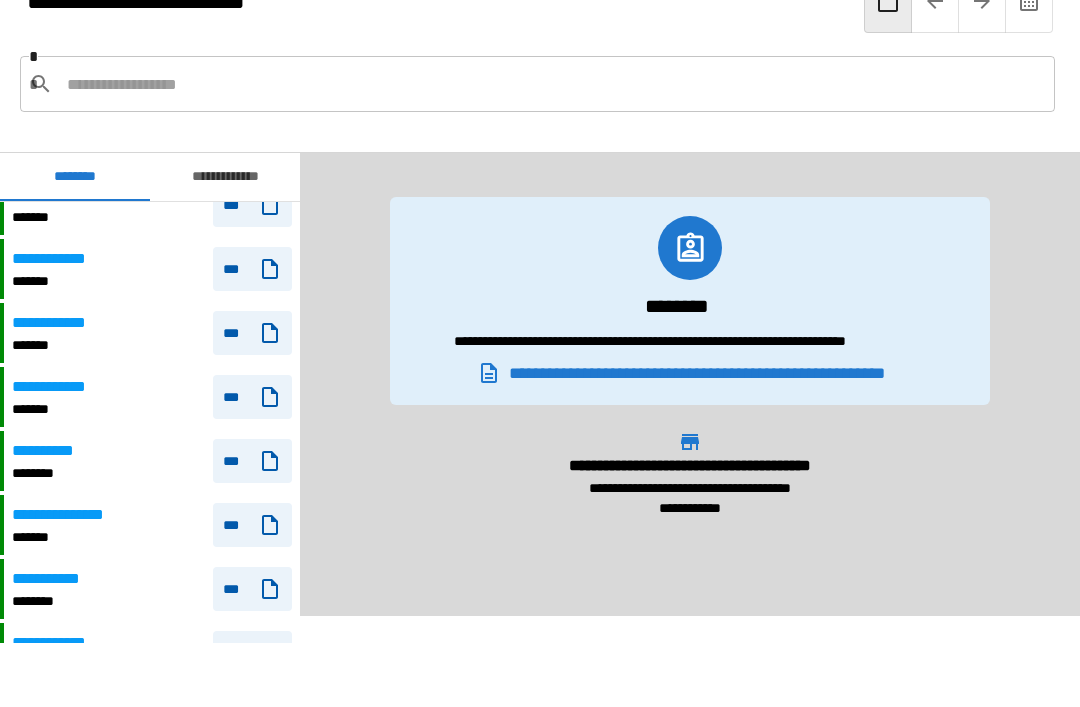scroll, scrollTop: 518, scrollLeft: 0, axis: vertical 